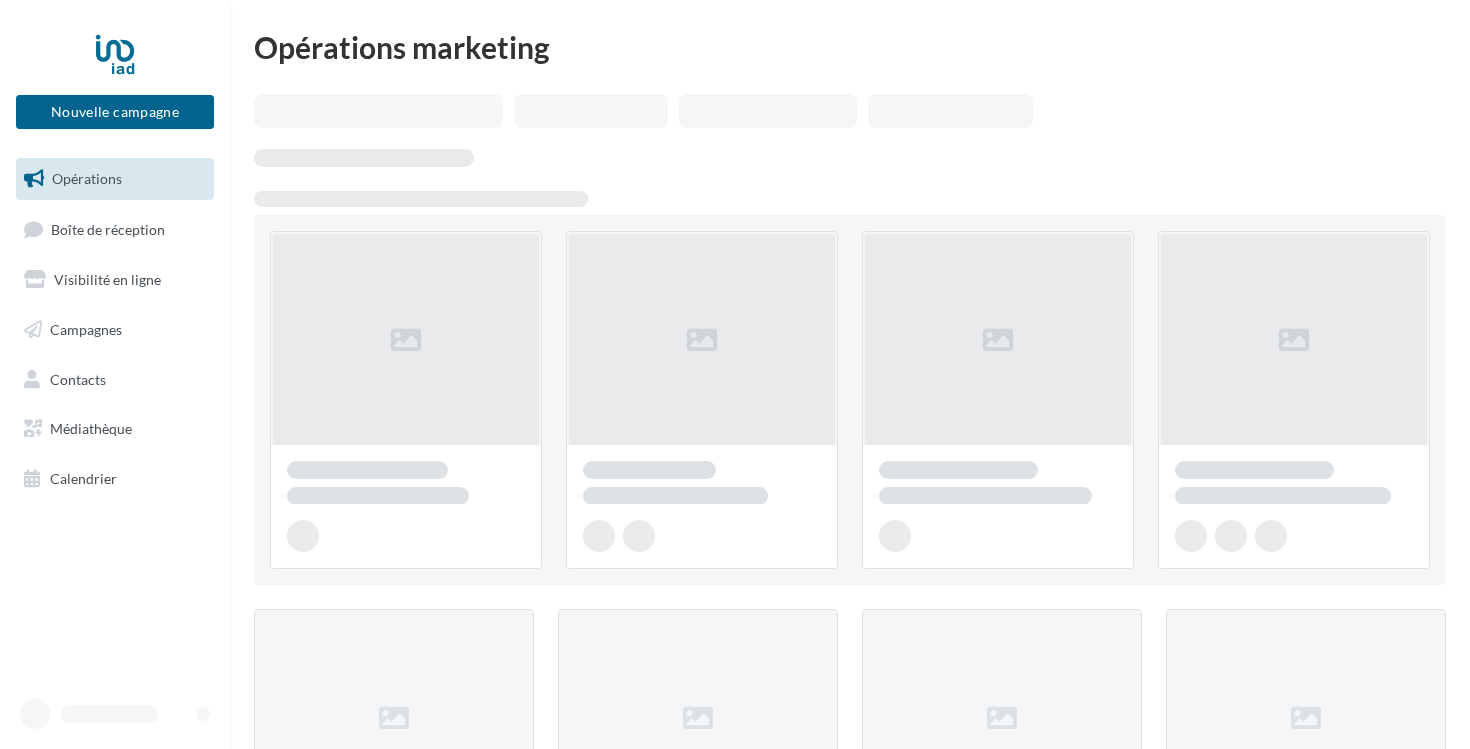 scroll, scrollTop: 0, scrollLeft: 0, axis: both 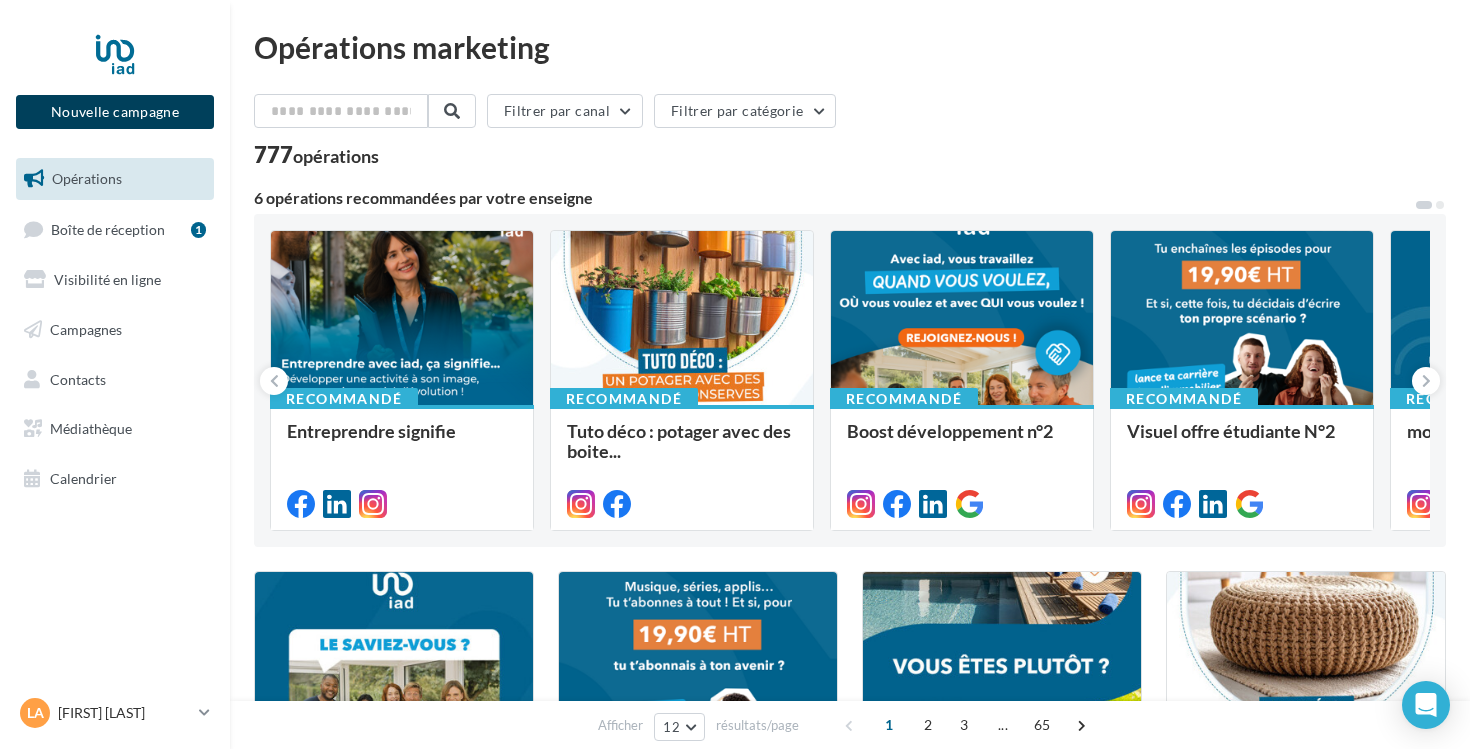click on "Nouvelle campagne" at bounding box center (115, 112) 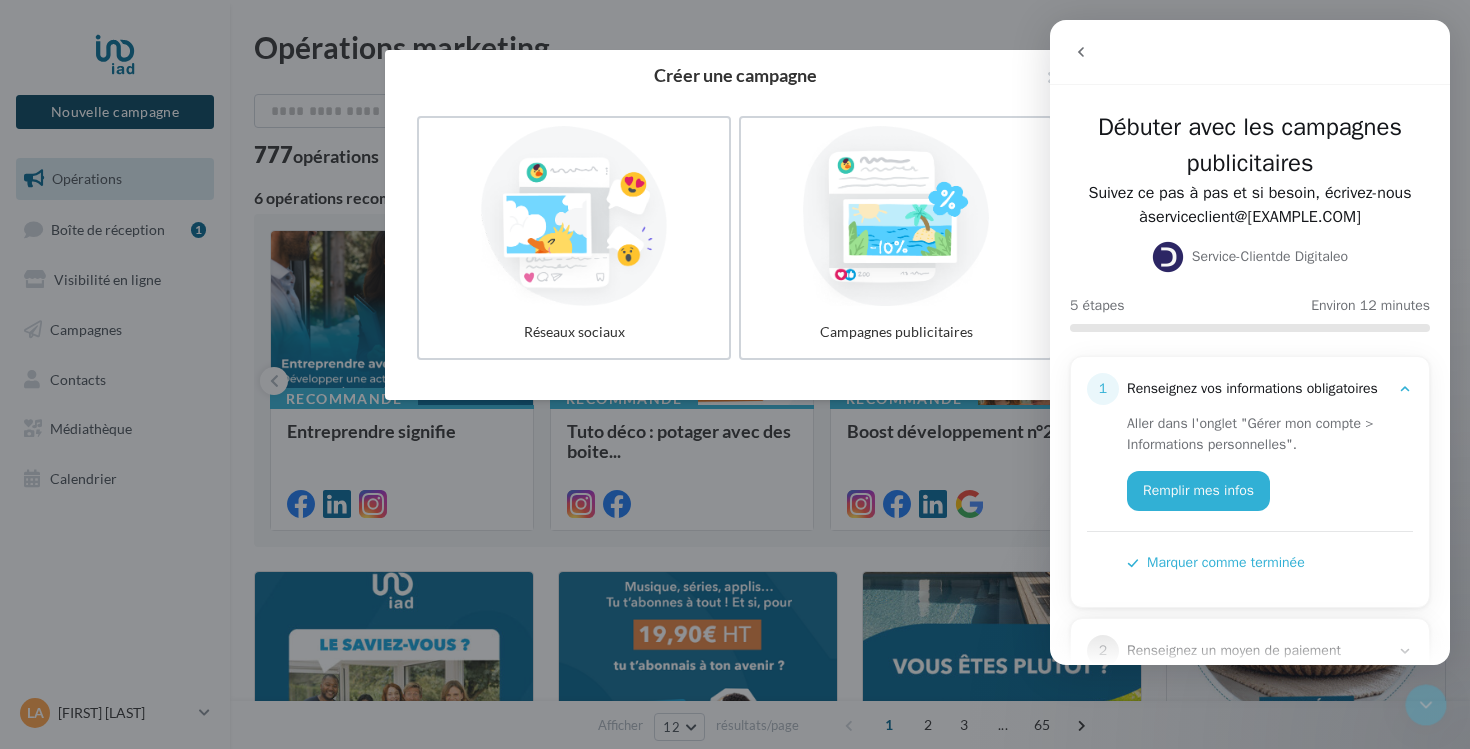 scroll, scrollTop: 0, scrollLeft: 0, axis: both 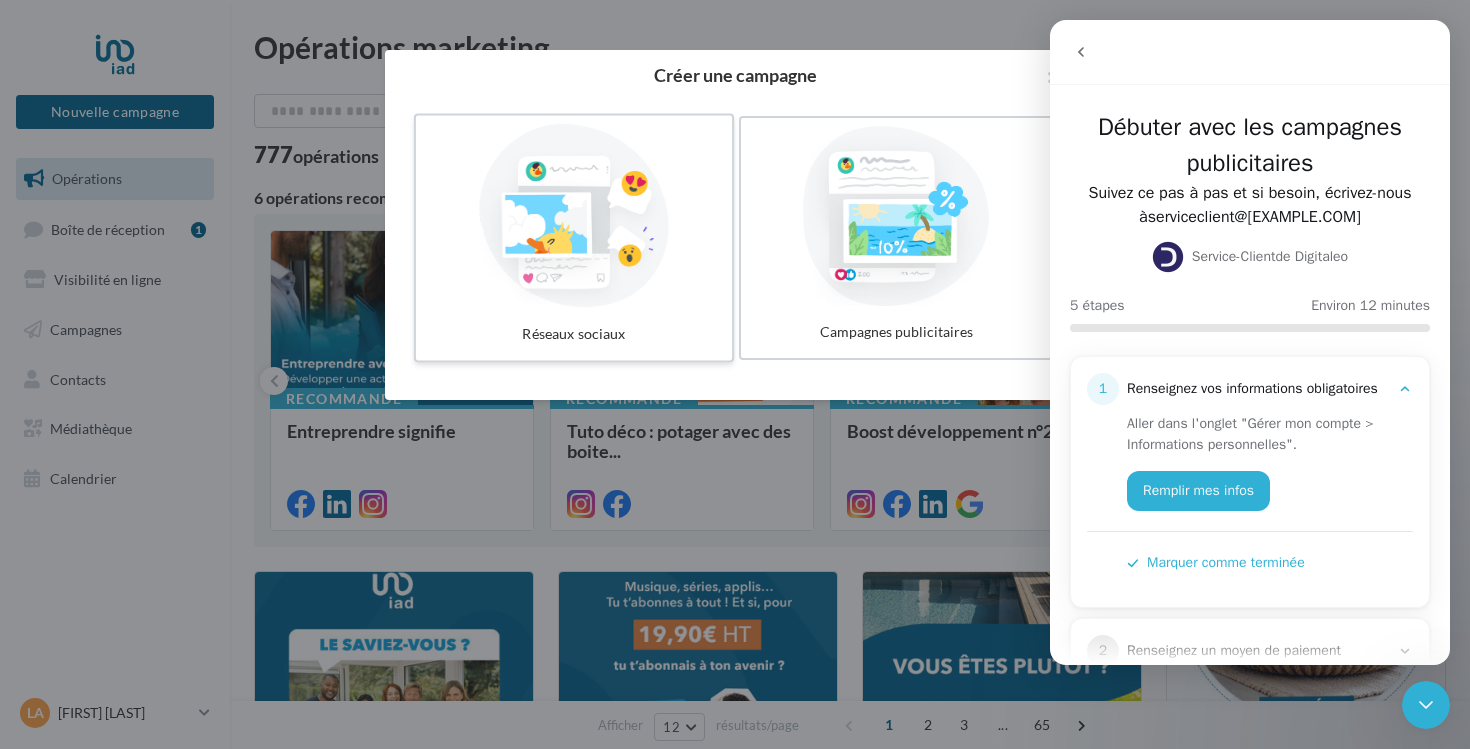 click at bounding box center (574, 216) 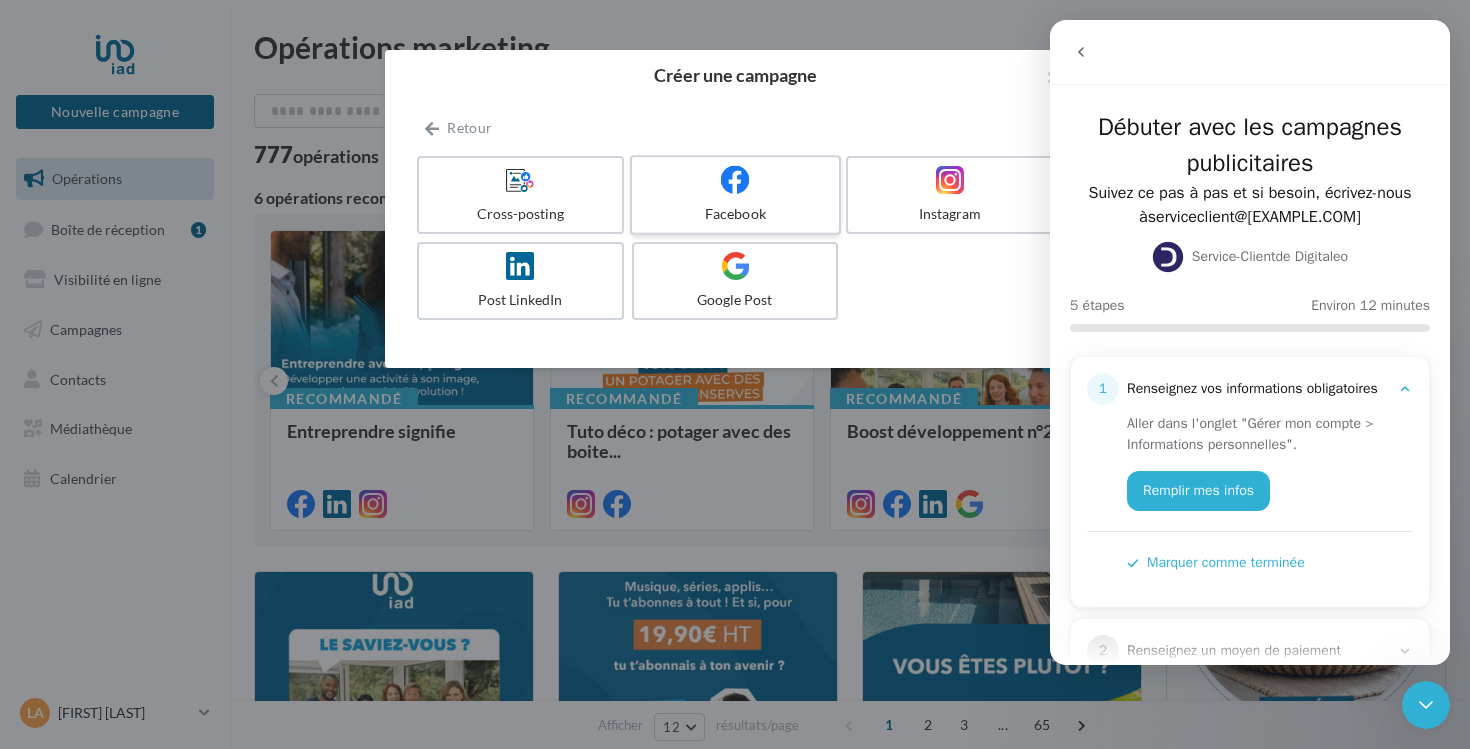 click at bounding box center [735, 180] 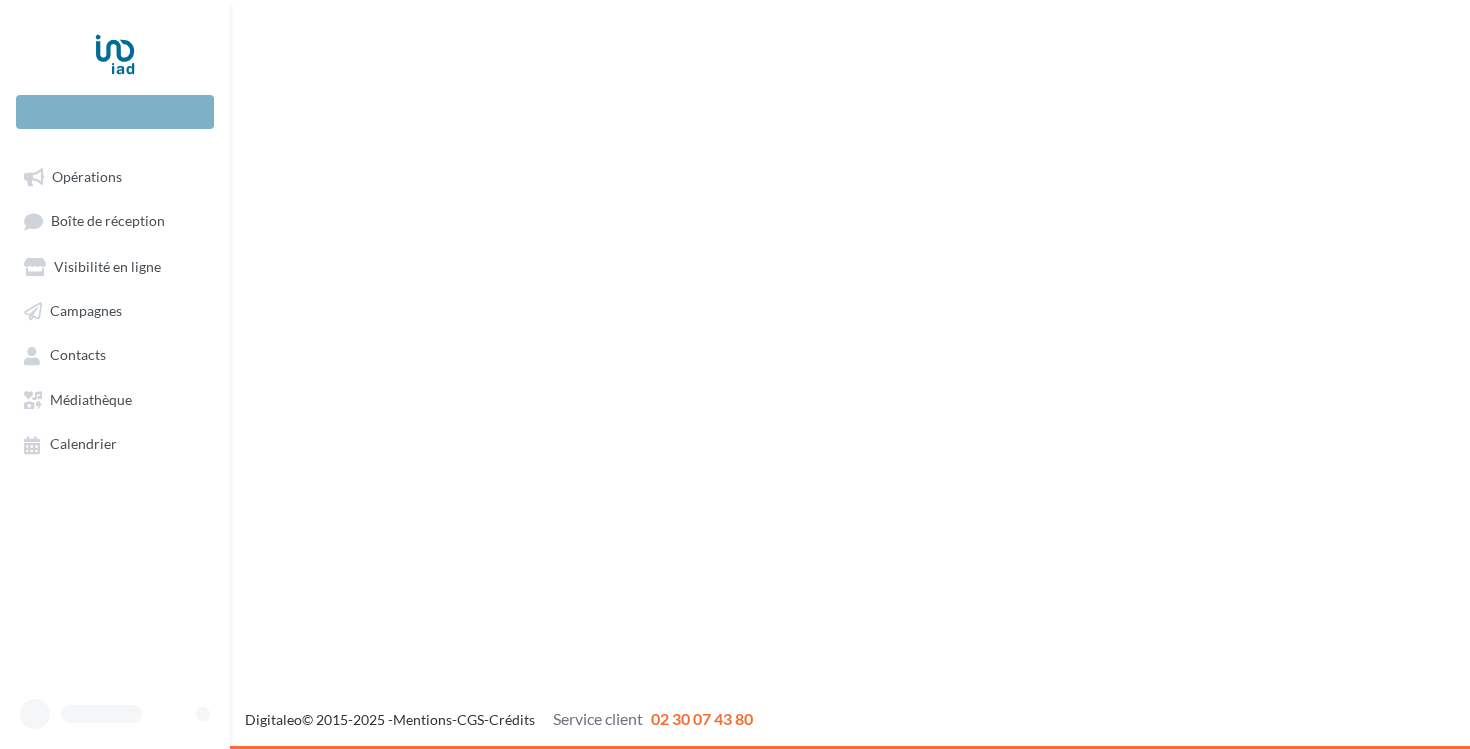scroll, scrollTop: 0, scrollLeft: 0, axis: both 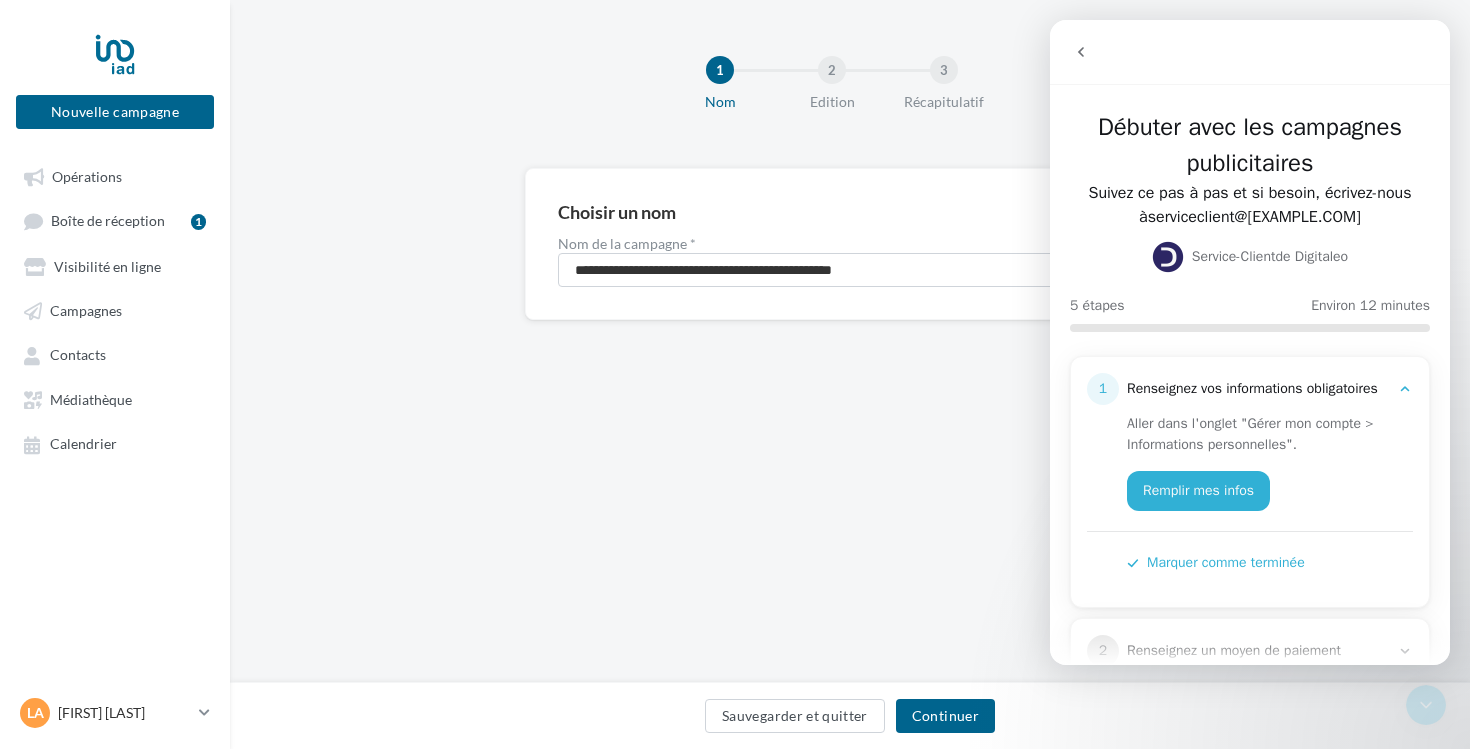 click 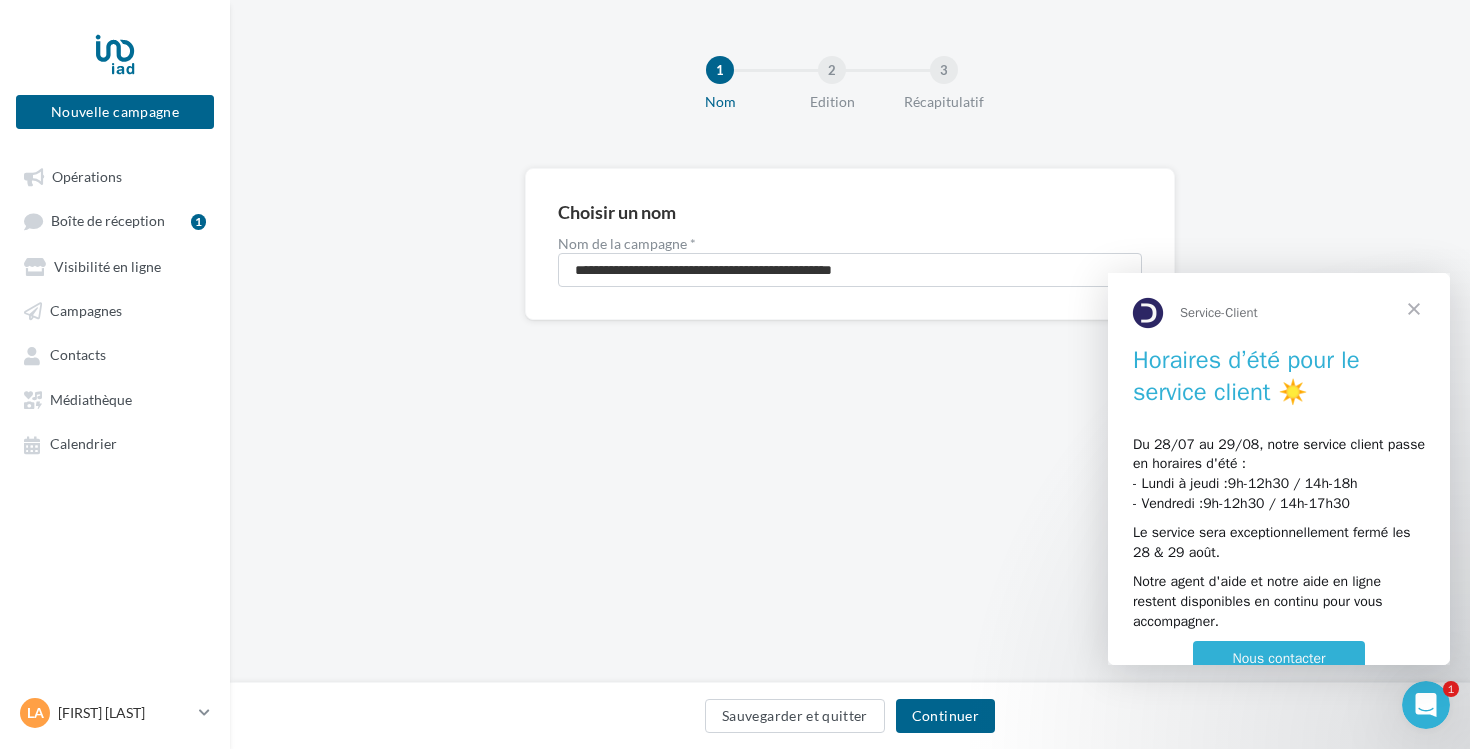 scroll, scrollTop: 0, scrollLeft: 0, axis: both 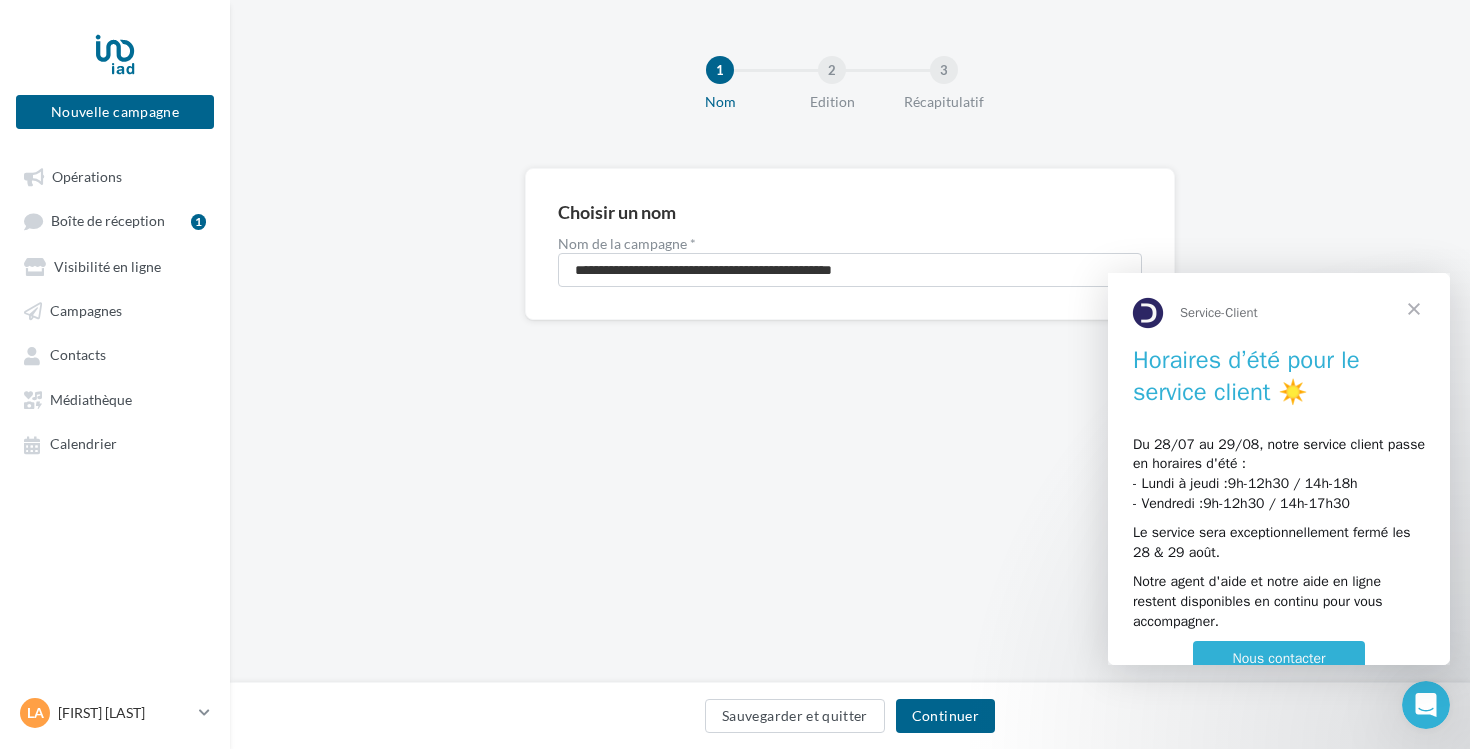 click at bounding box center [1414, 309] 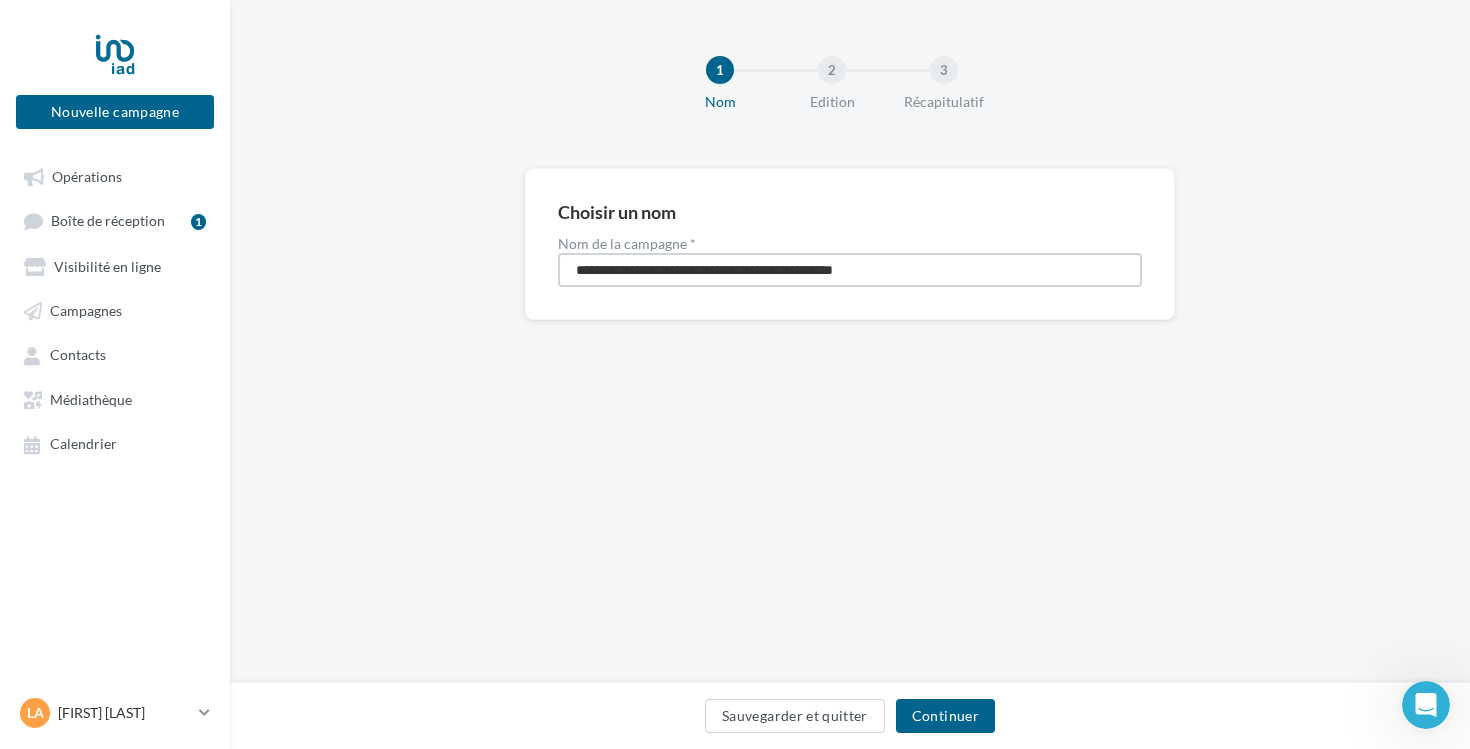 click on "**********" at bounding box center (850, 270) 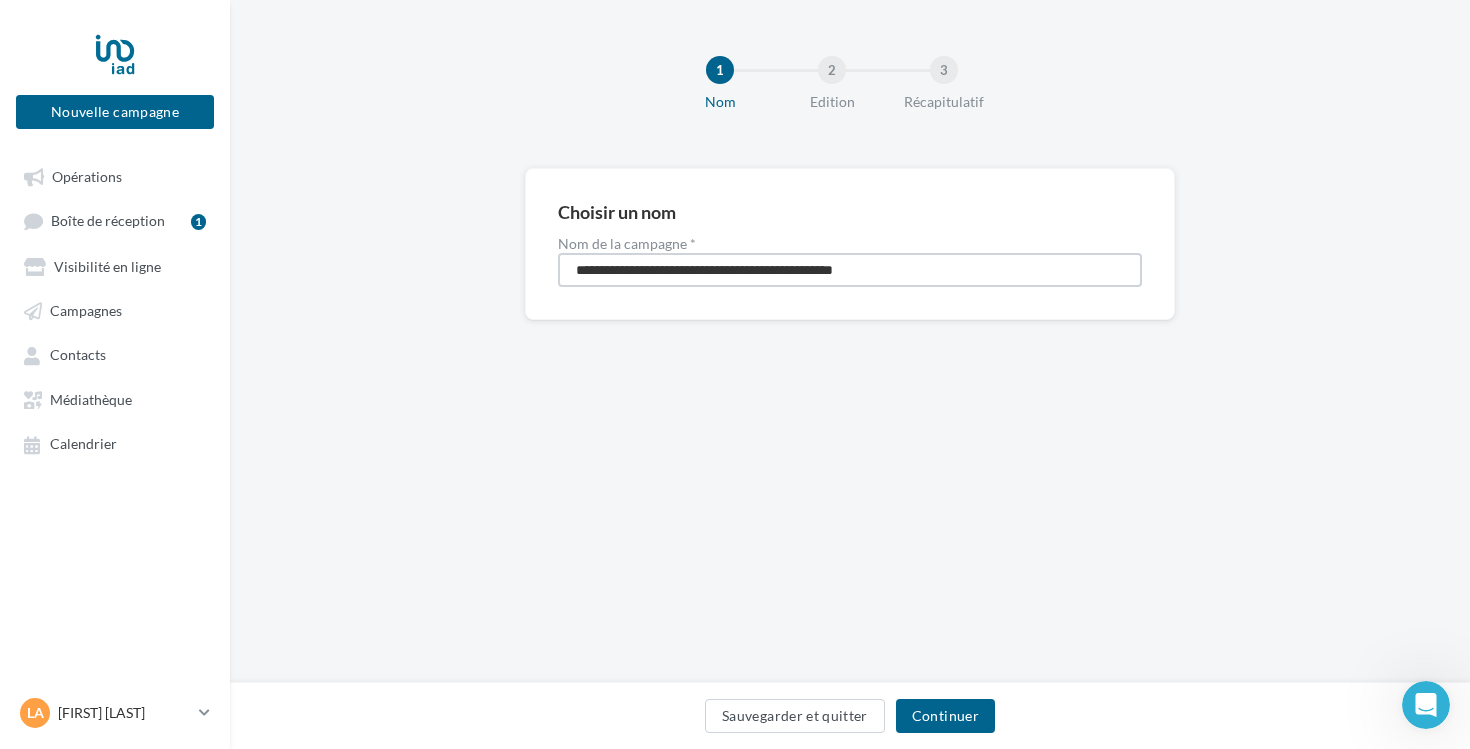 click on "**********" at bounding box center (850, 270) 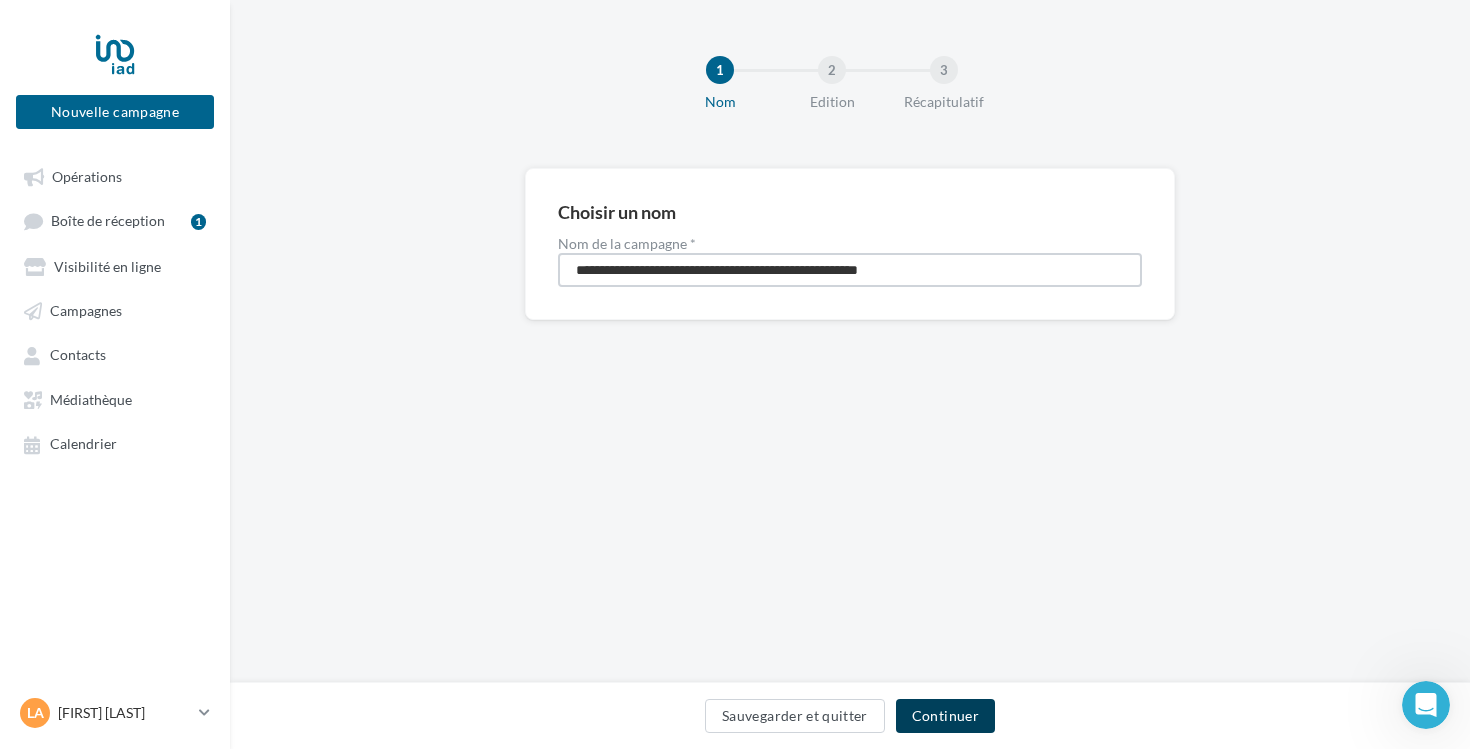 type on "**********" 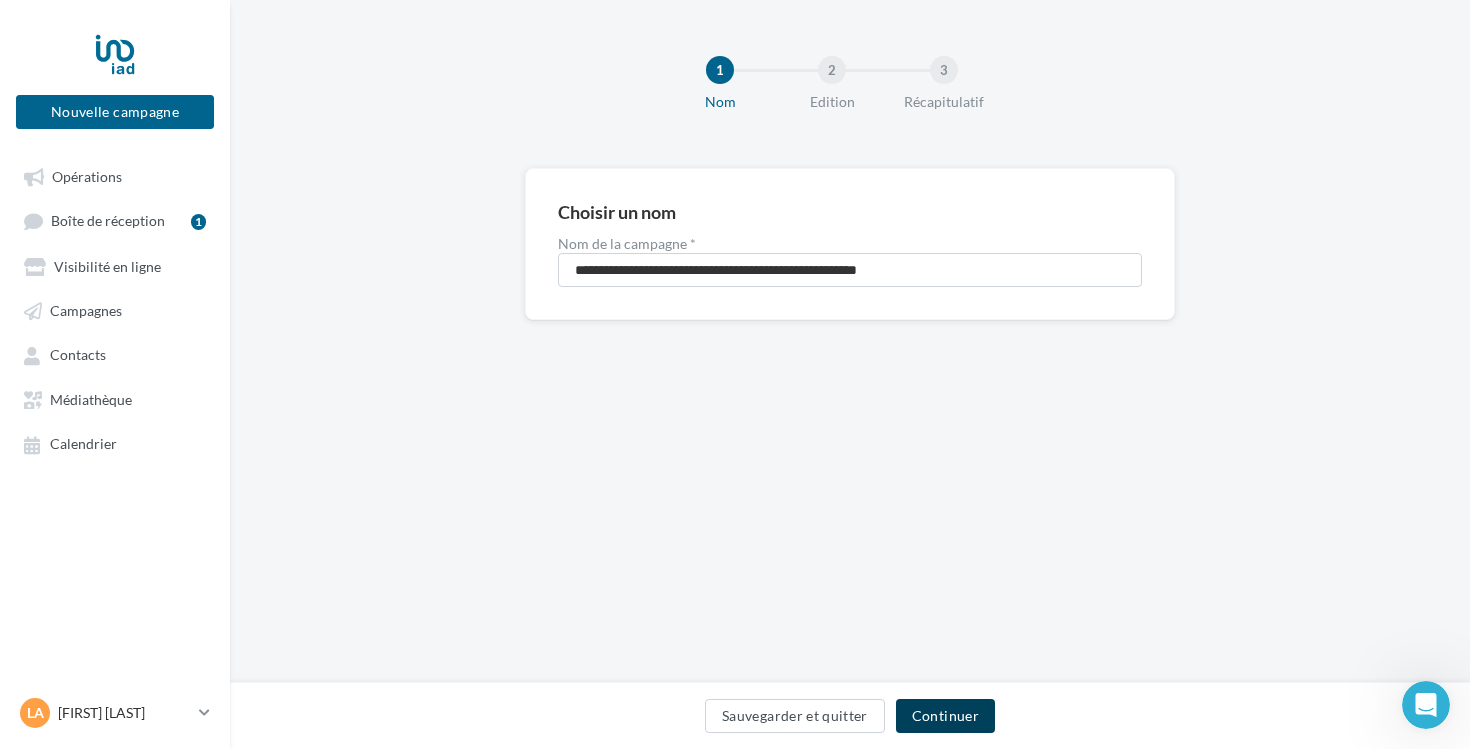click on "Continuer" at bounding box center (945, 716) 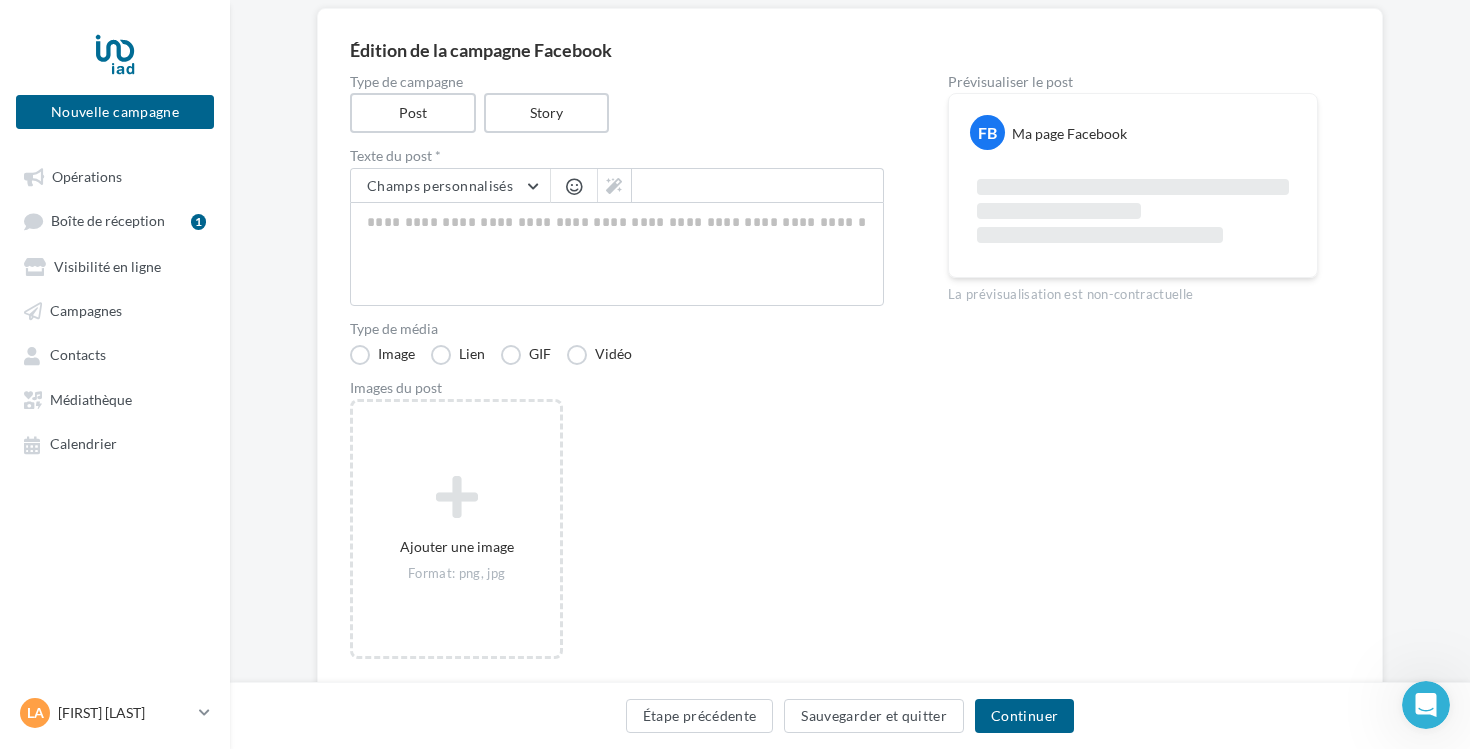 scroll, scrollTop: 233, scrollLeft: 0, axis: vertical 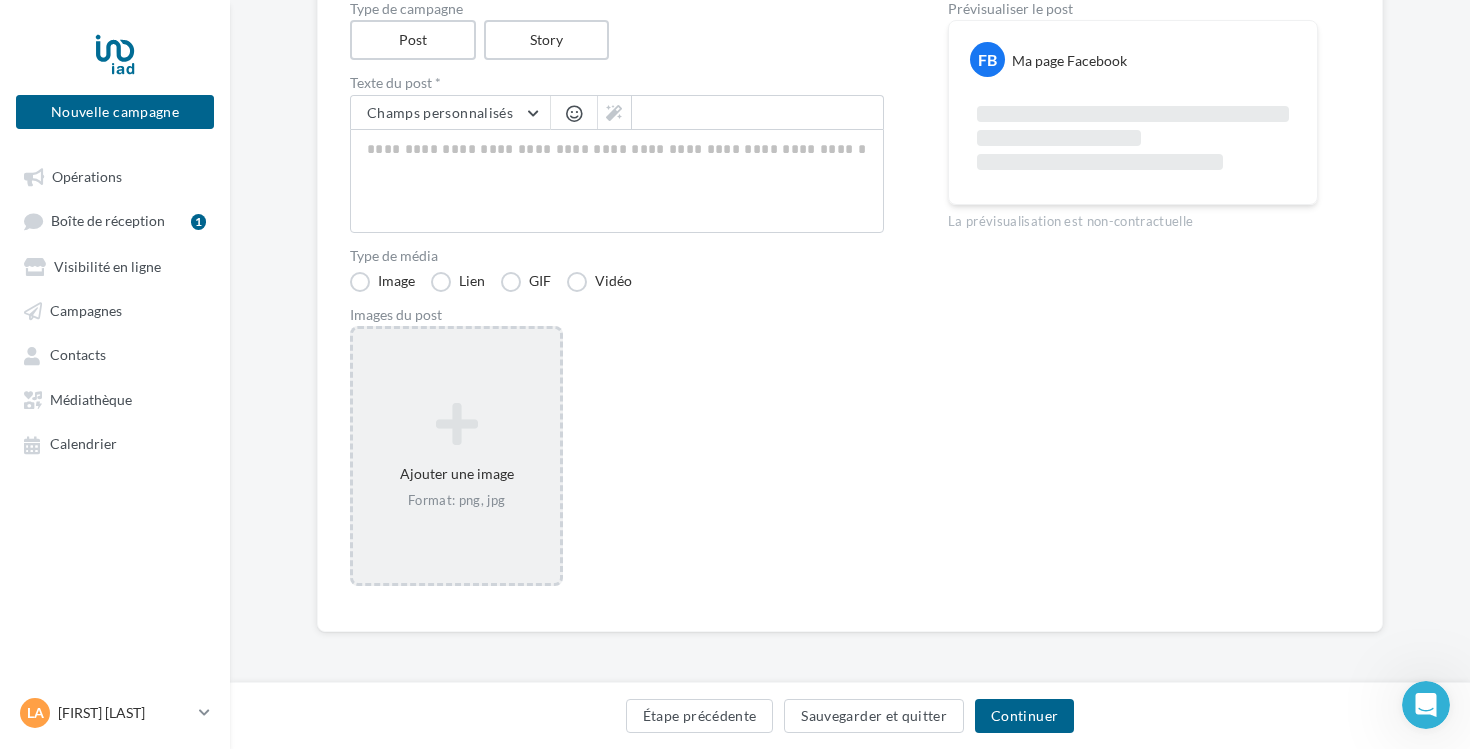 click at bounding box center [456, 424] 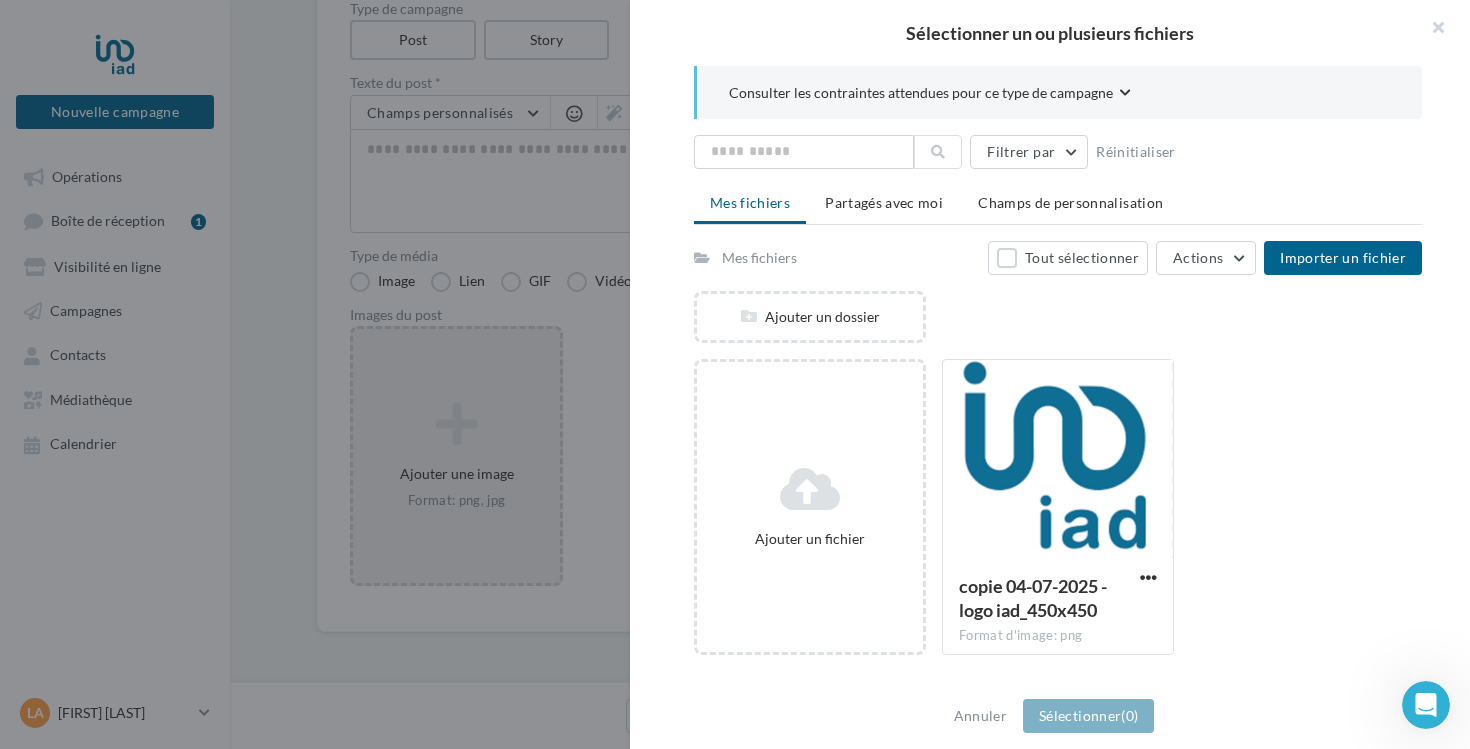 click at bounding box center (735, 374) 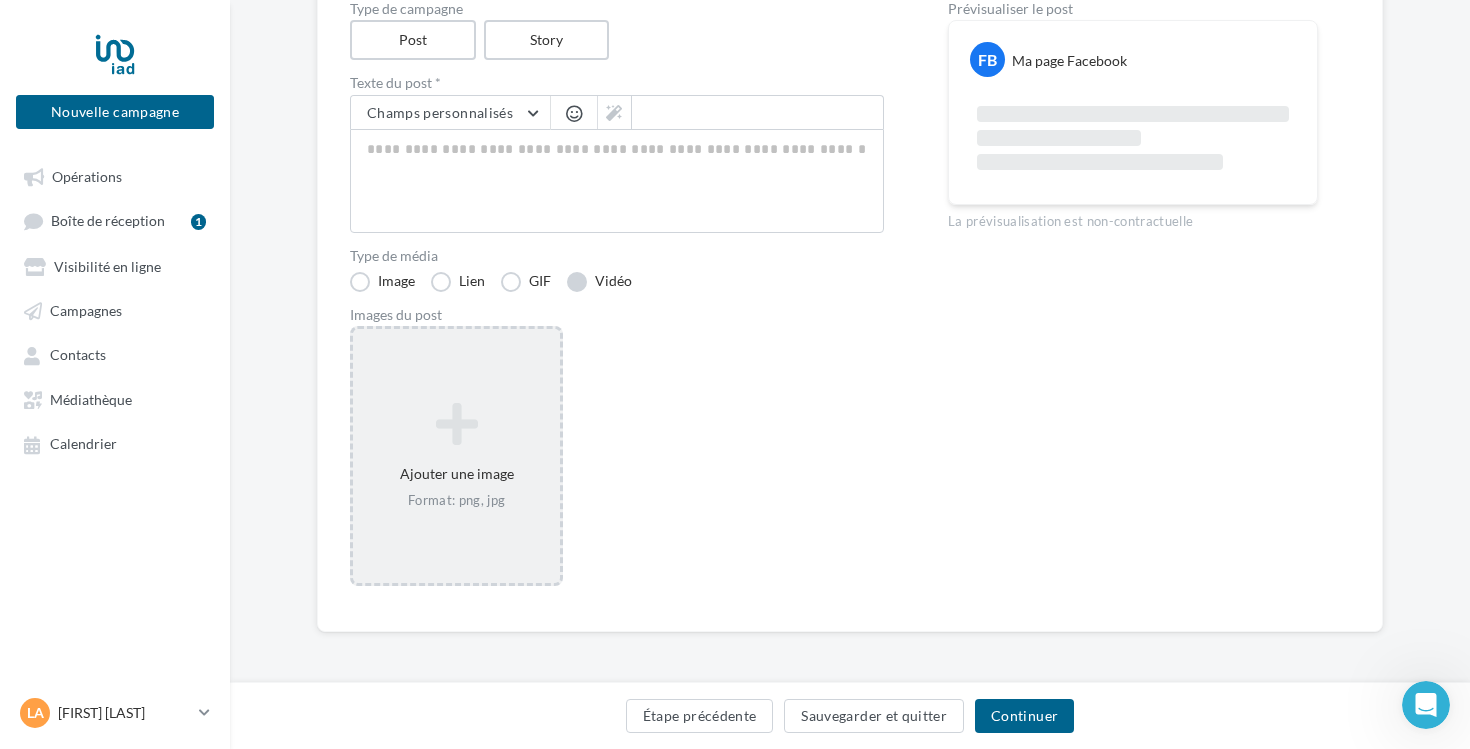 click on "Vidéo" at bounding box center (599, 282) 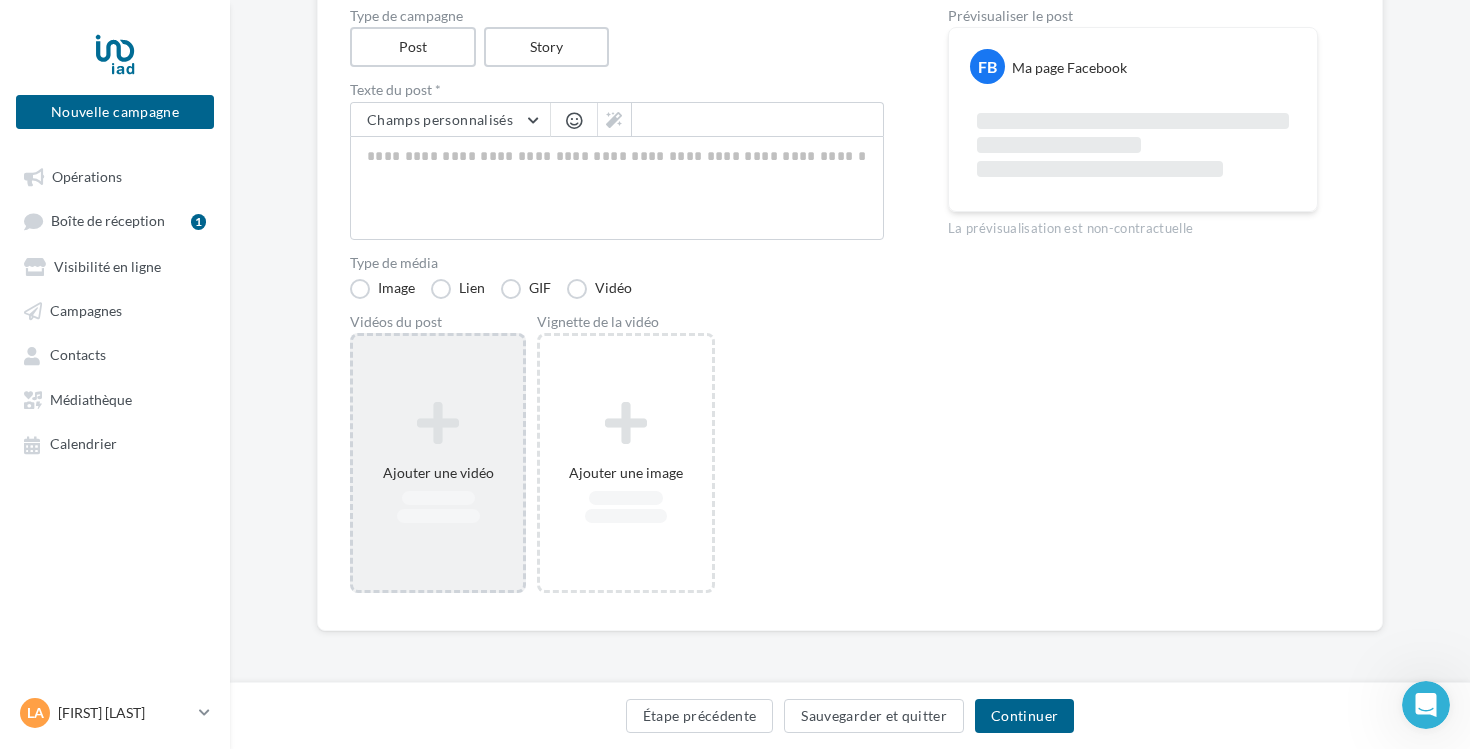 scroll, scrollTop: 225, scrollLeft: 0, axis: vertical 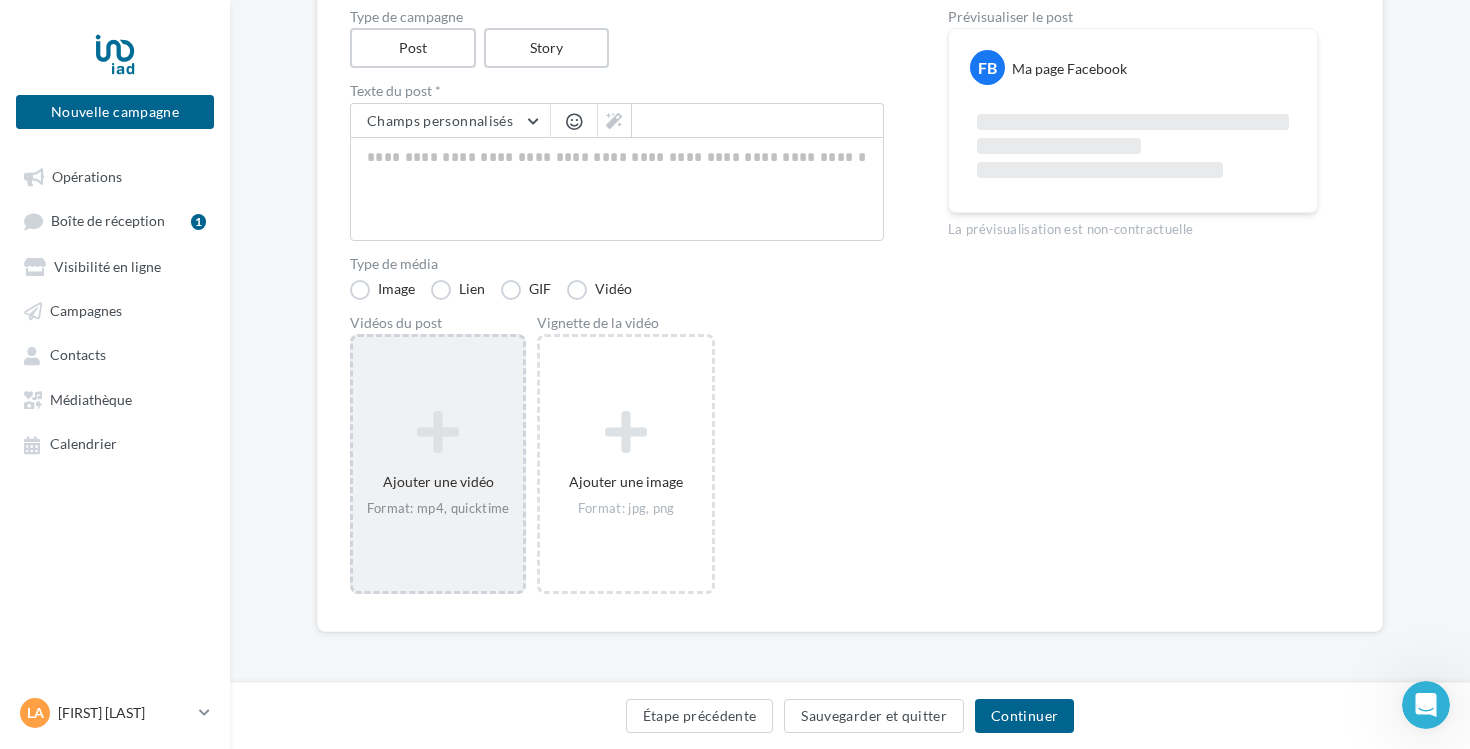 click on "Ajouter une vidéo     Format: mp4, quicktime" at bounding box center (438, 464) 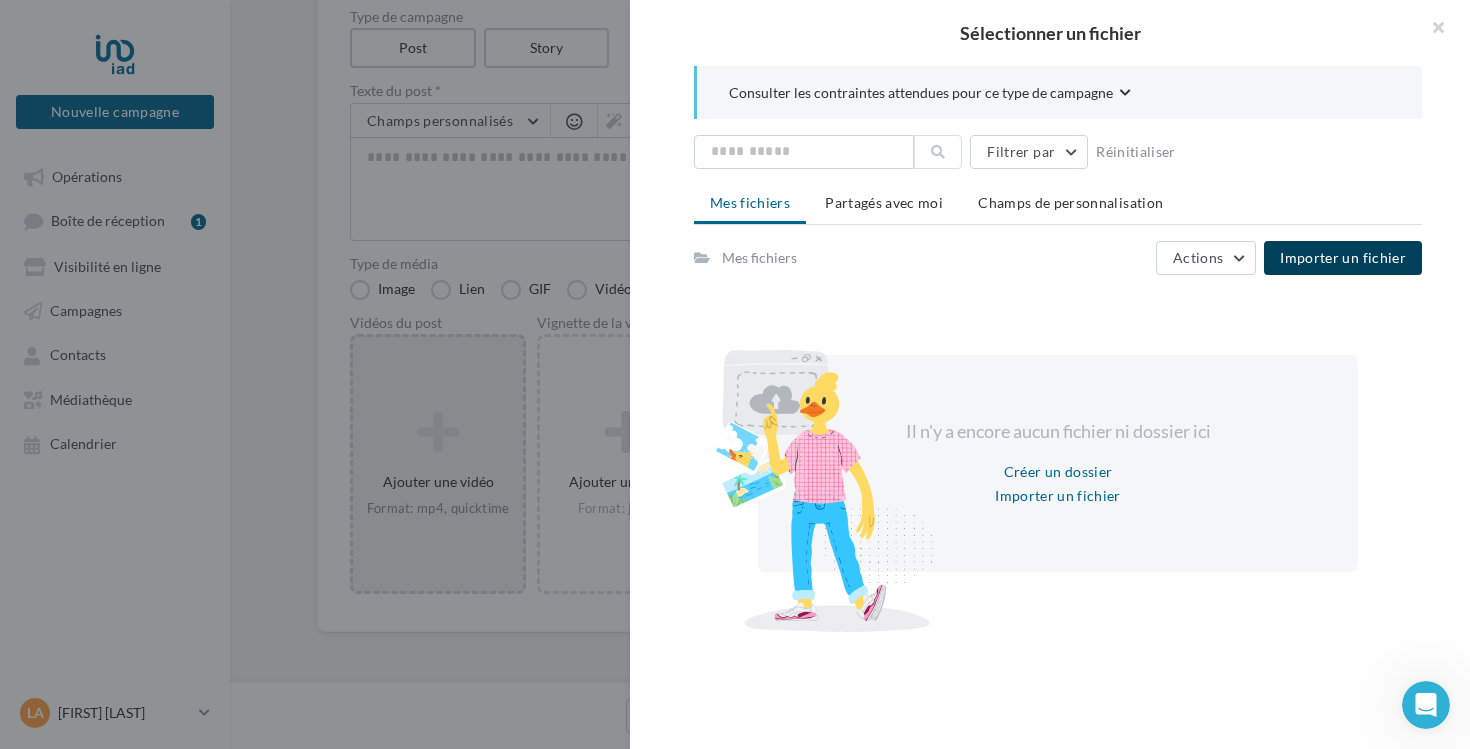 click on "Importer un fichier" at bounding box center [1343, 258] 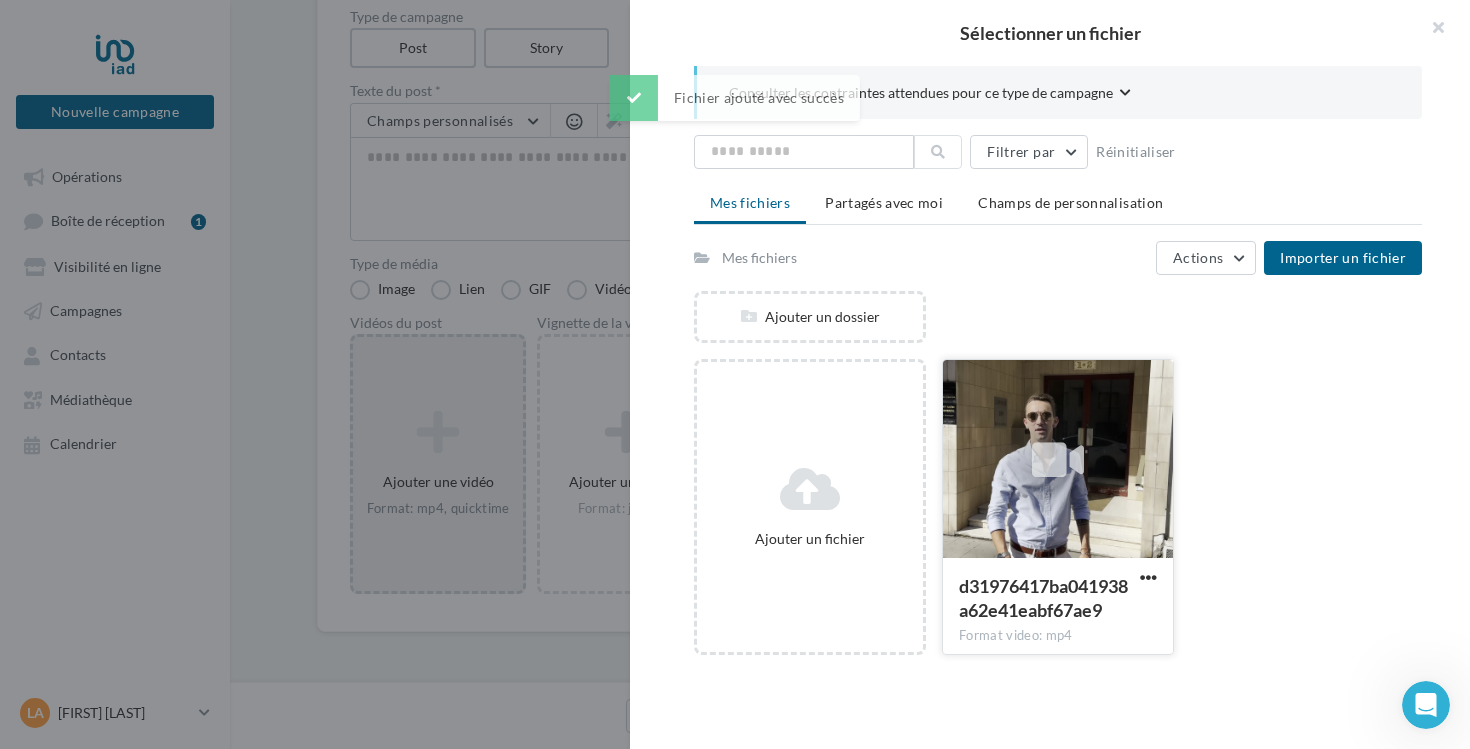 click at bounding box center [1058, 460] 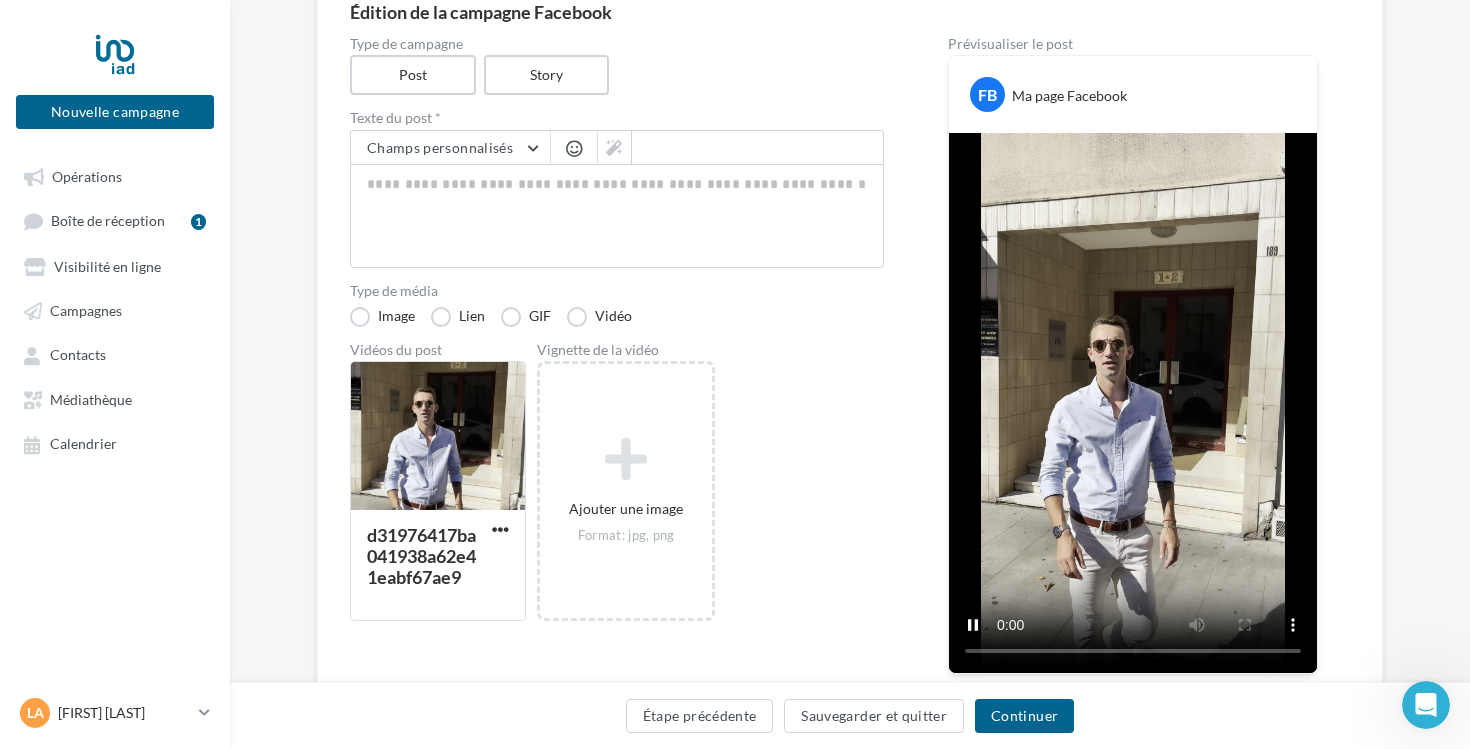 scroll, scrollTop: 201, scrollLeft: 0, axis: vertical 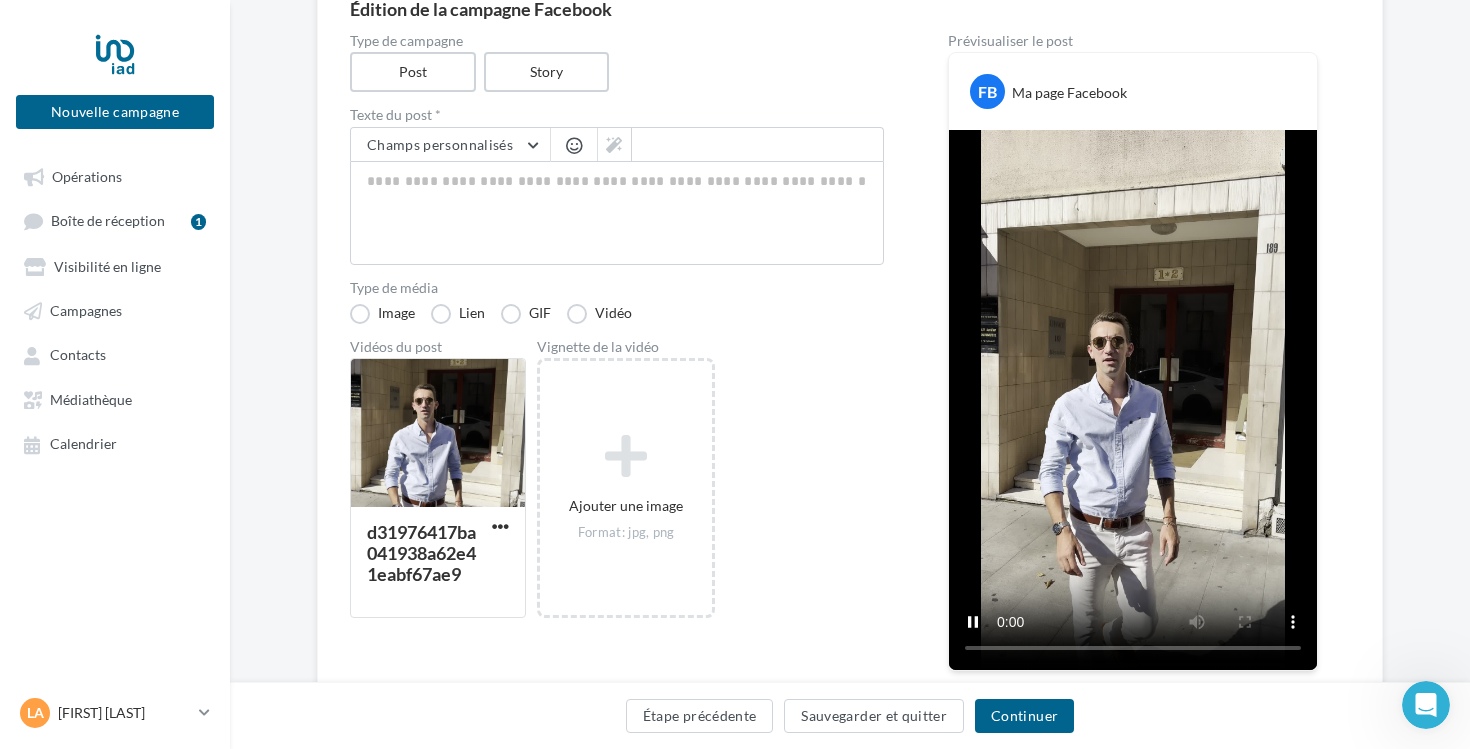 type 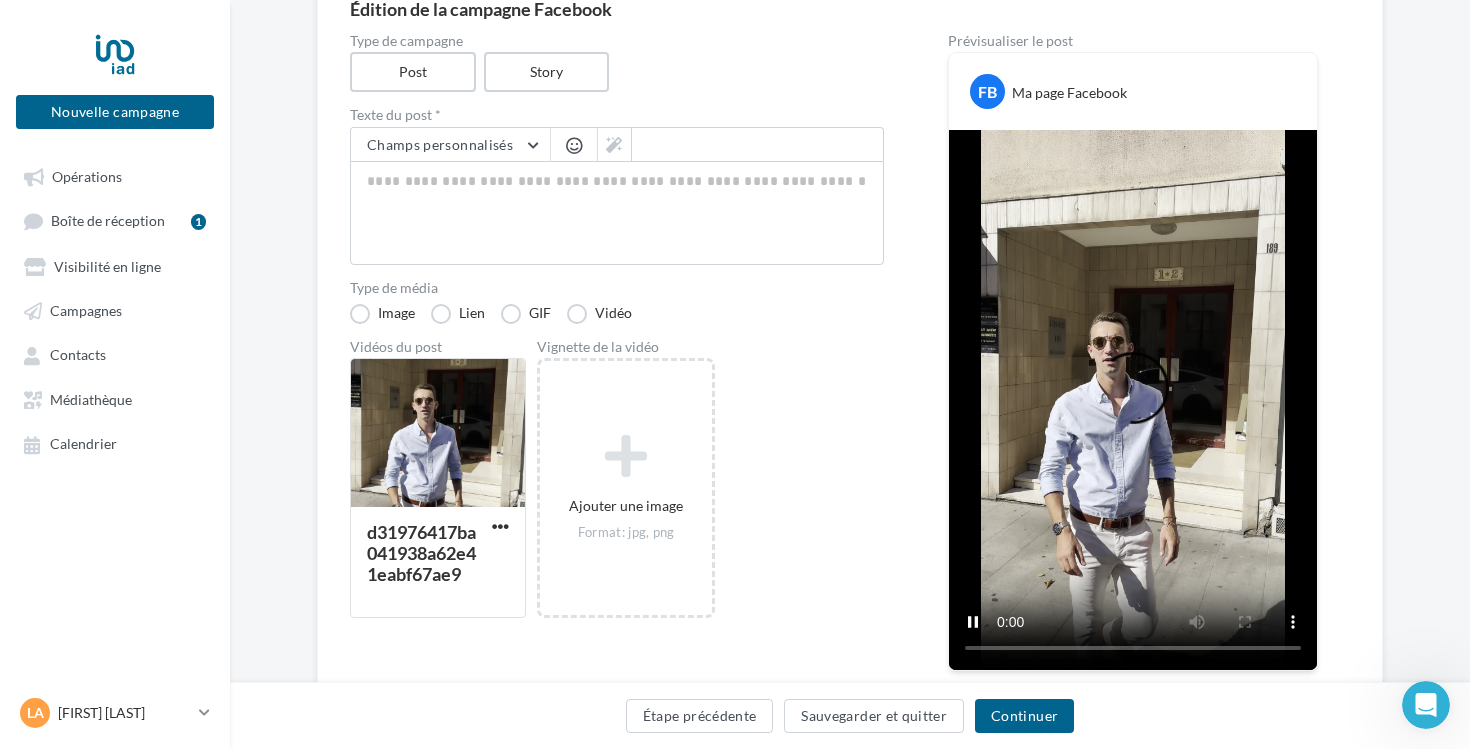 scroll, scrollTop: 99, scrollLeft: 0, axis: vertical 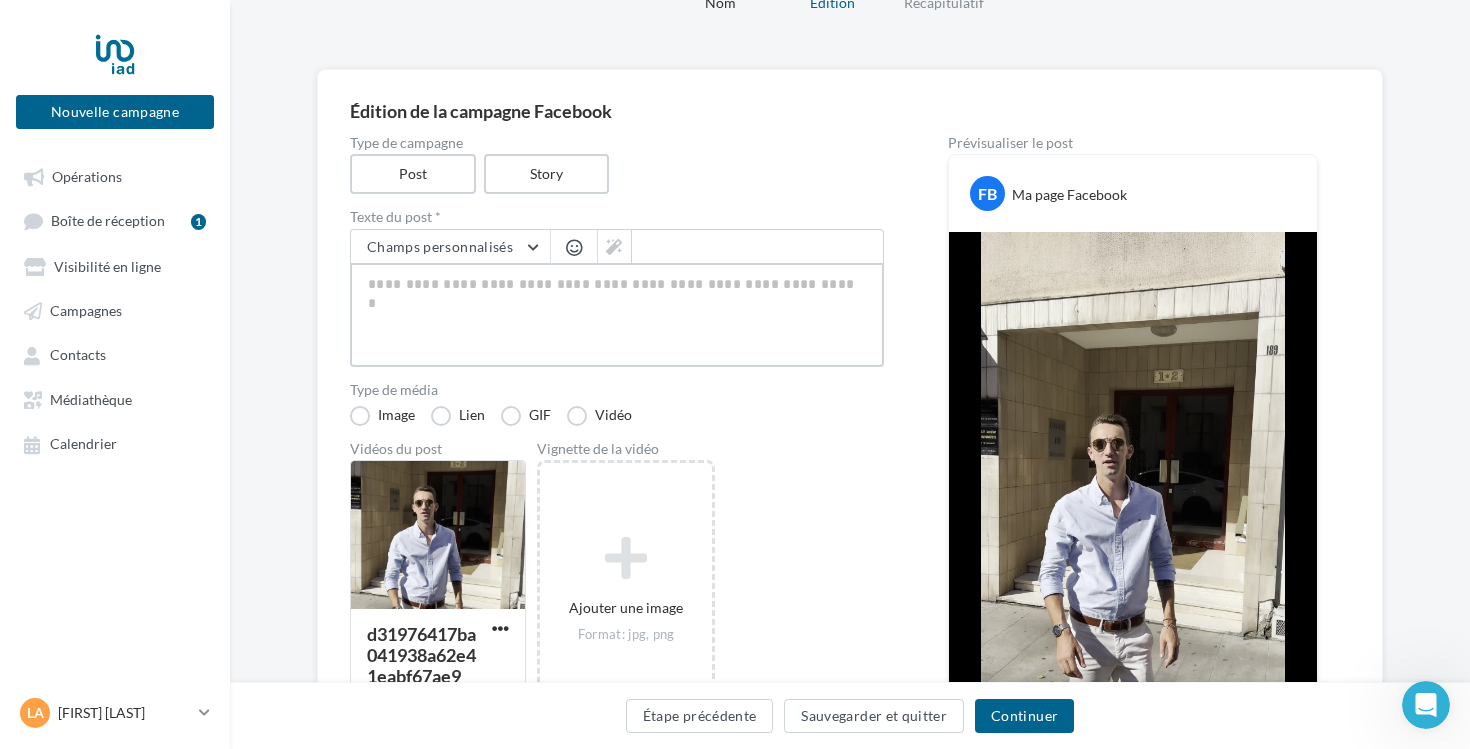 click at bounding box center [617, 315] 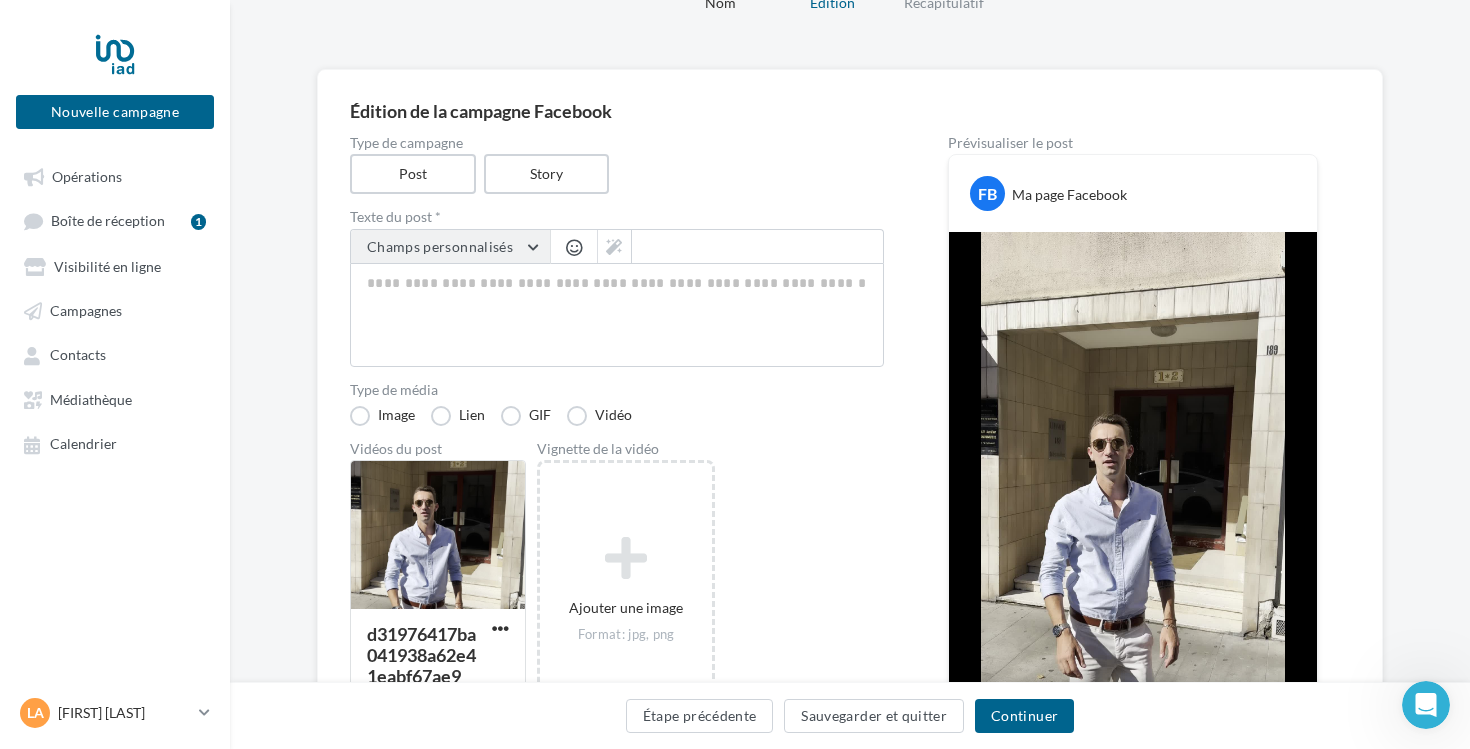 click on "Champs personnalisés" at bounding box center (450, 247) 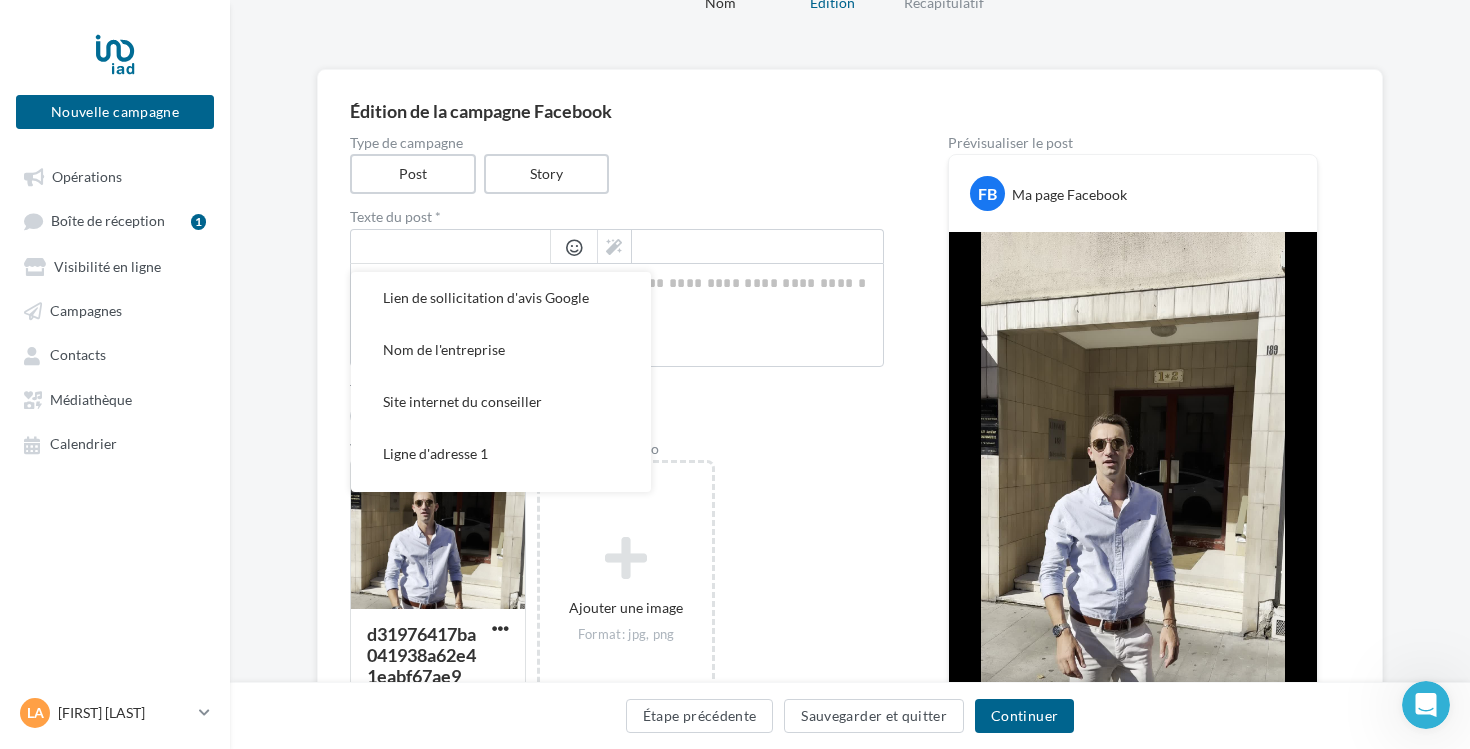 click at bounding box center (450, 247) 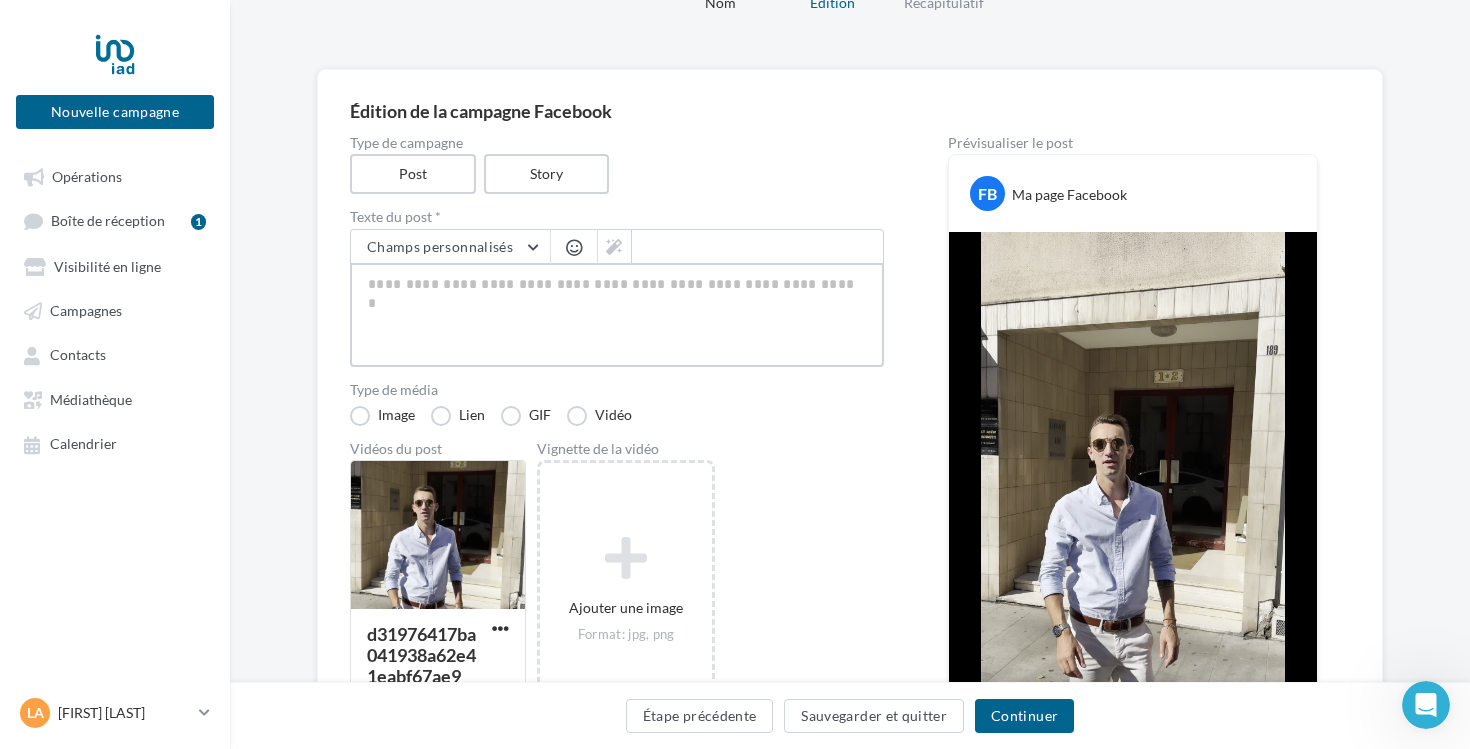 click at bounding box center [617, 315] 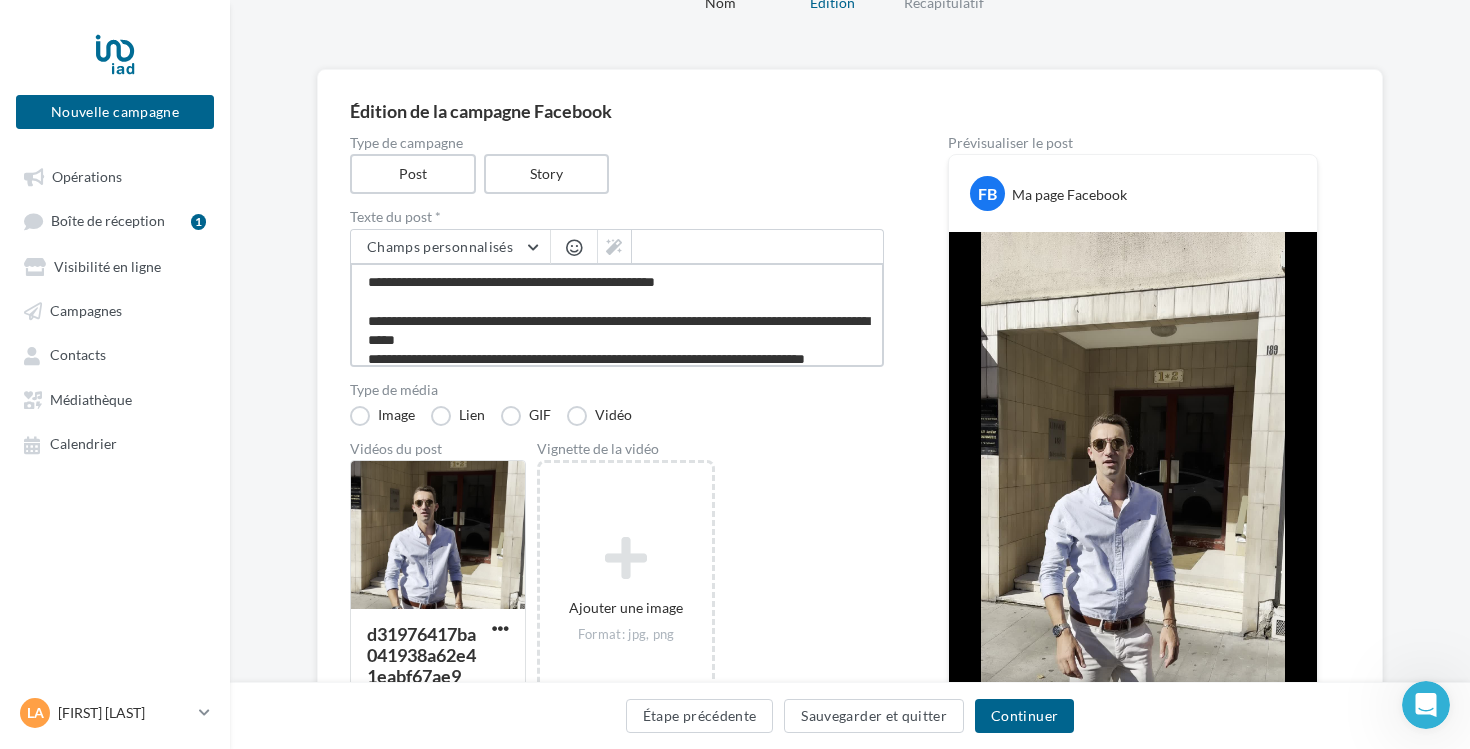 scroll, scrollTop: 319, scrollLeft: 0, axis: vertical 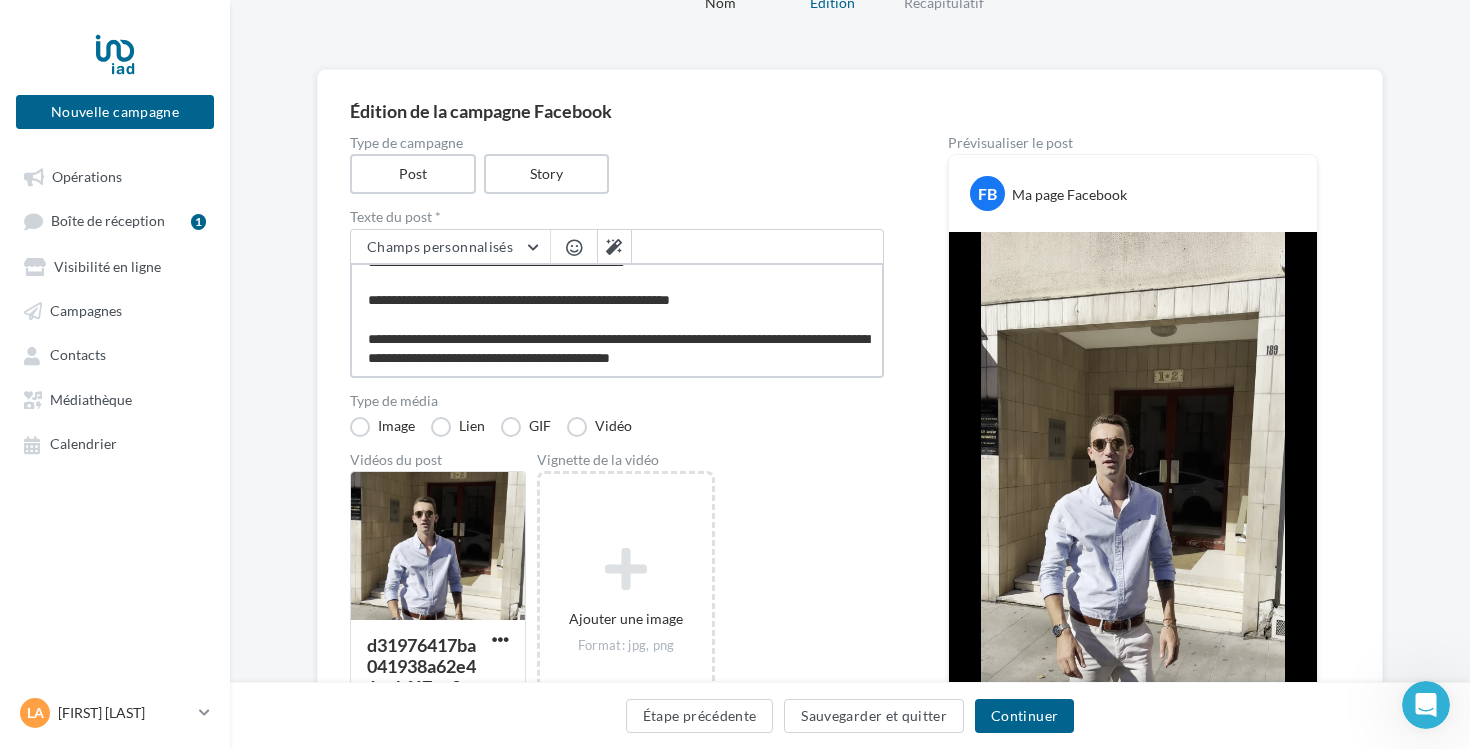 click on "**********" at bounding box center (617, 320) 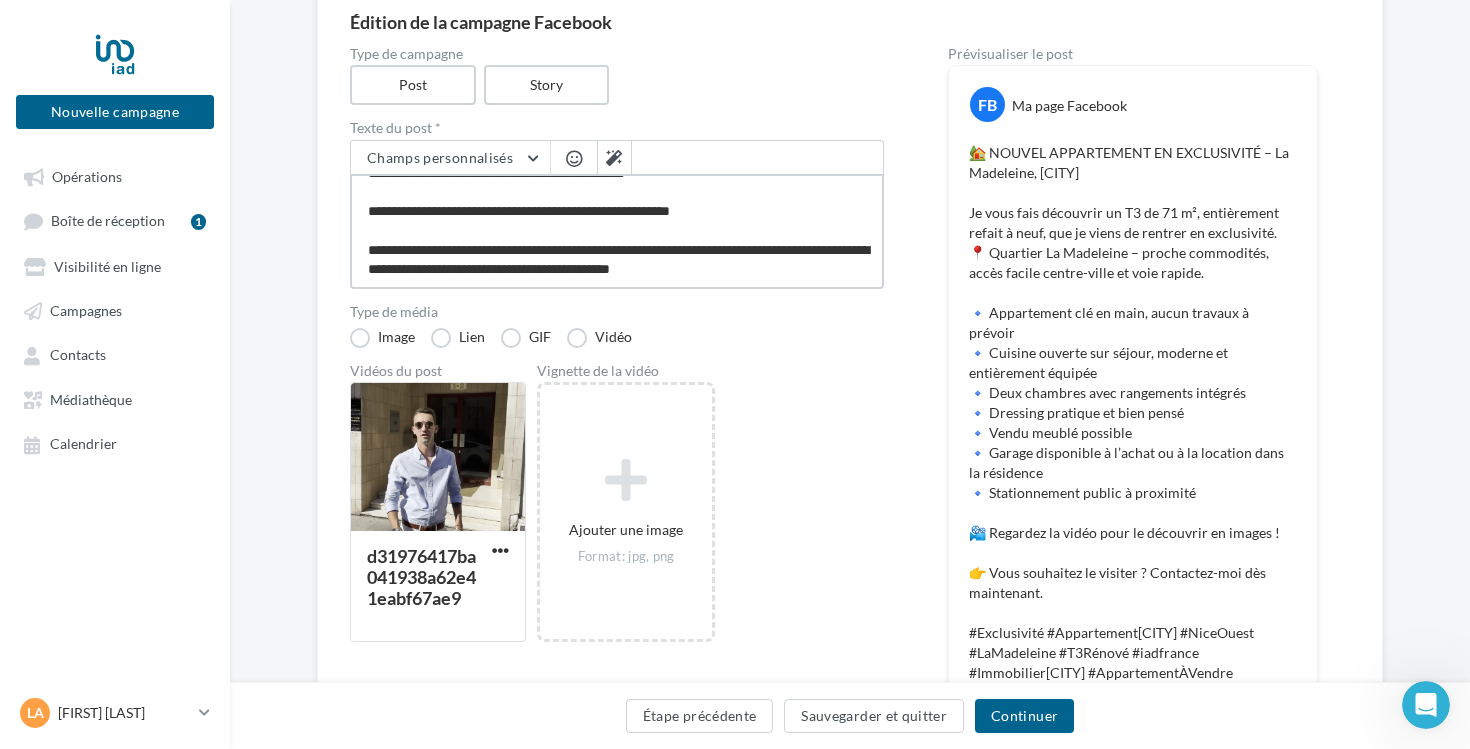 scroll, scrollTop: 147, scrollLeft: 0, axis: vertical 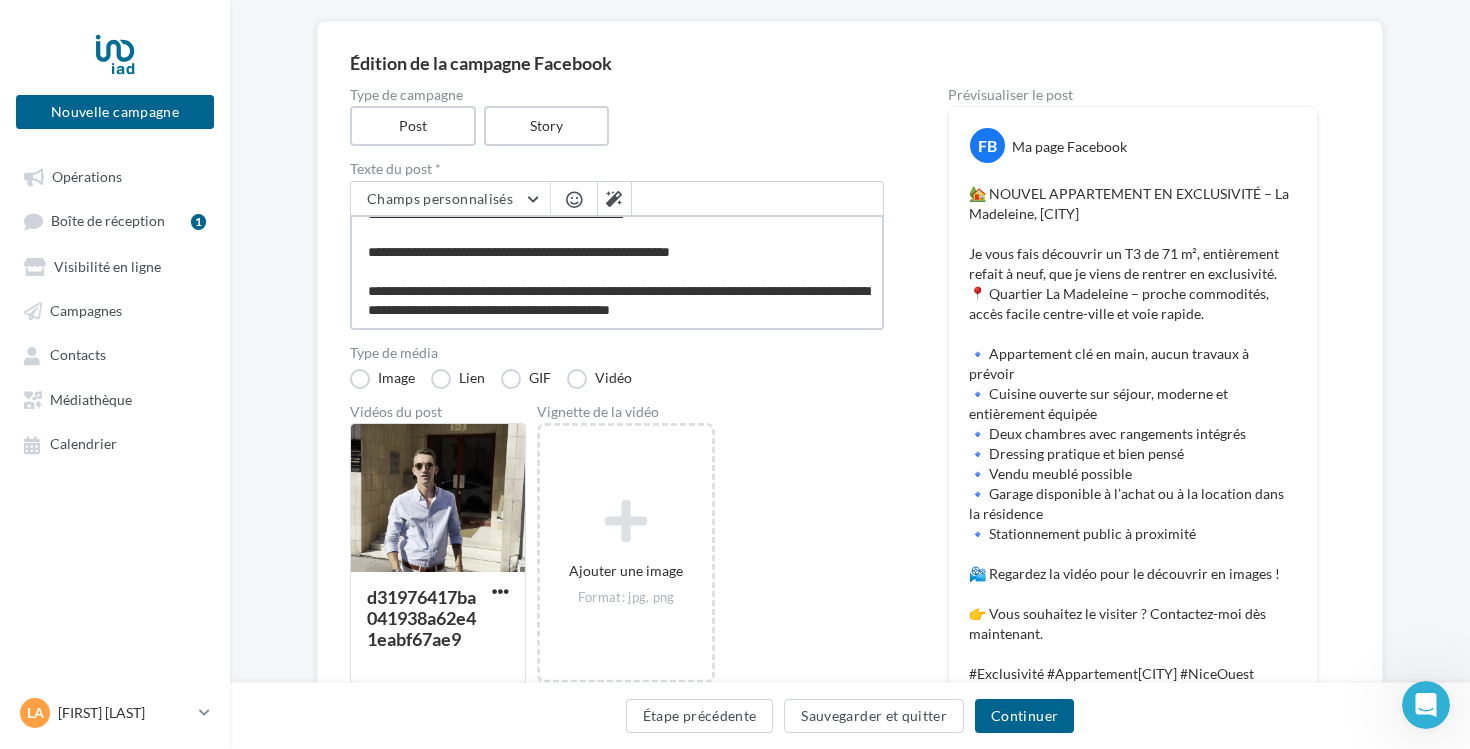 click on "**********" at bounding box center [617, 272] 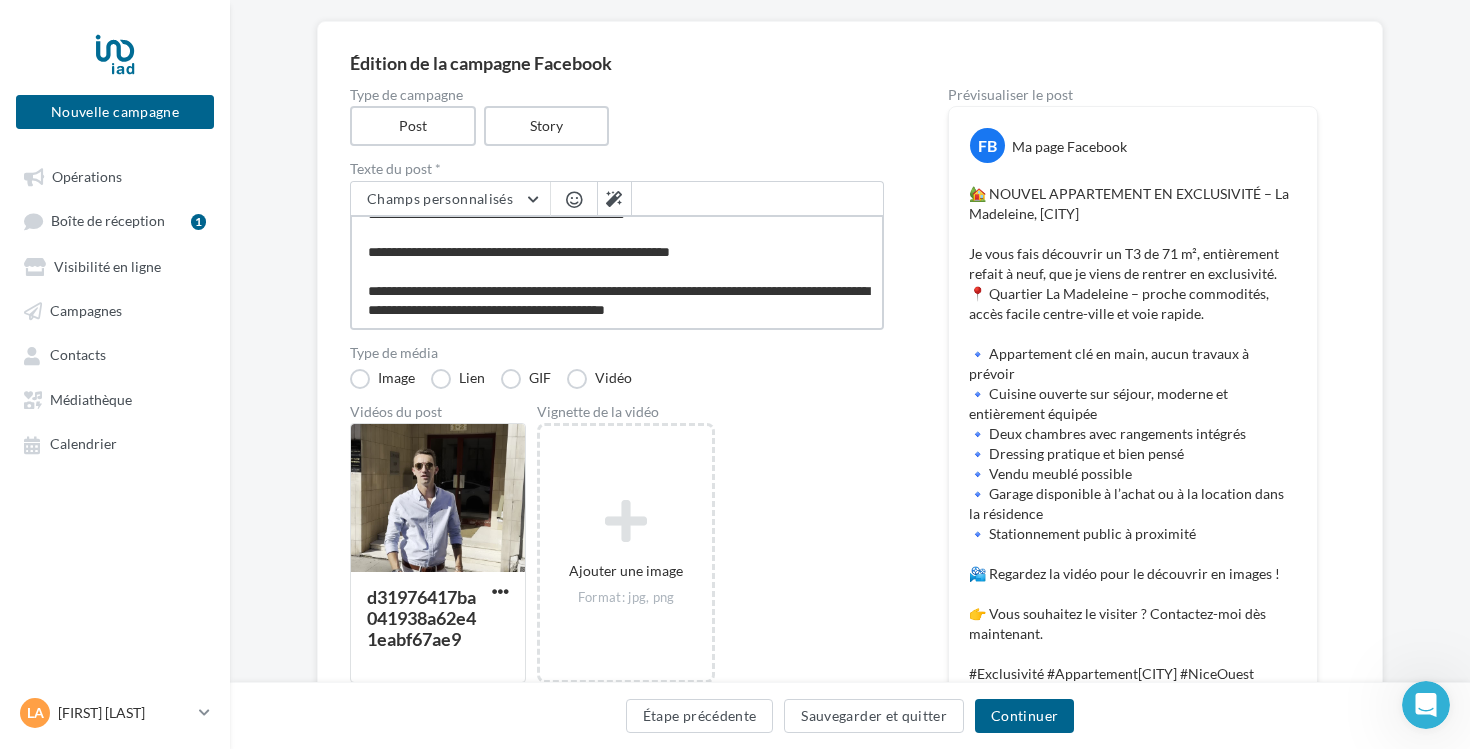 type on "**********" 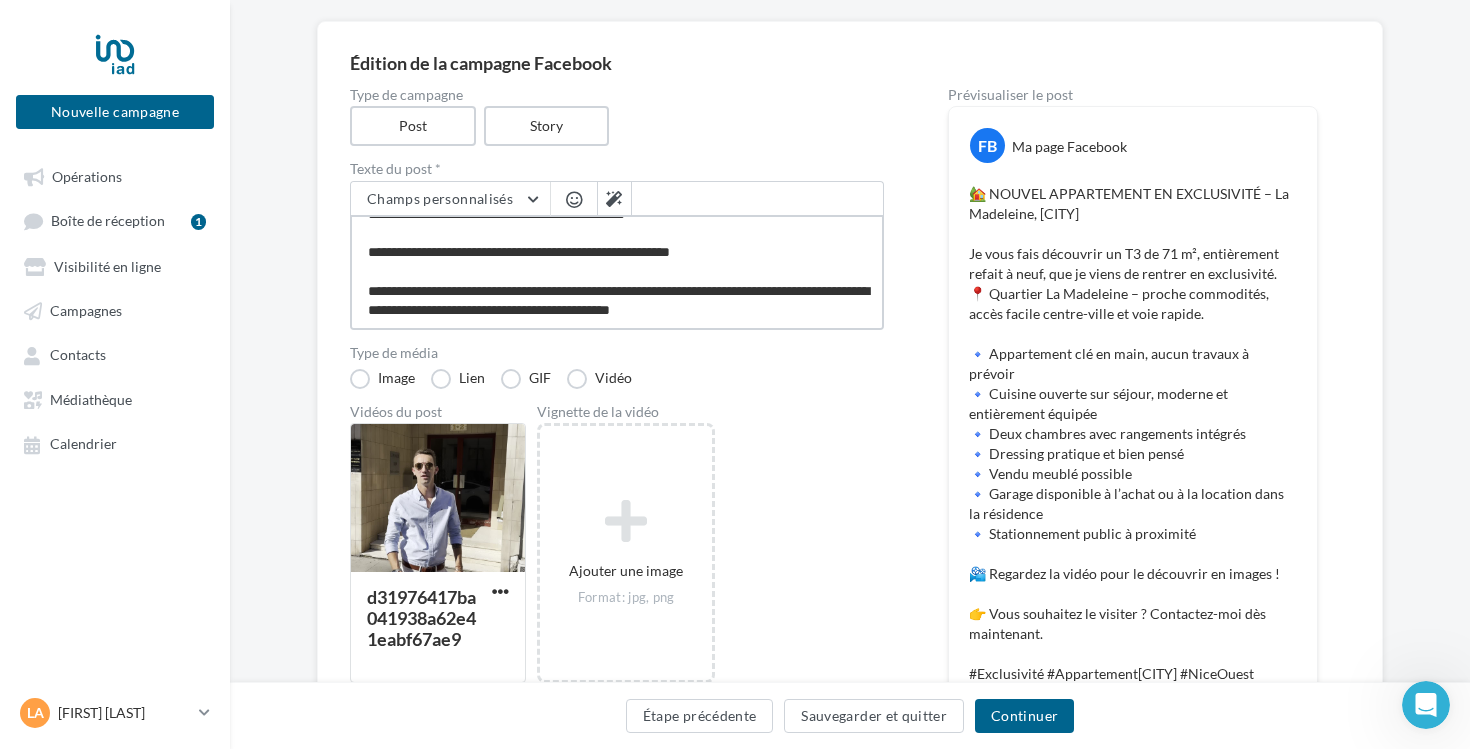 type on "**********" 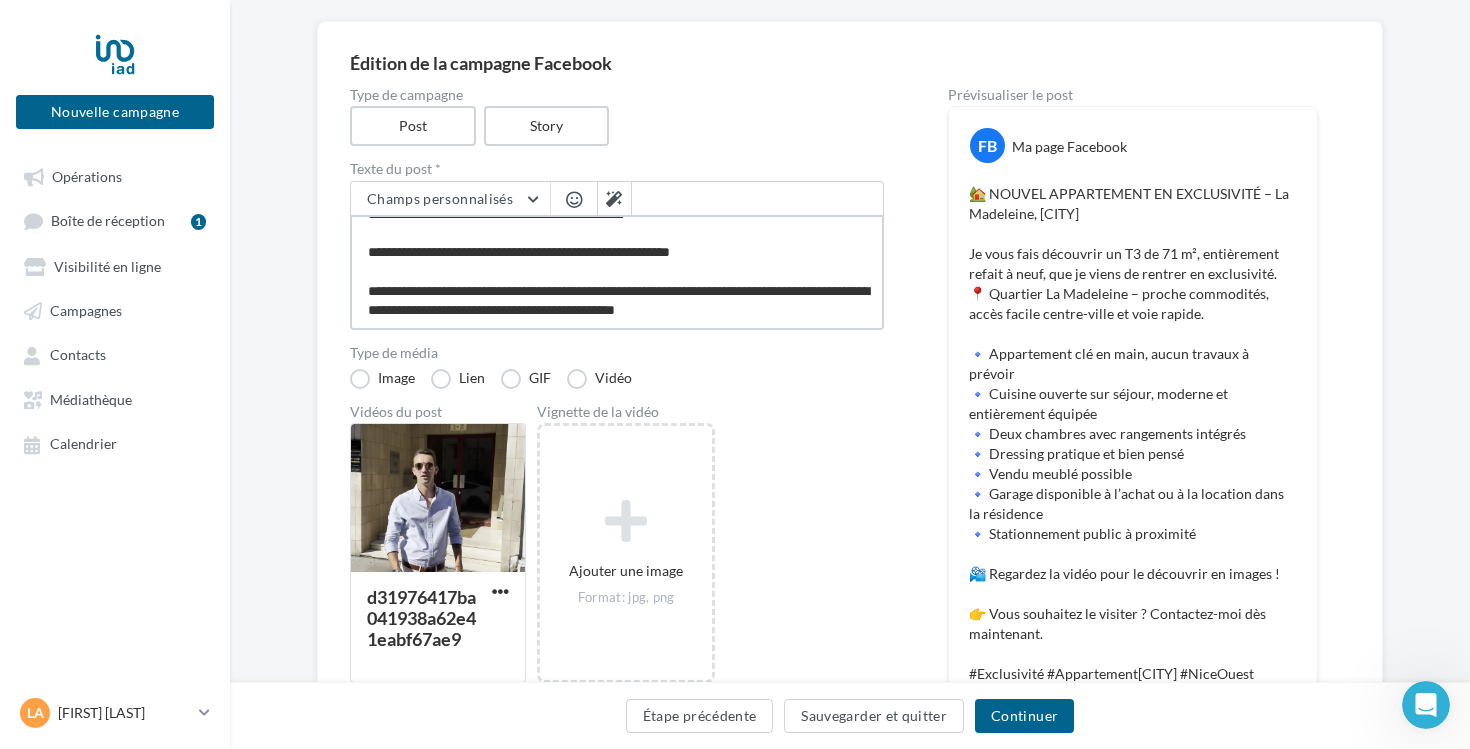 click on "**********" at bounding box center (617, 272) 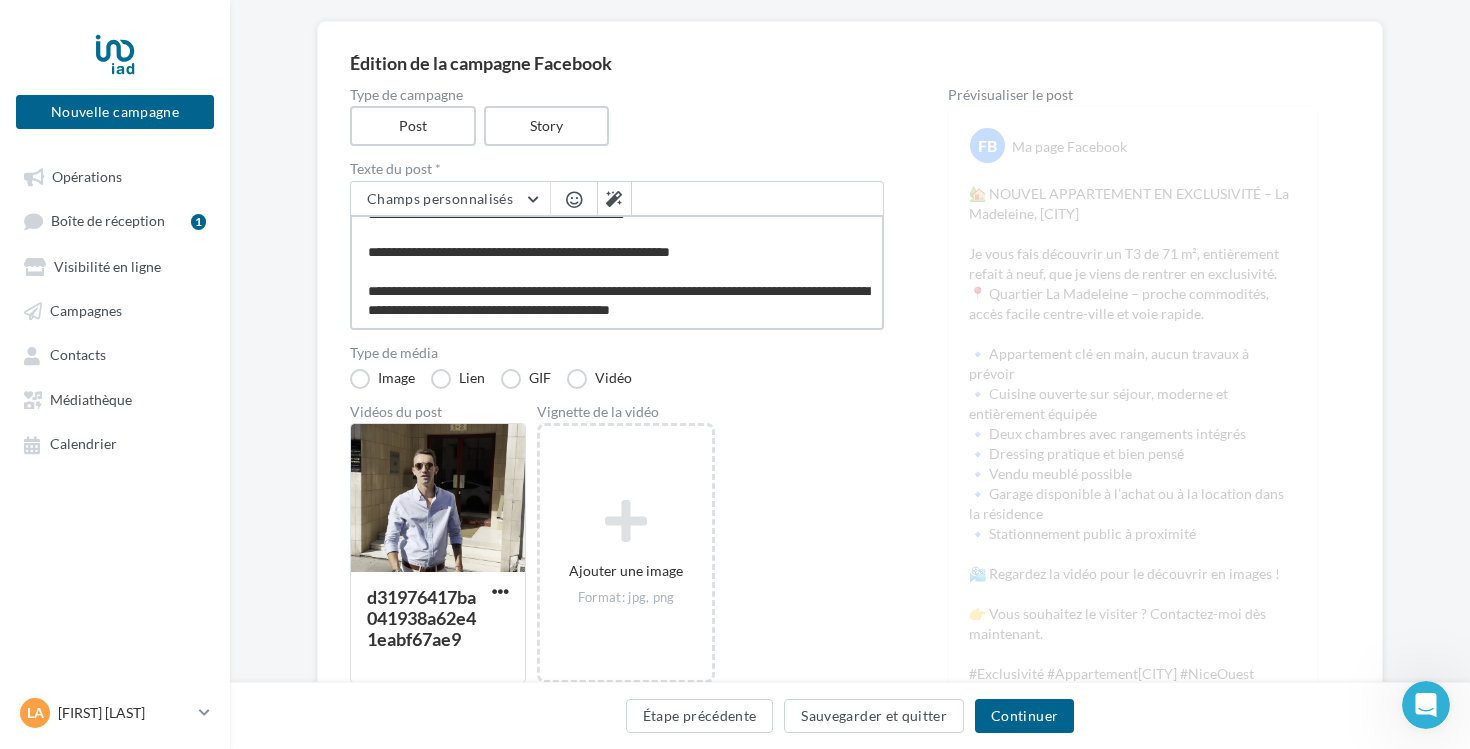type on "**********" 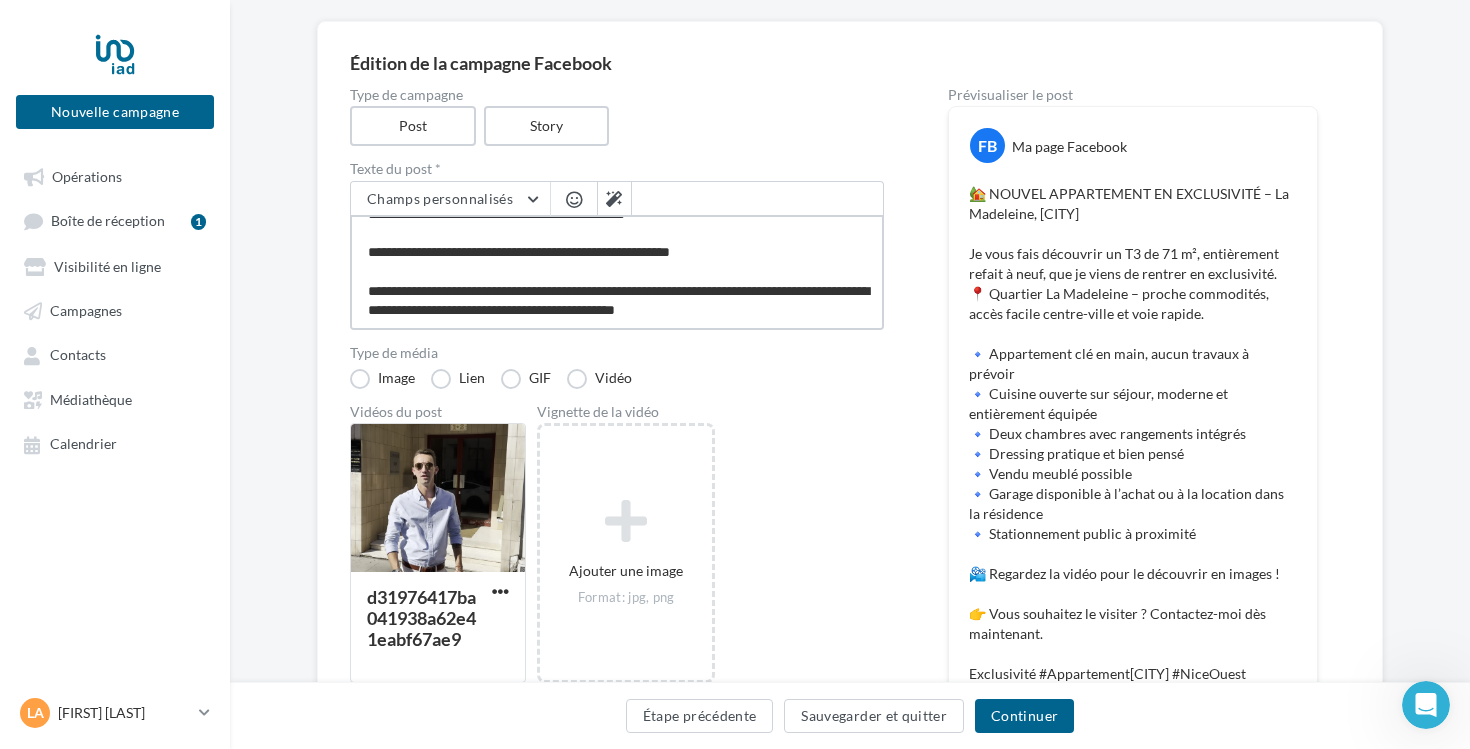 type on "**********" 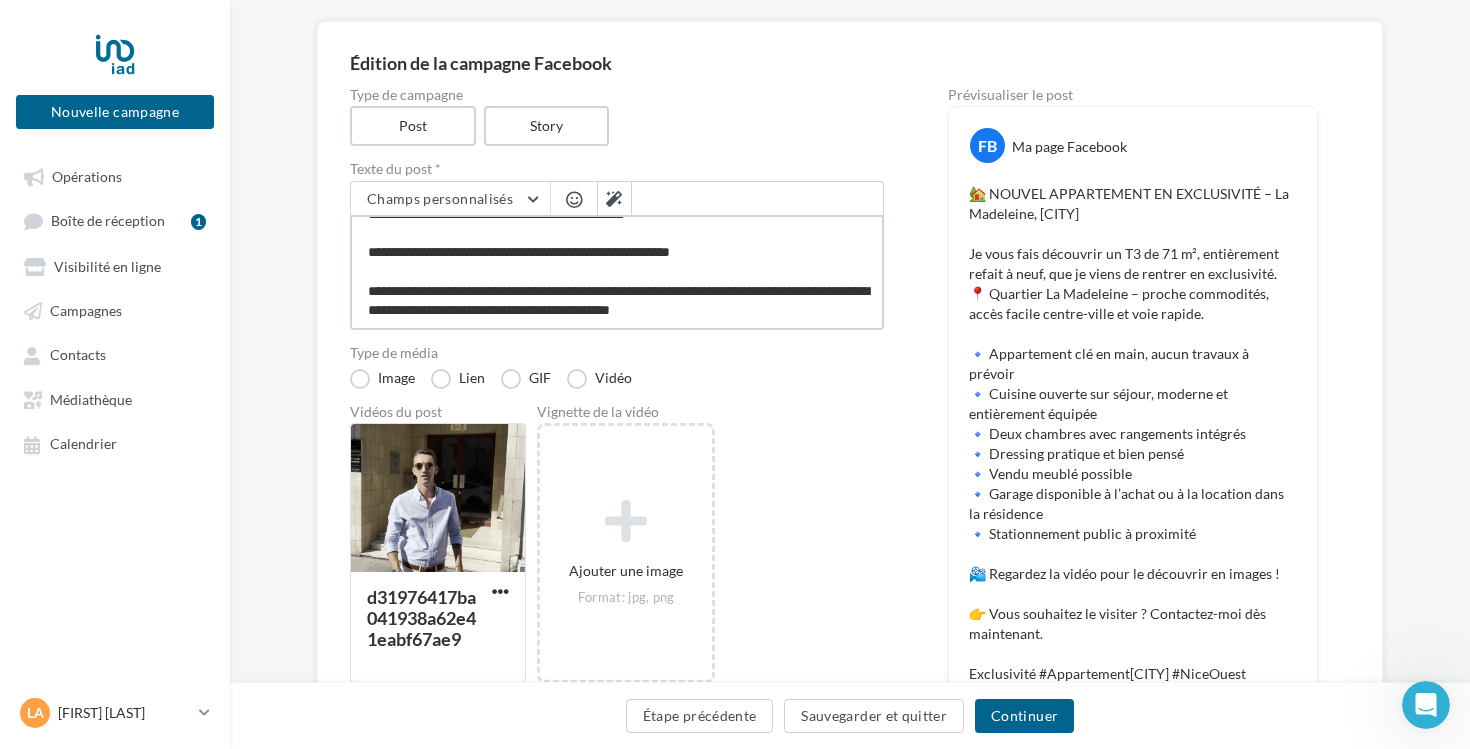 drag, startPoint x: 434, startPoint y: 280, endPoint x: 370, endPoint y: 277, distance: 64.070274 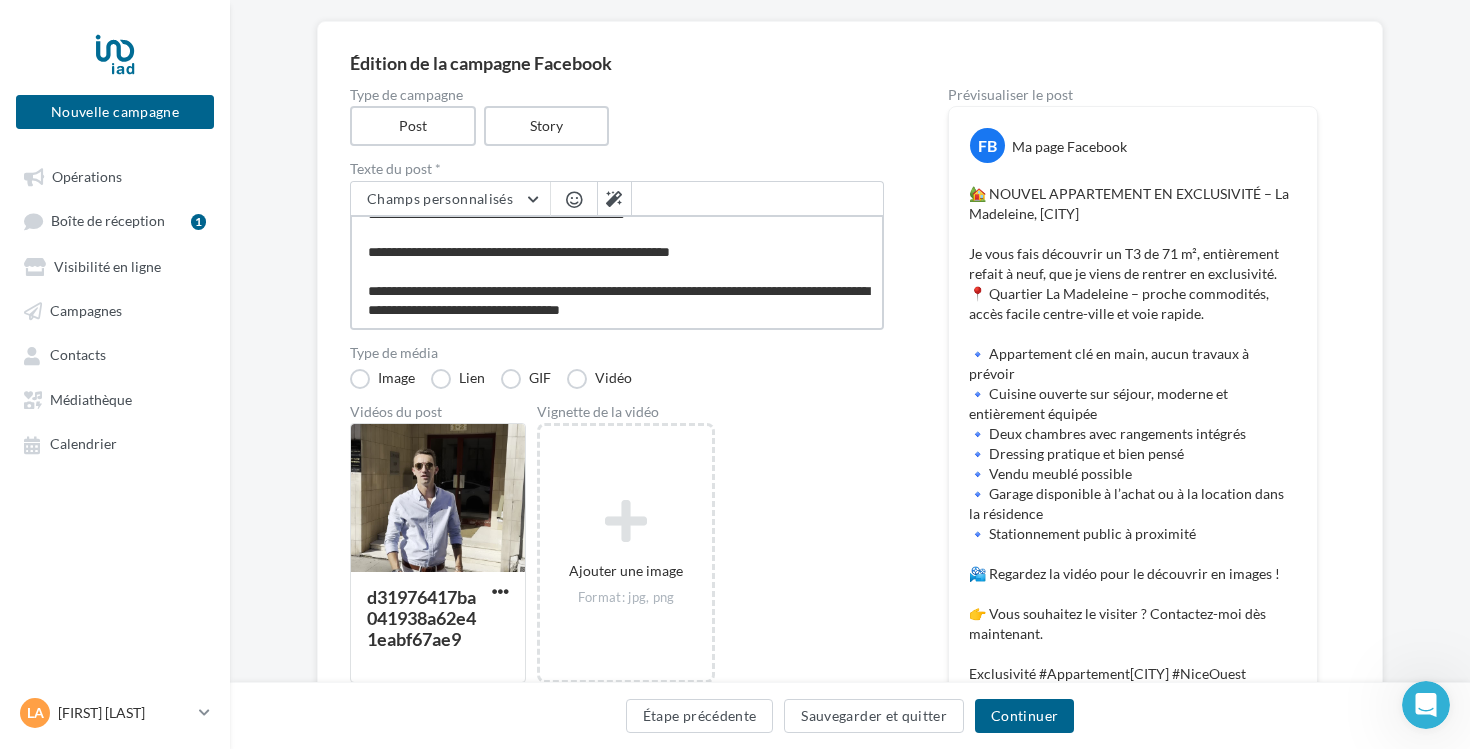 type on "**********" 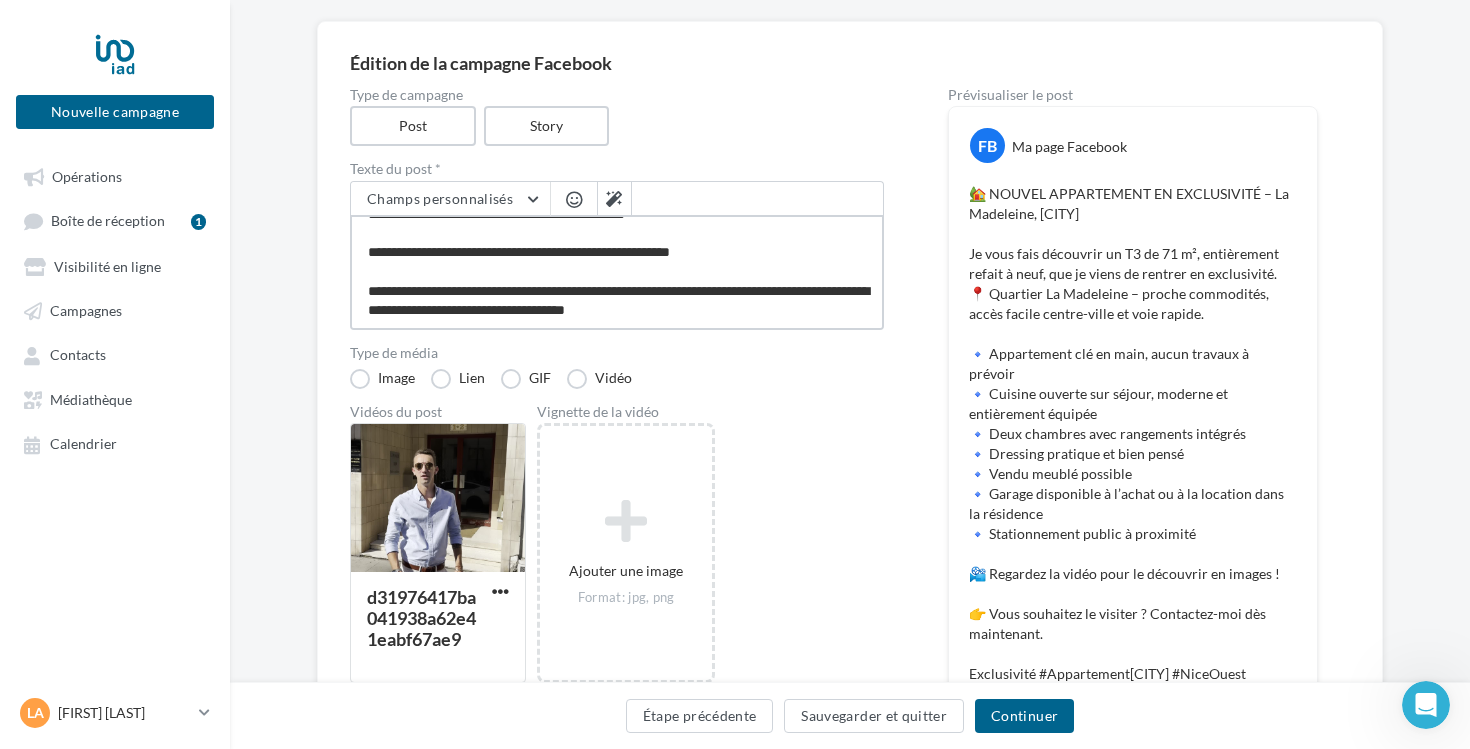 type on "**********" 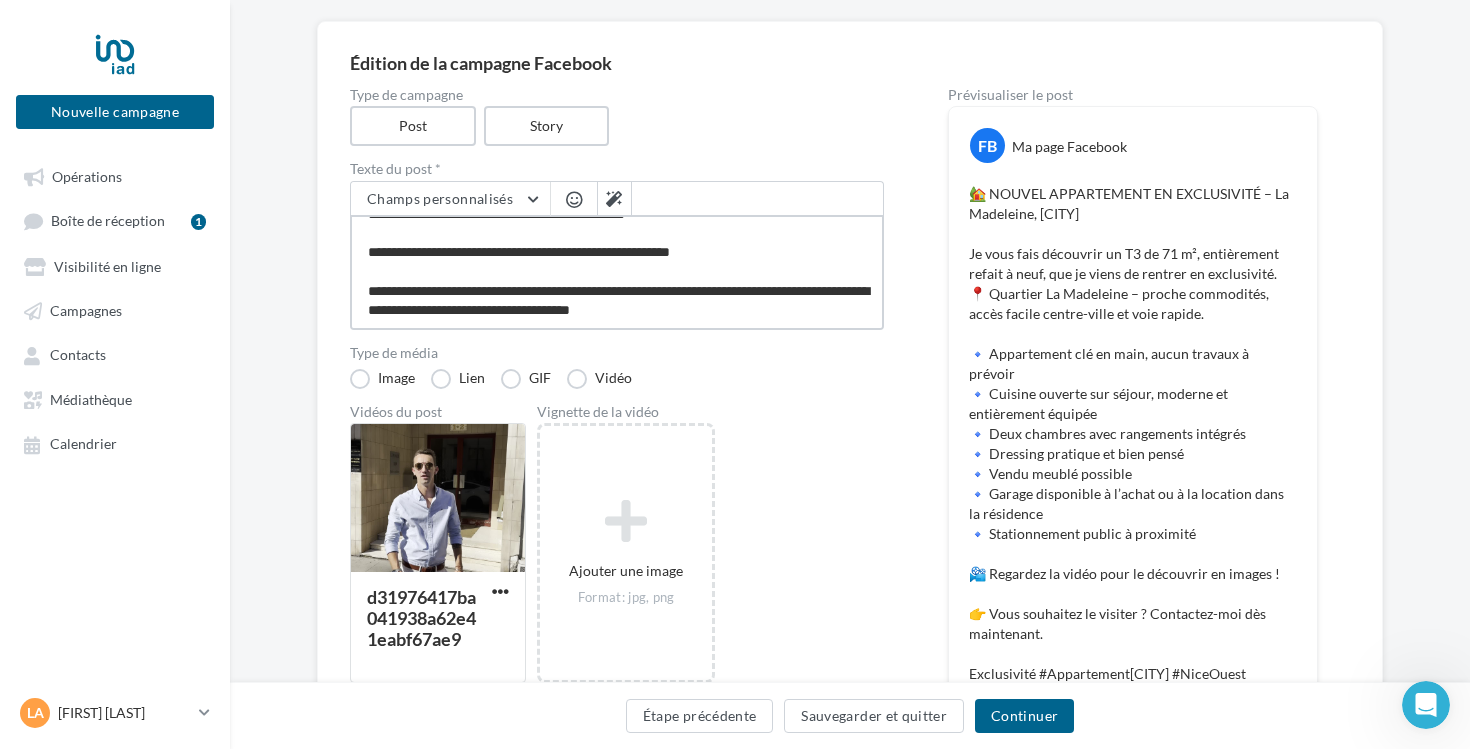 type on "**********" 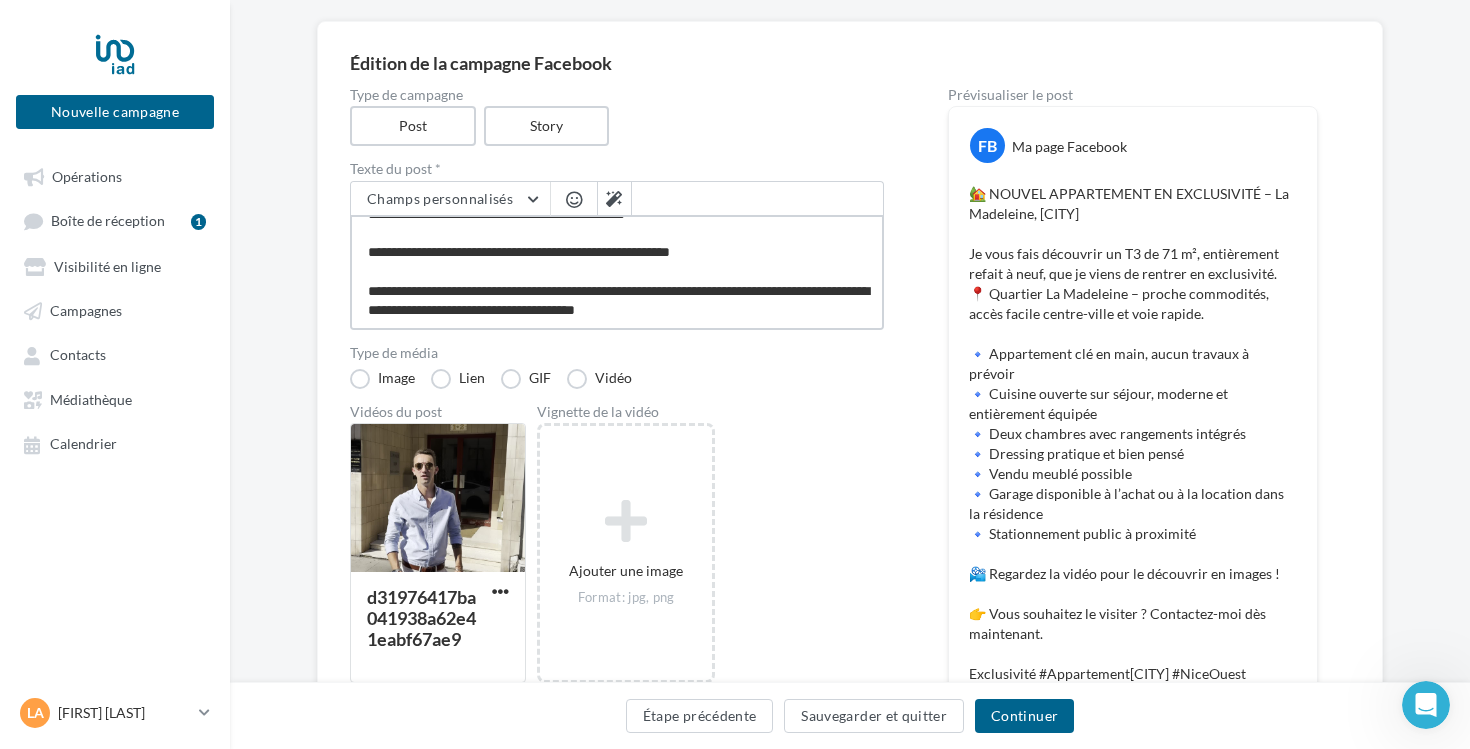type on "**********" 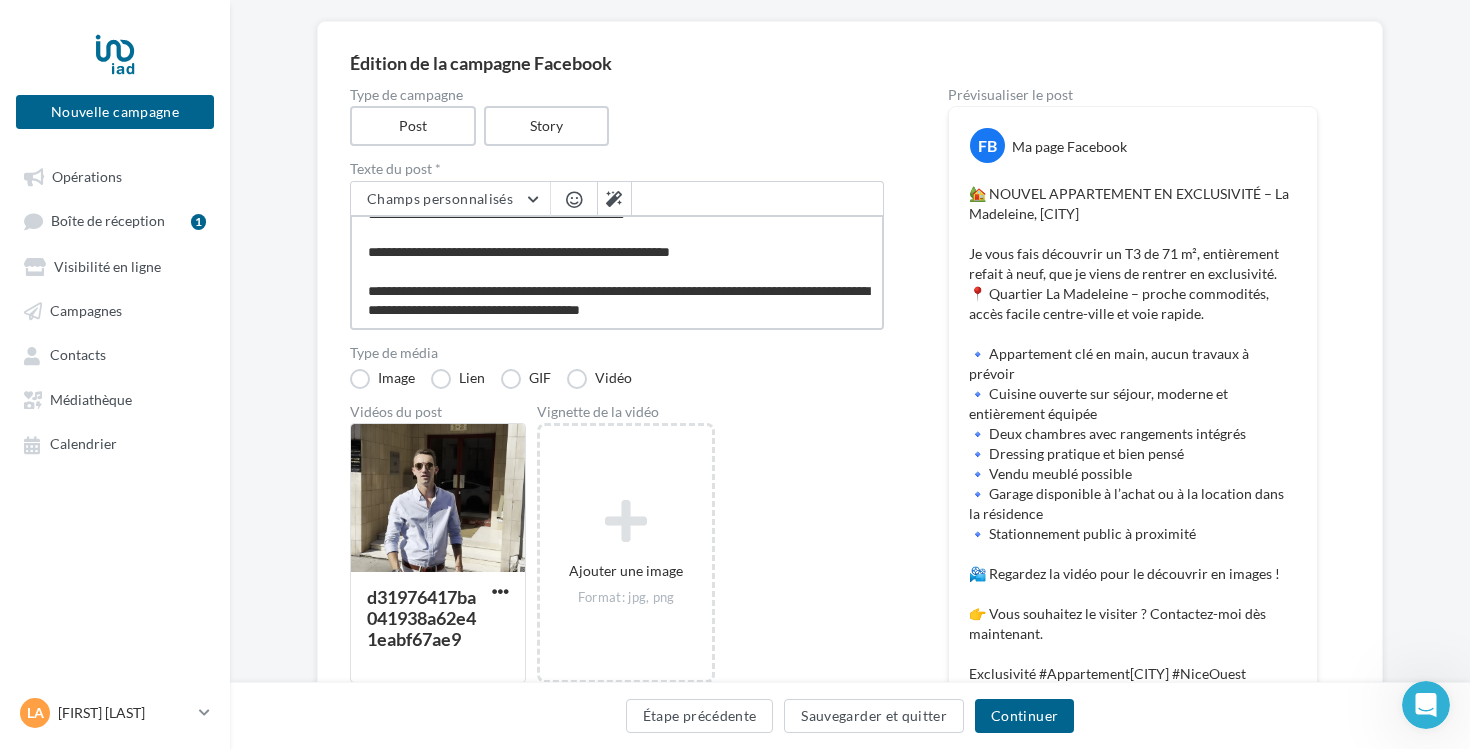 type on "**********" 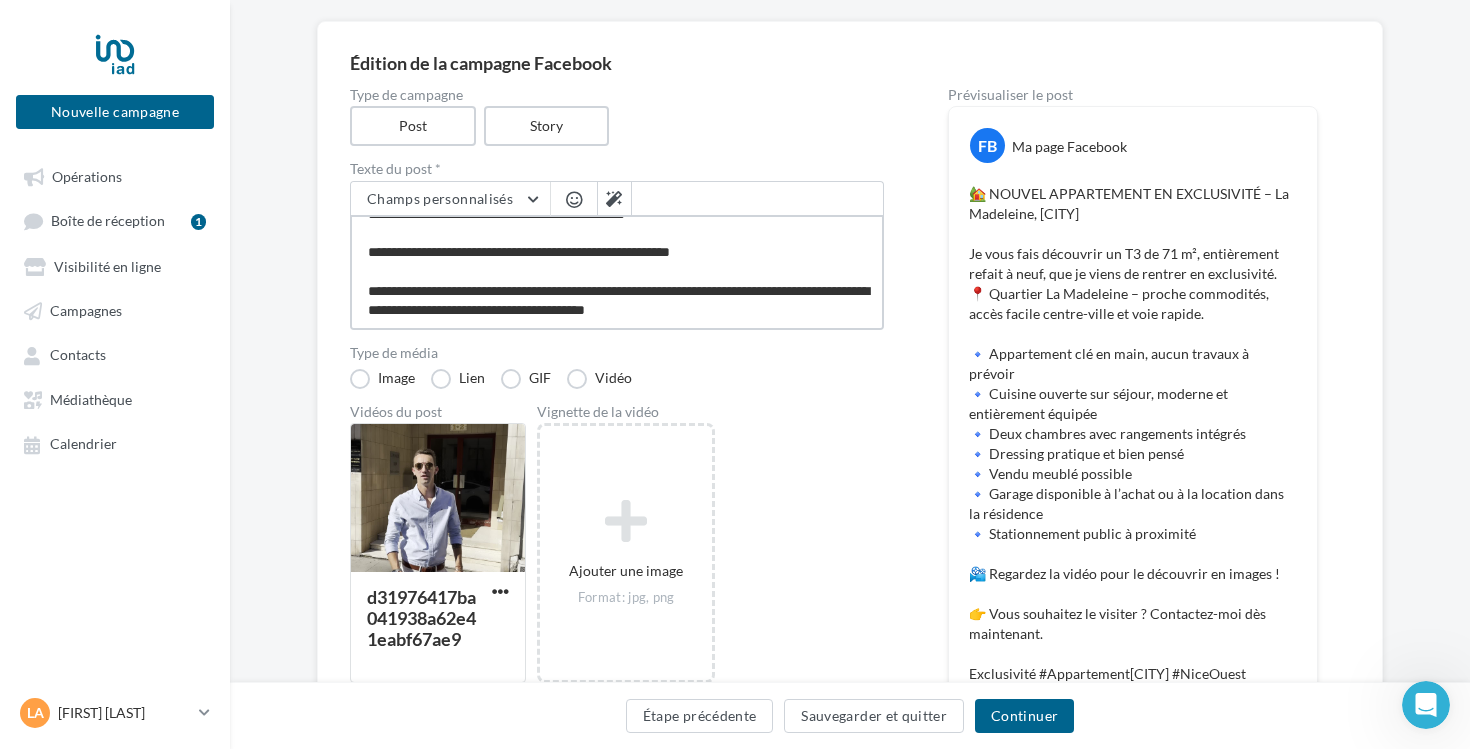 type on "**********" 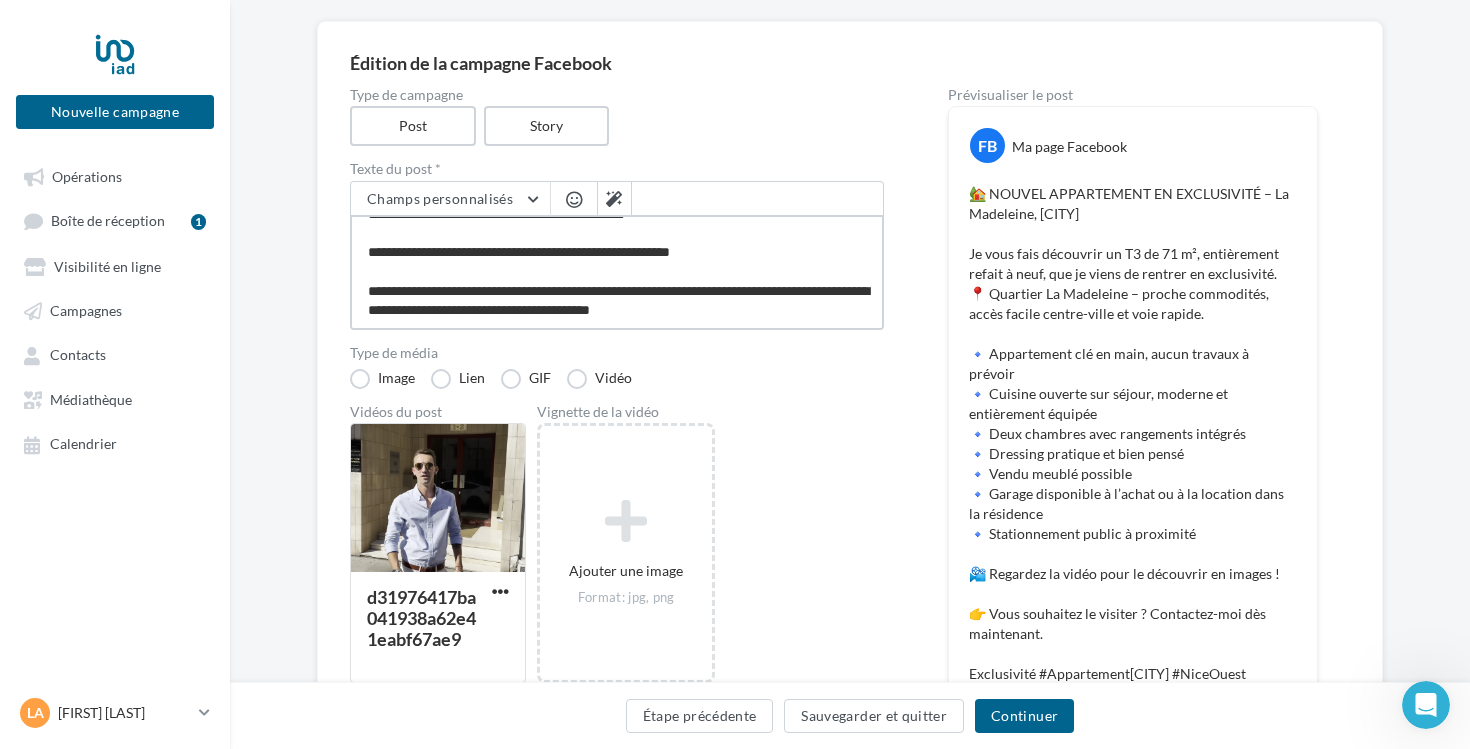 type on "**********" 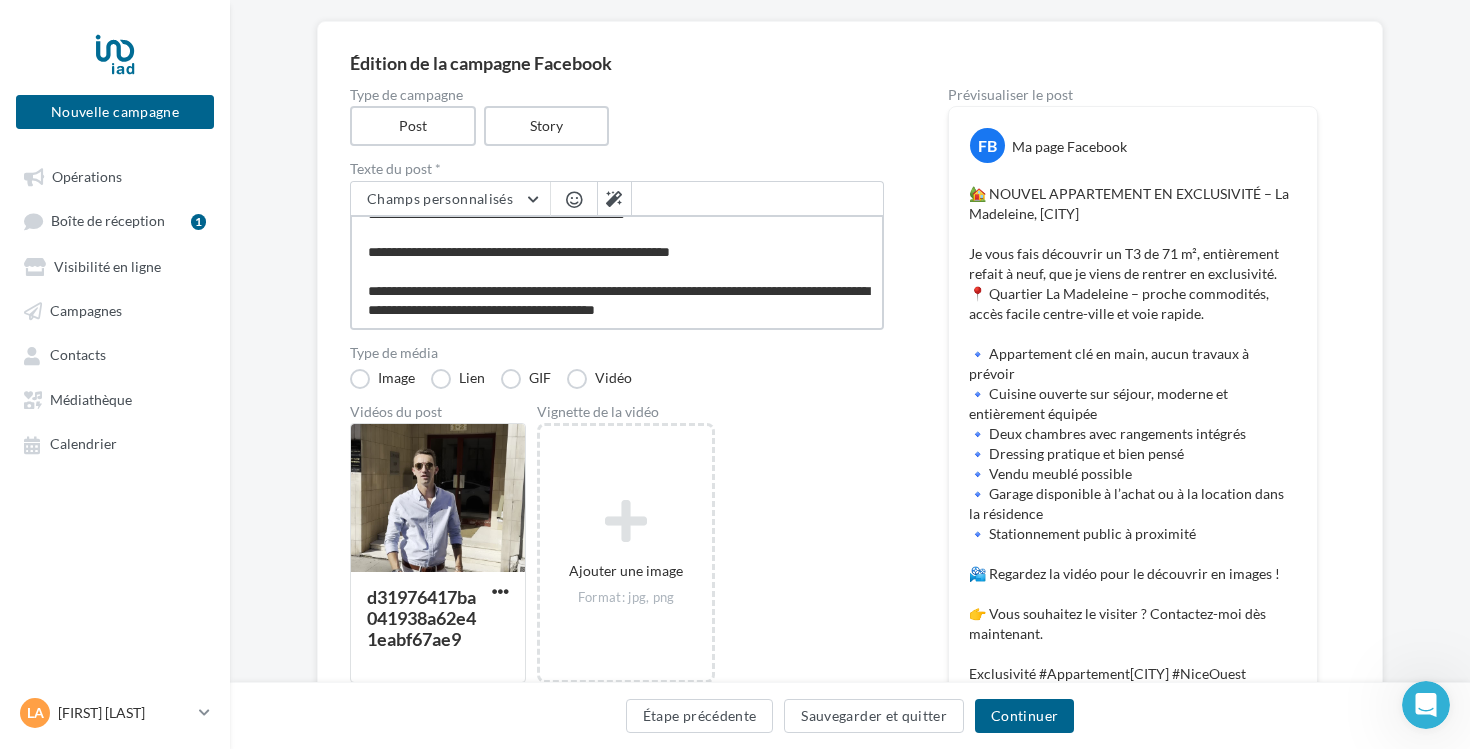 type on "**********" 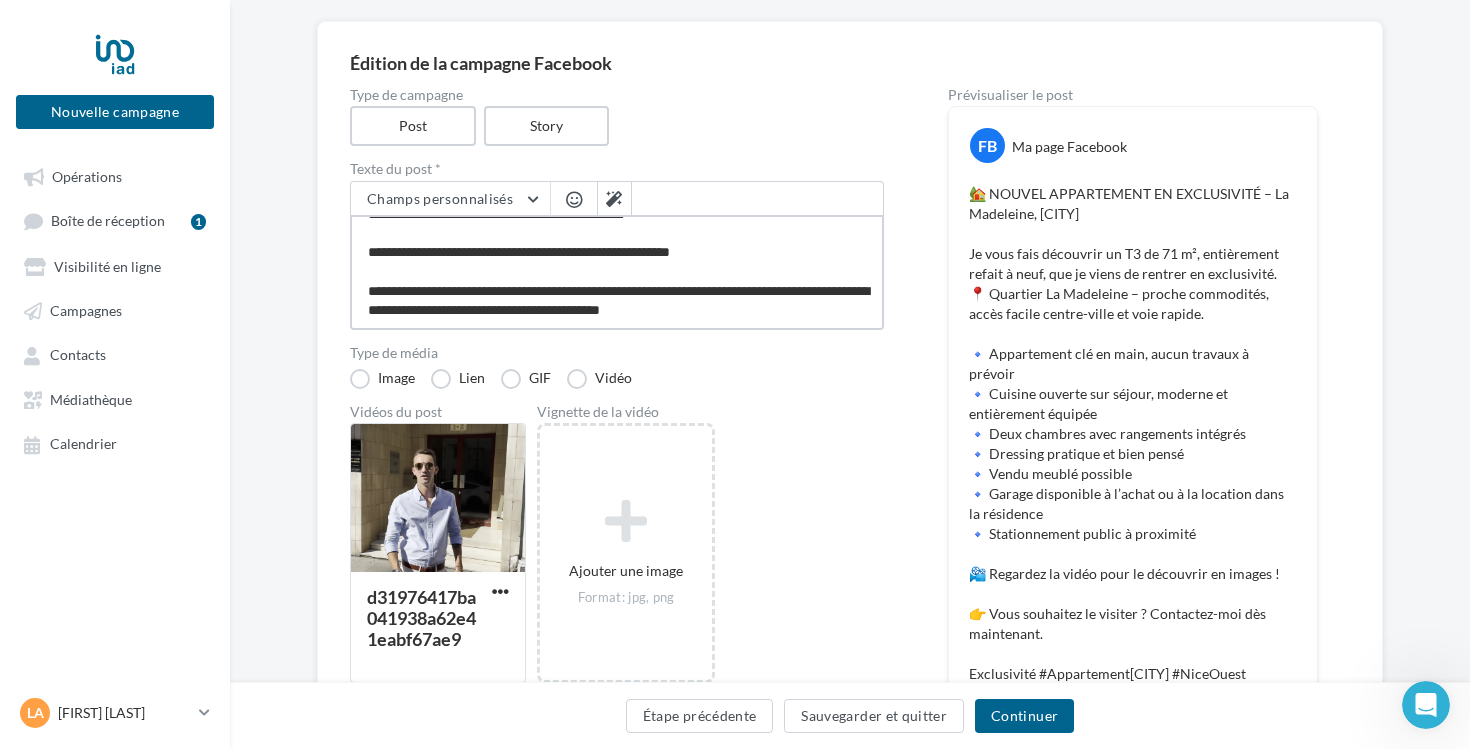 type on "**********" 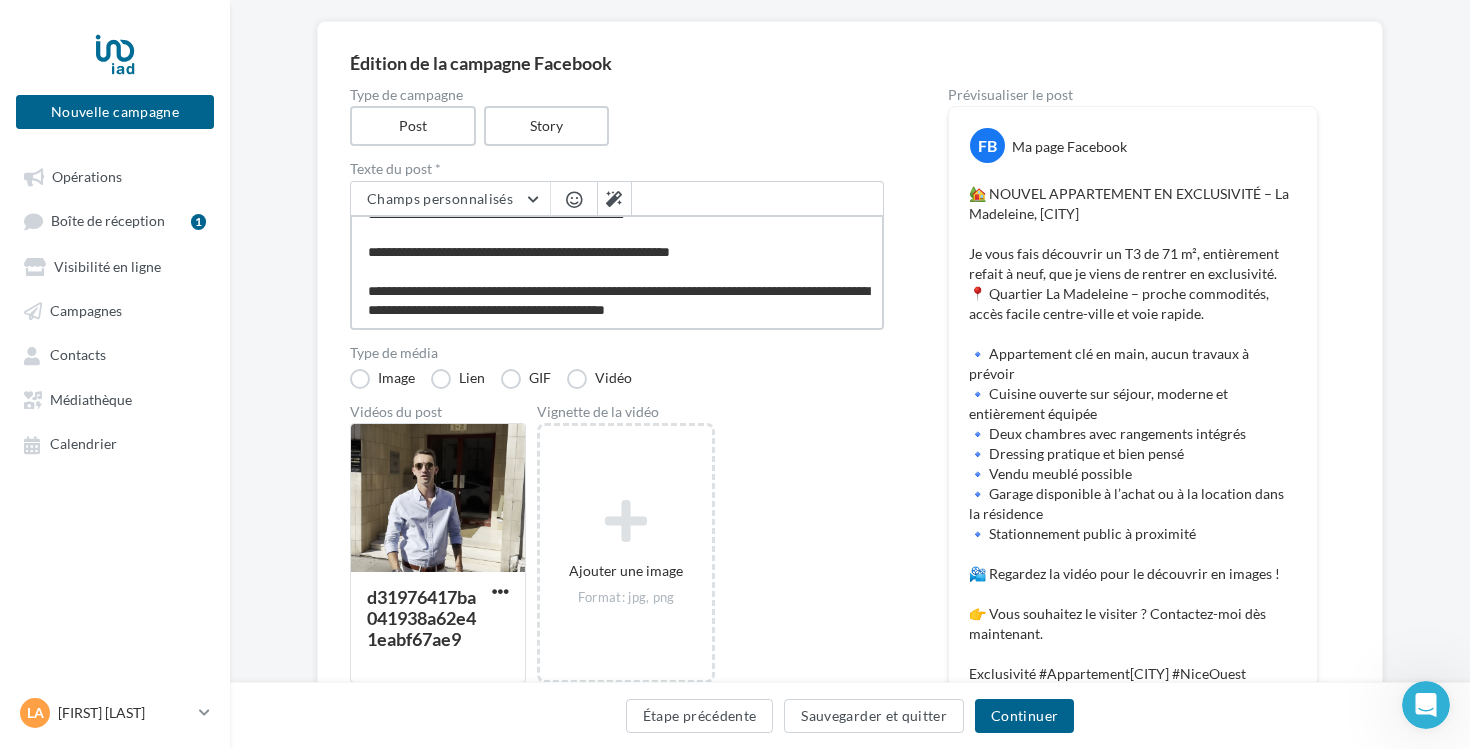type on "**********" 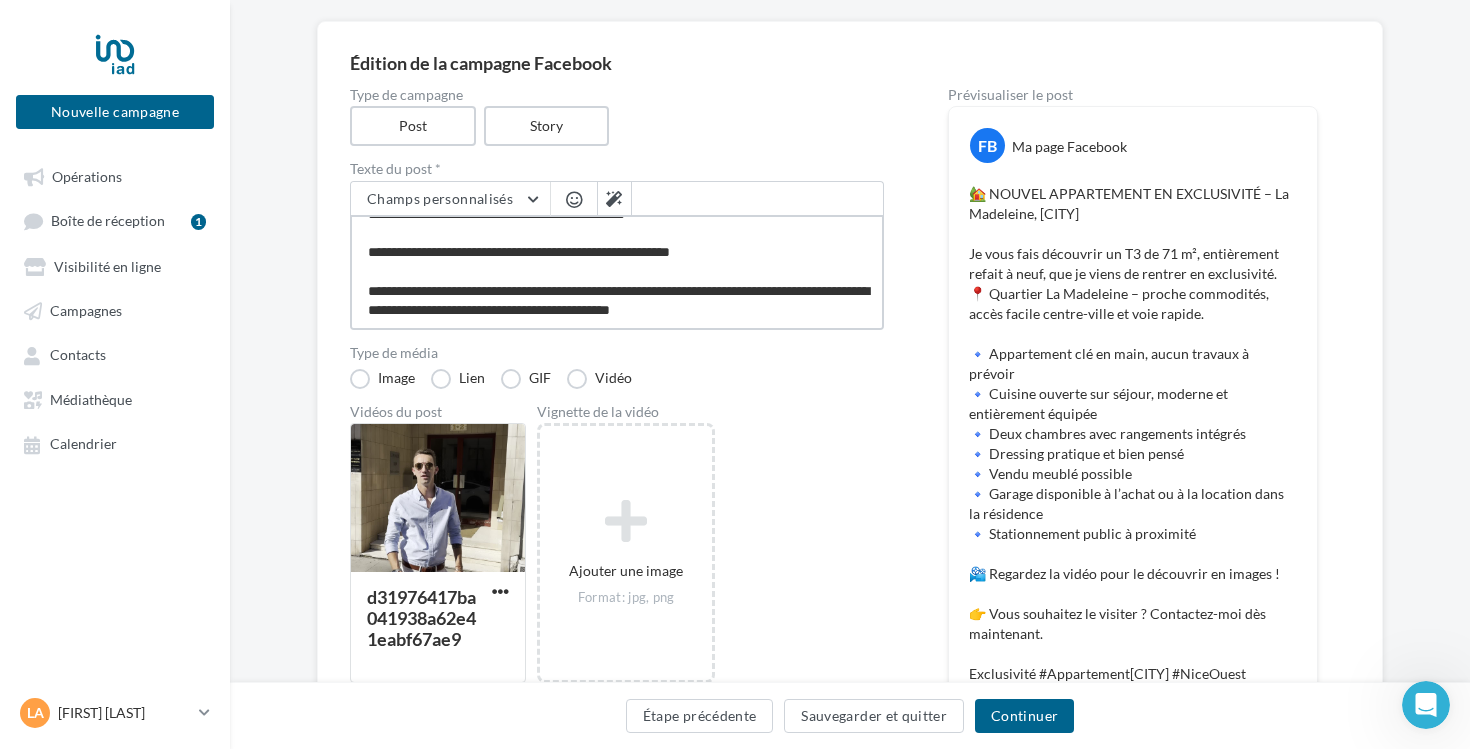 type on "**********" 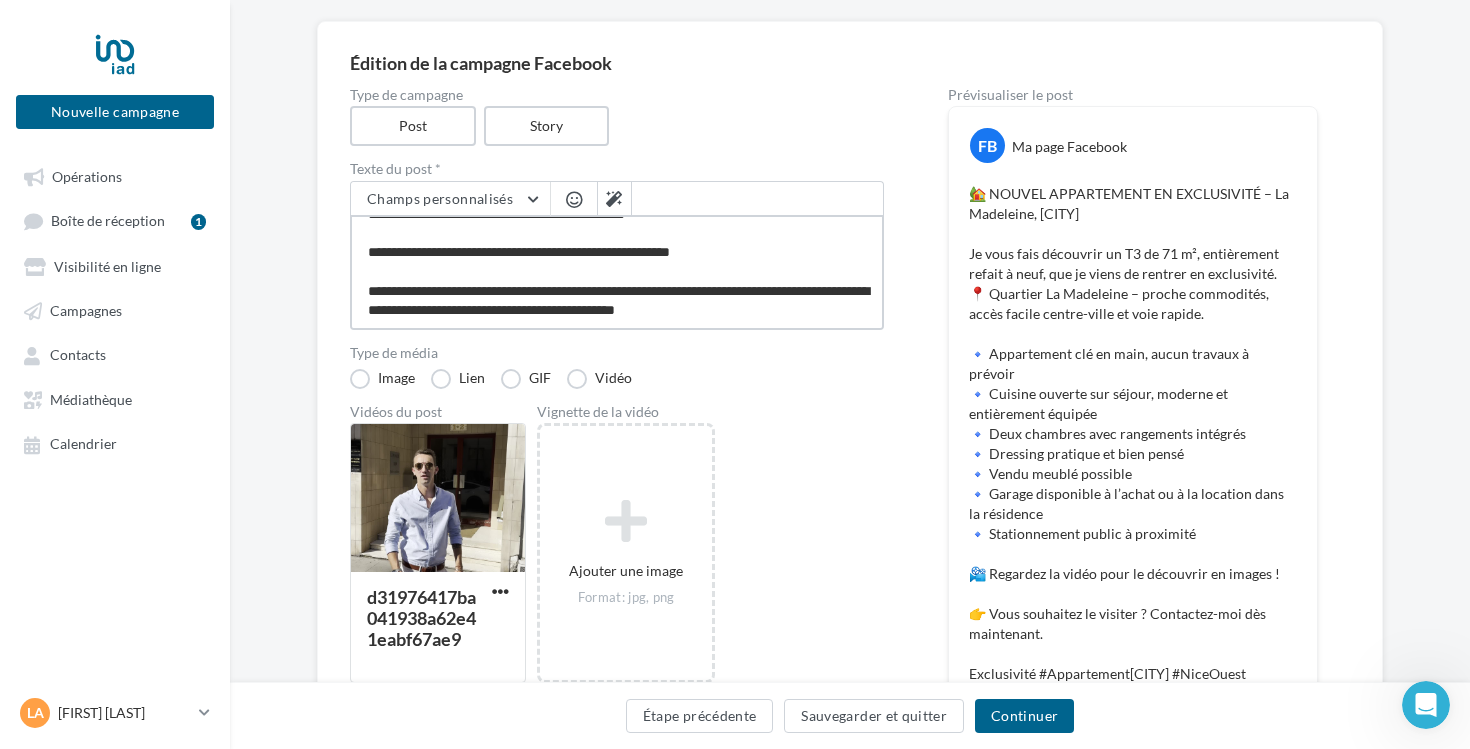 type on "**********" 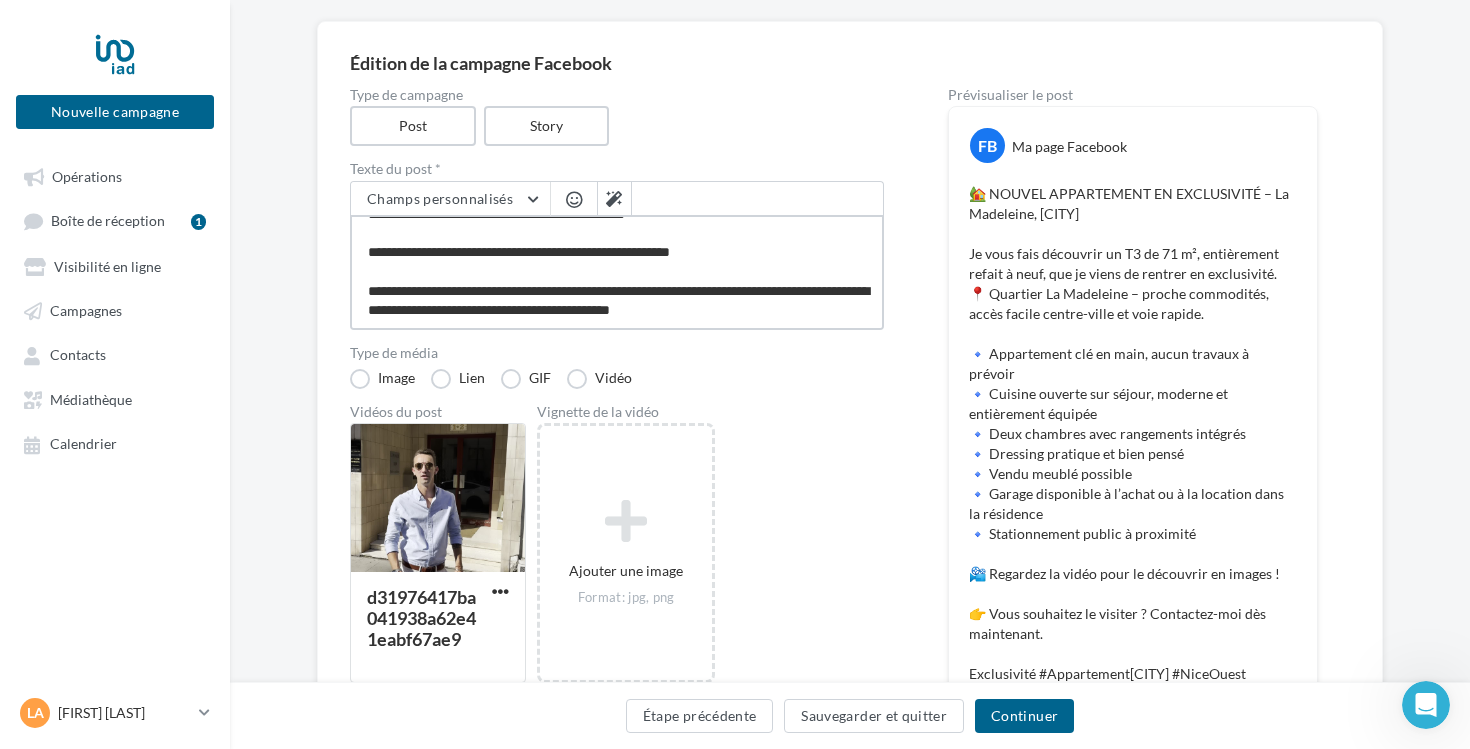 type on "**********" 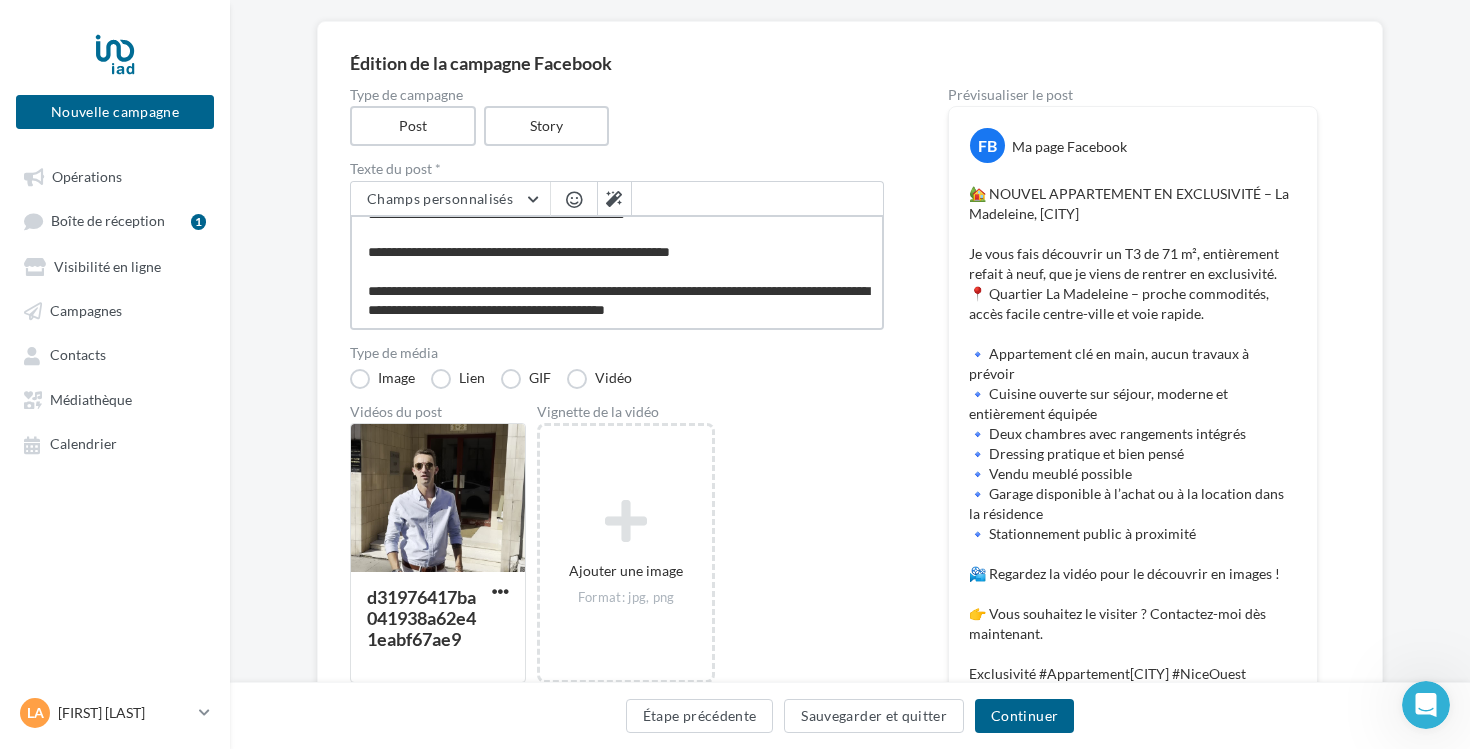 type on "**********" 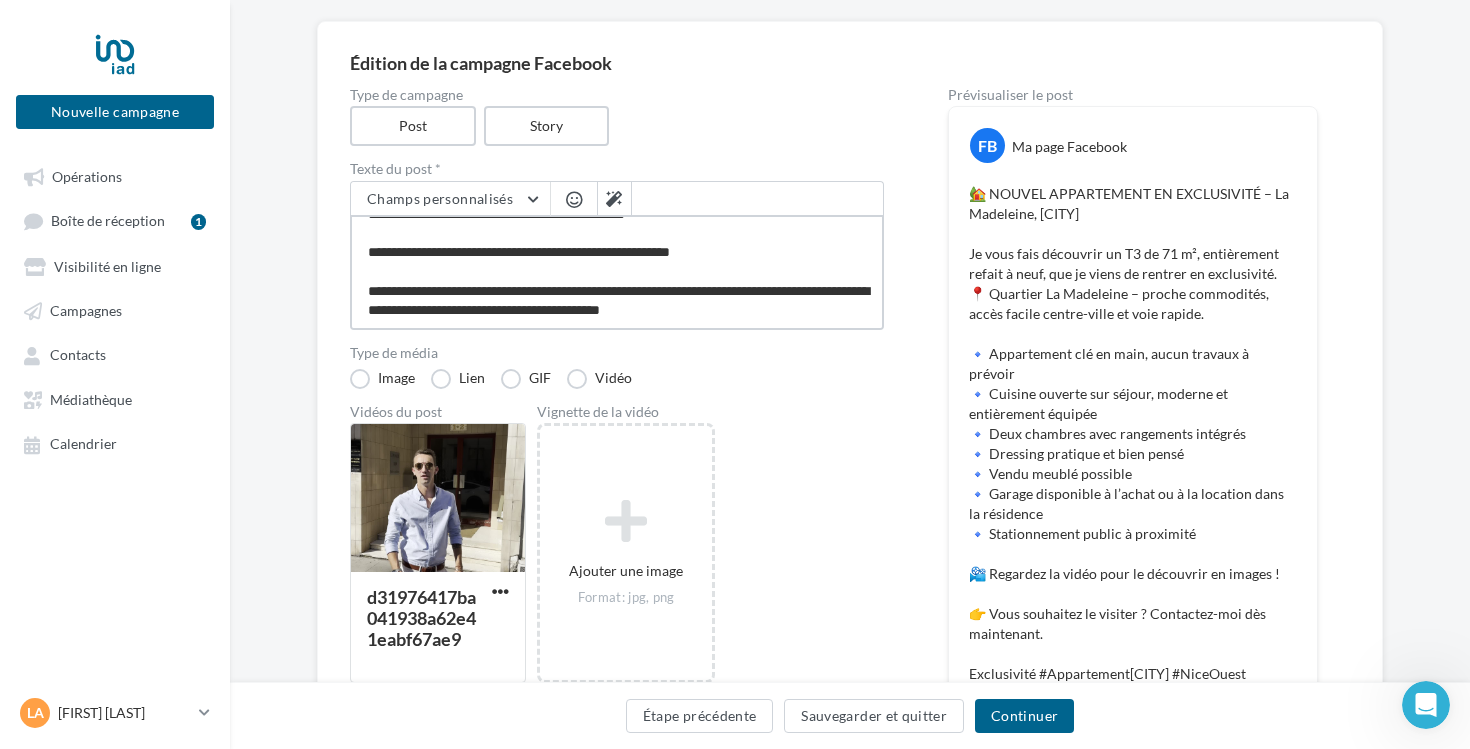 type on "**********" 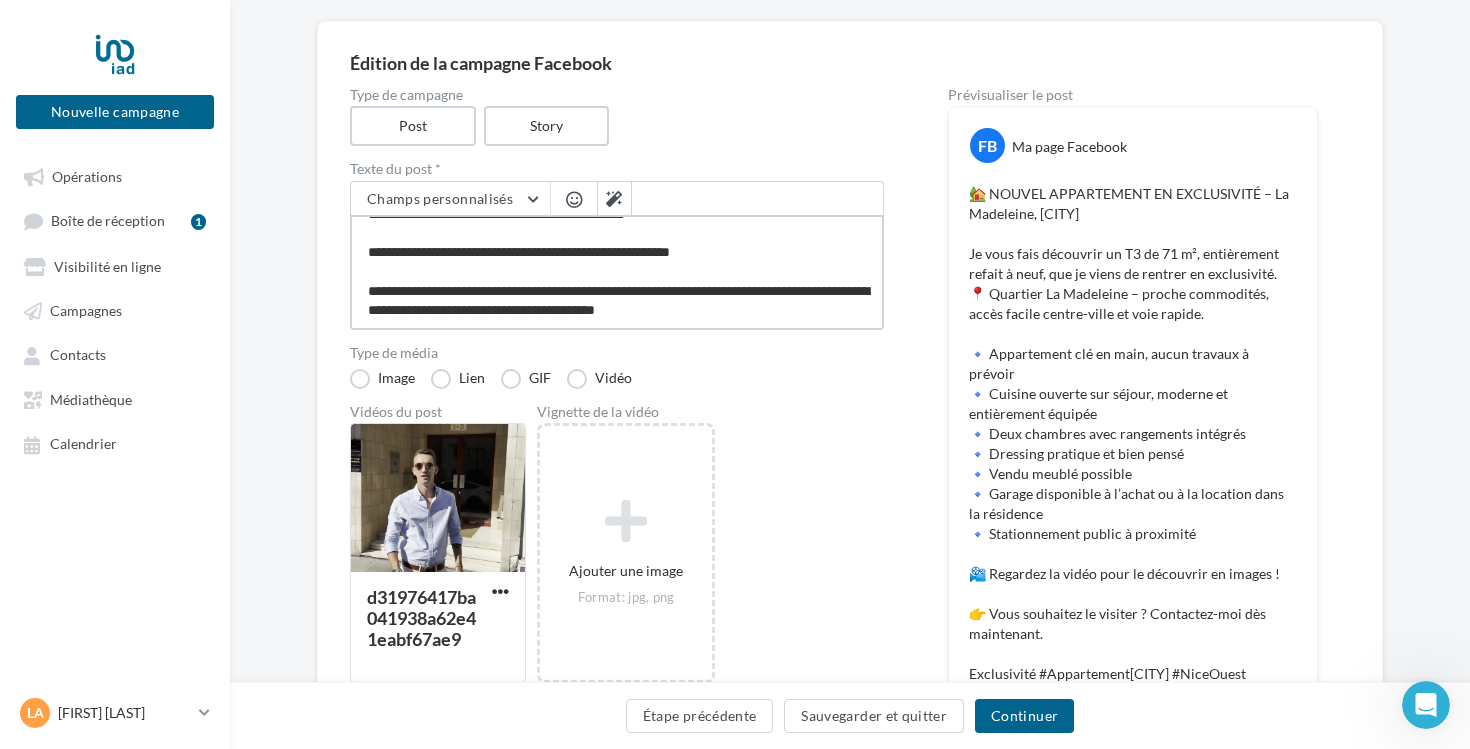 type on "**********" 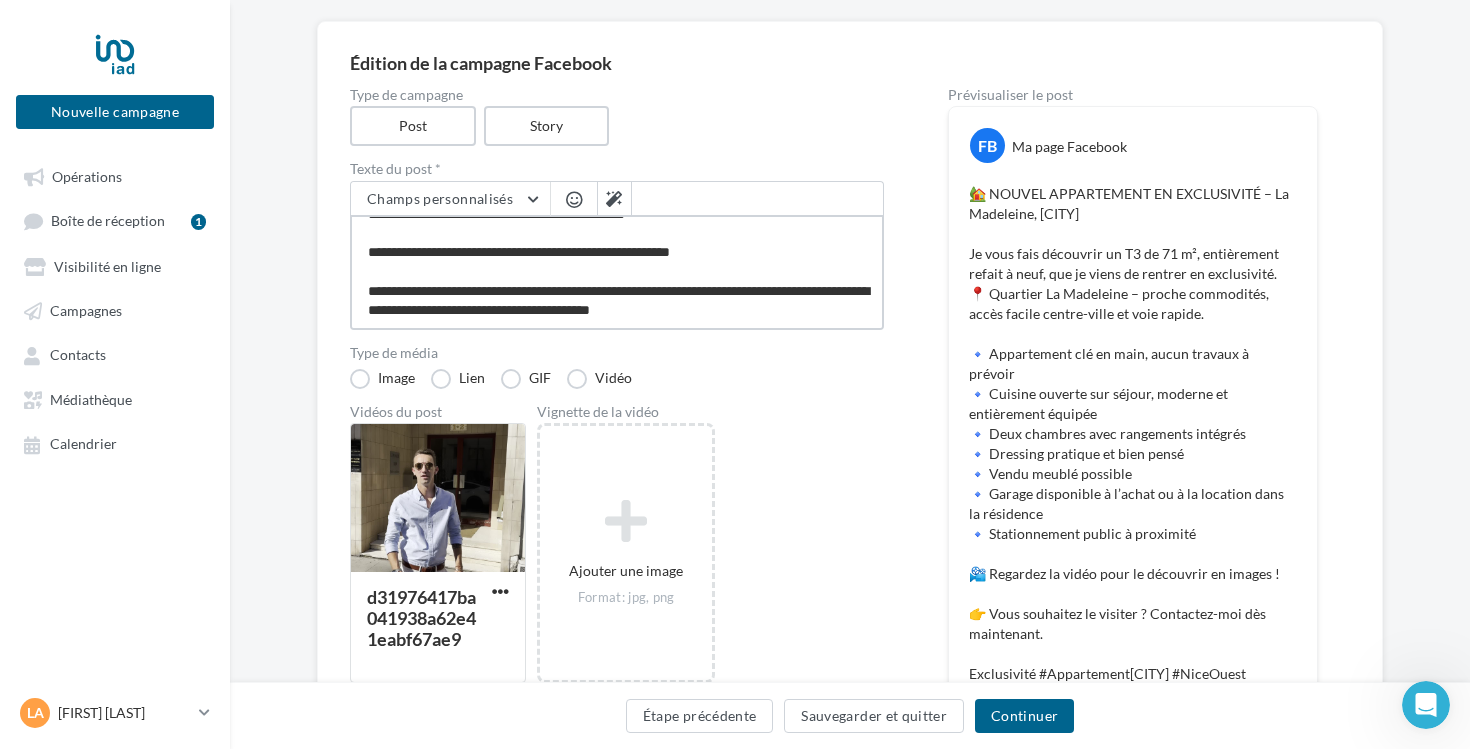 type on "**********" 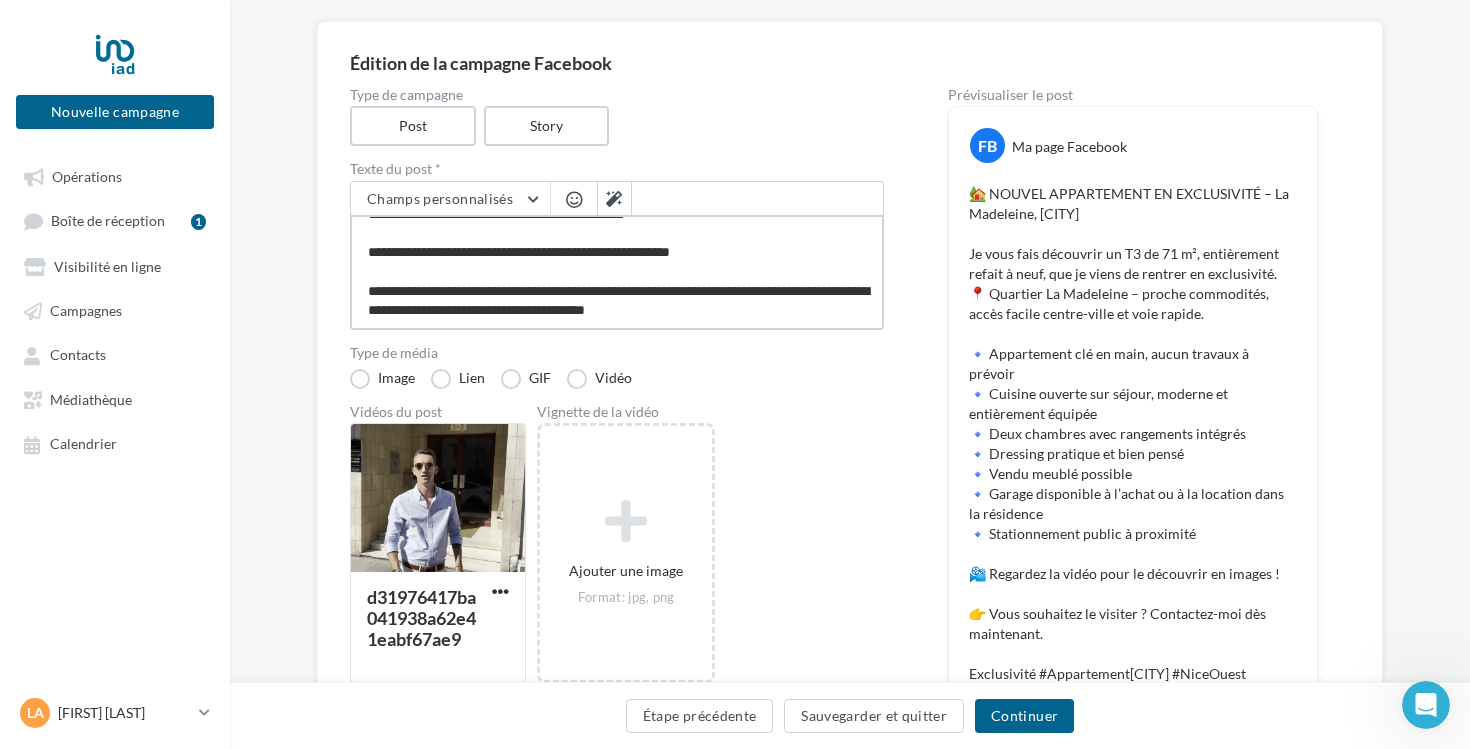 type on "**********" 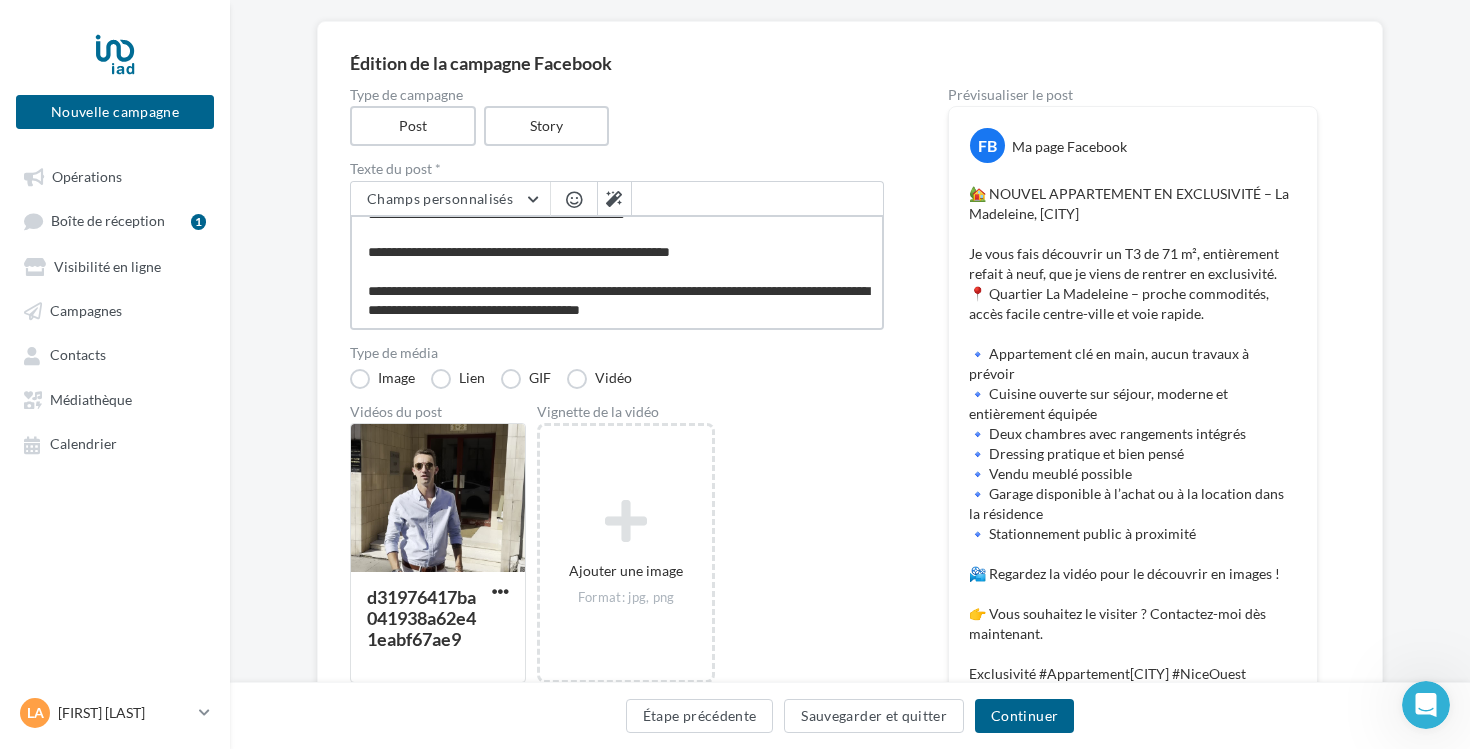 type on "**********" 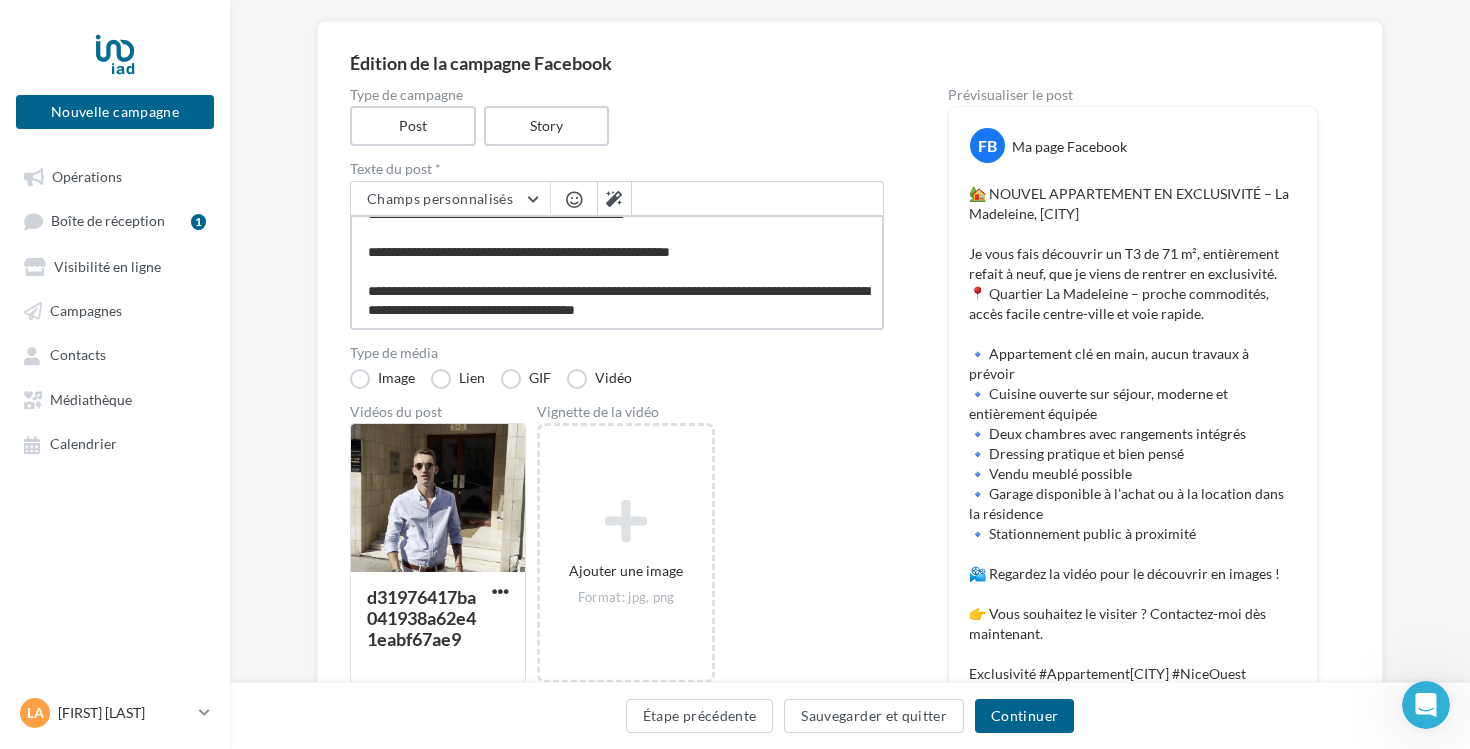 type on "**********" 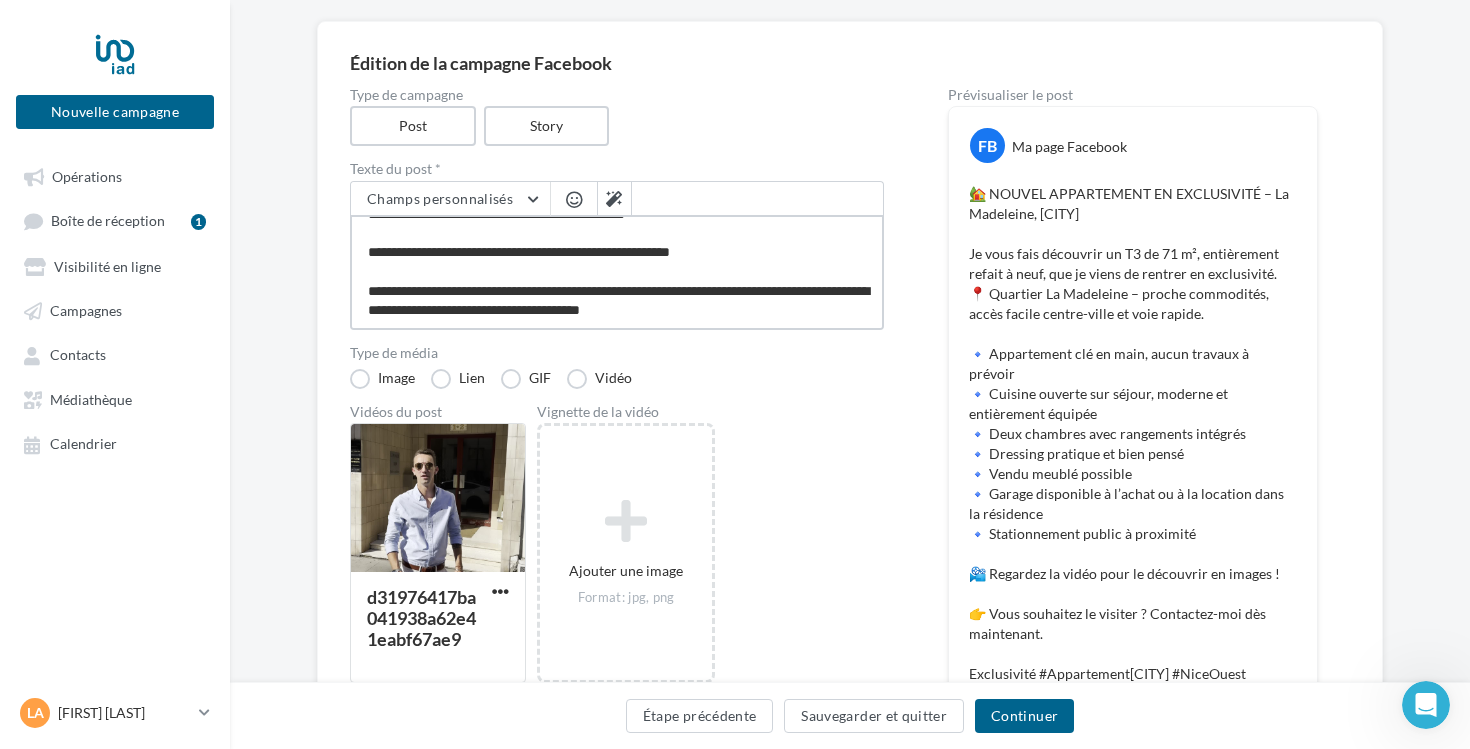 type on "**********" 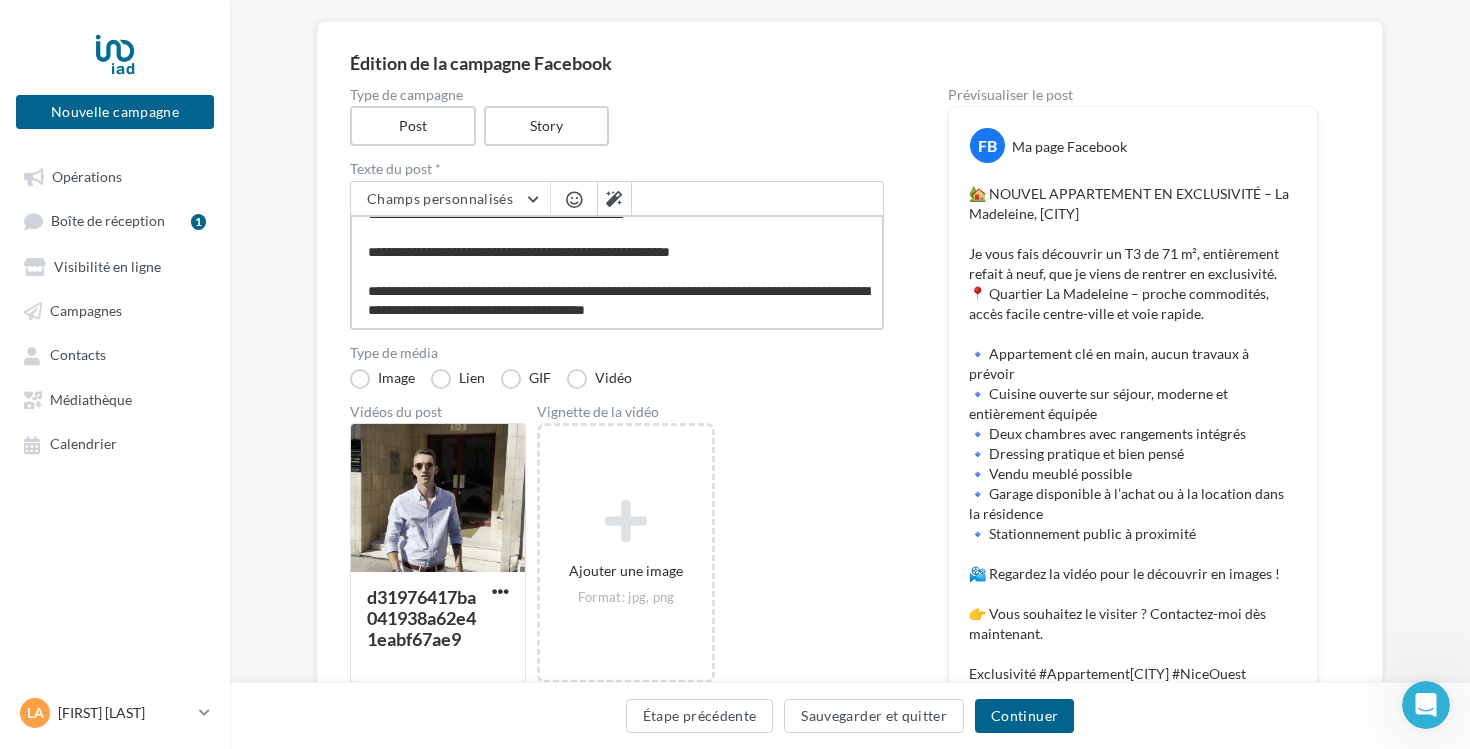 type on "**********" 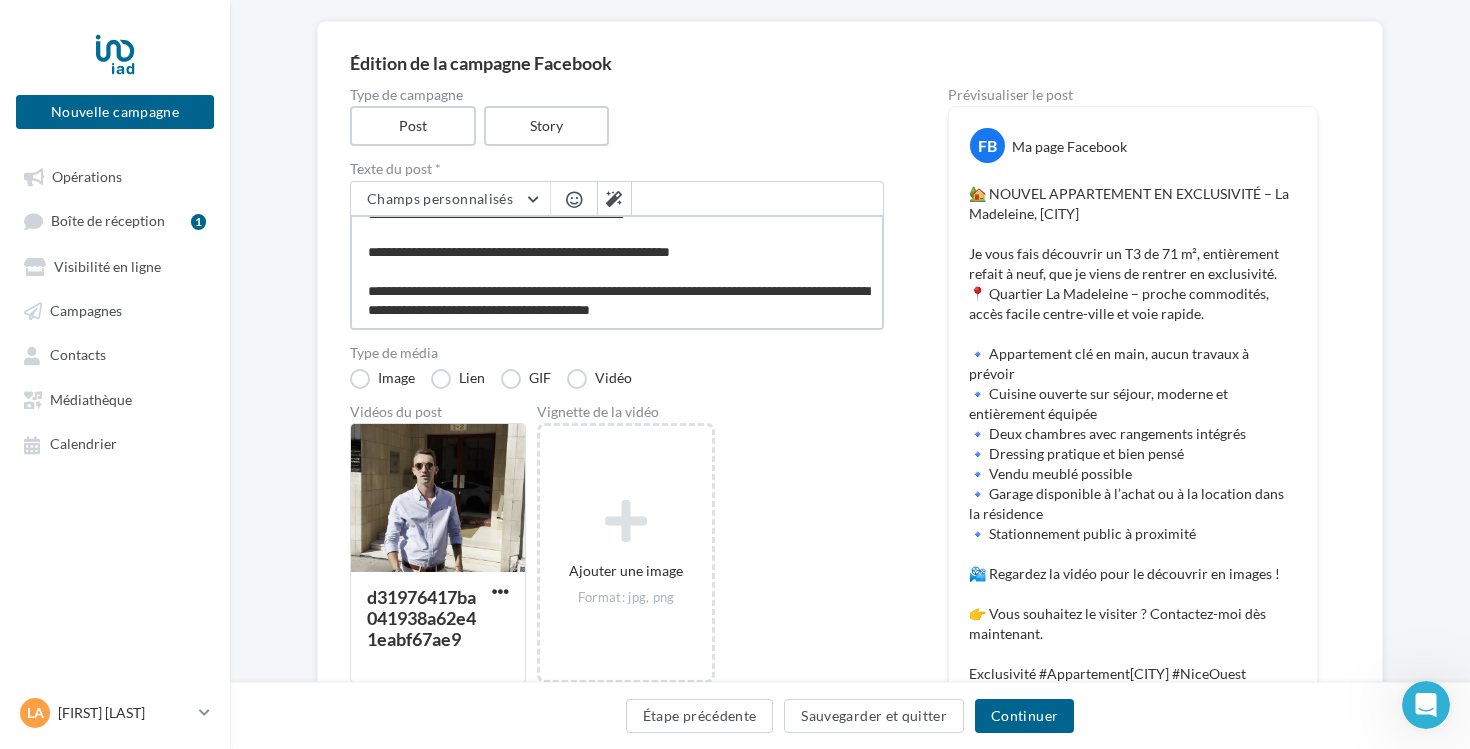 type on "**********" 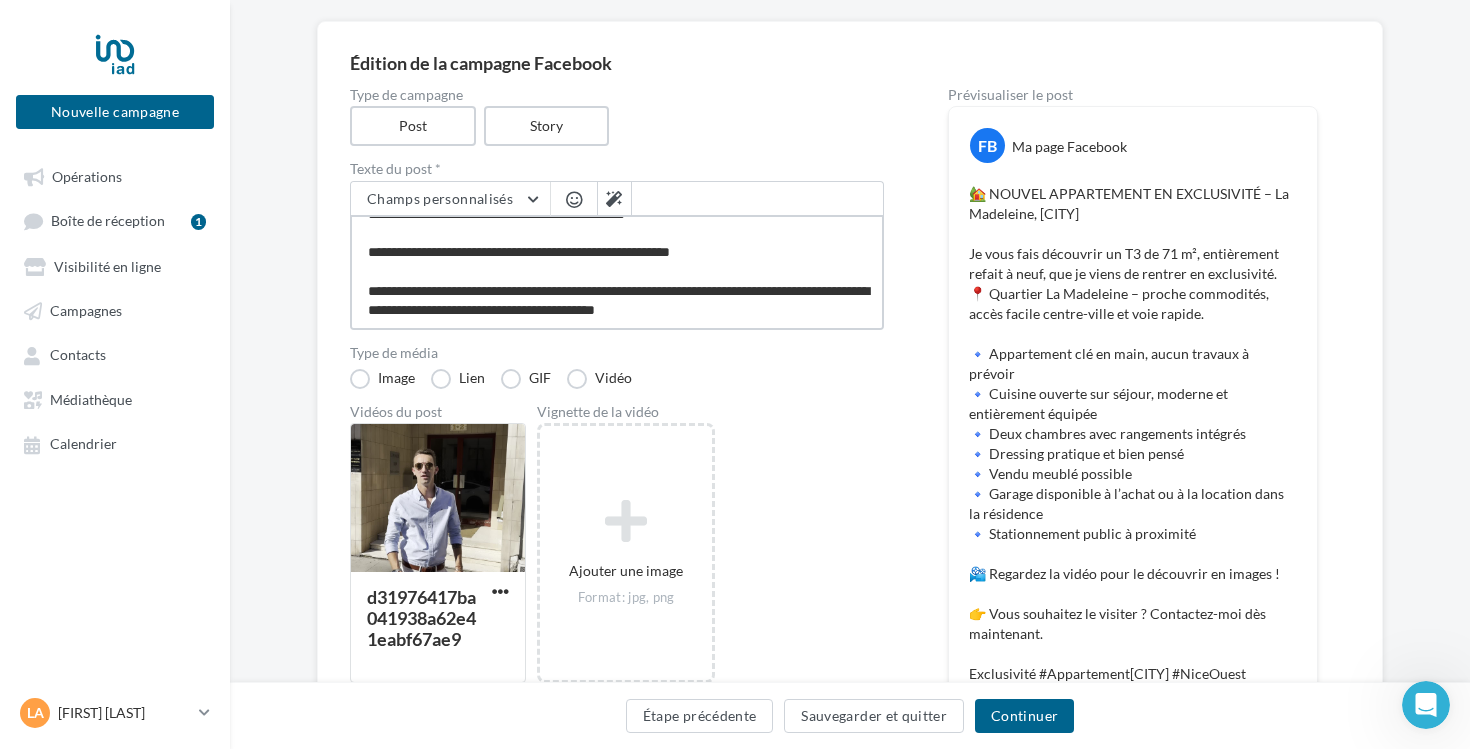 type on "**********" 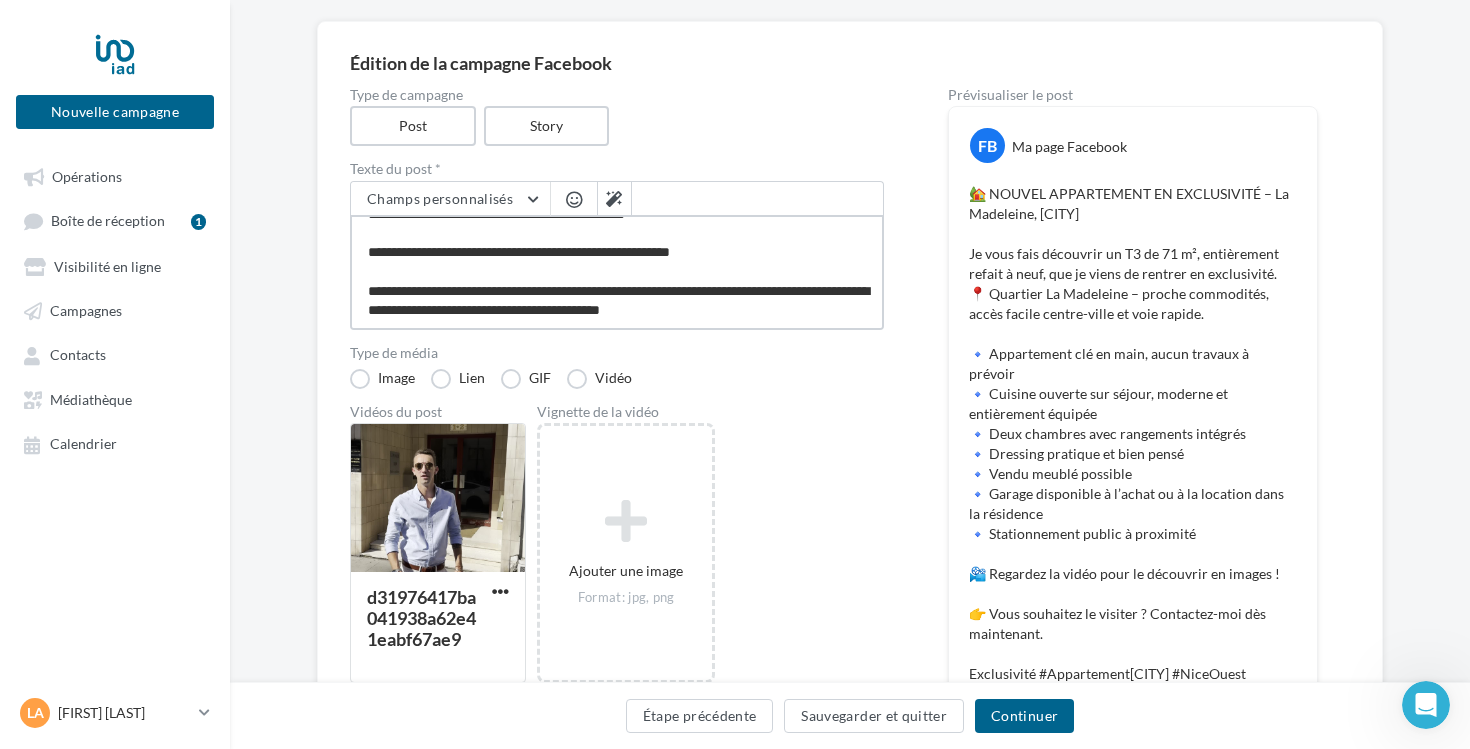 type on "**********" 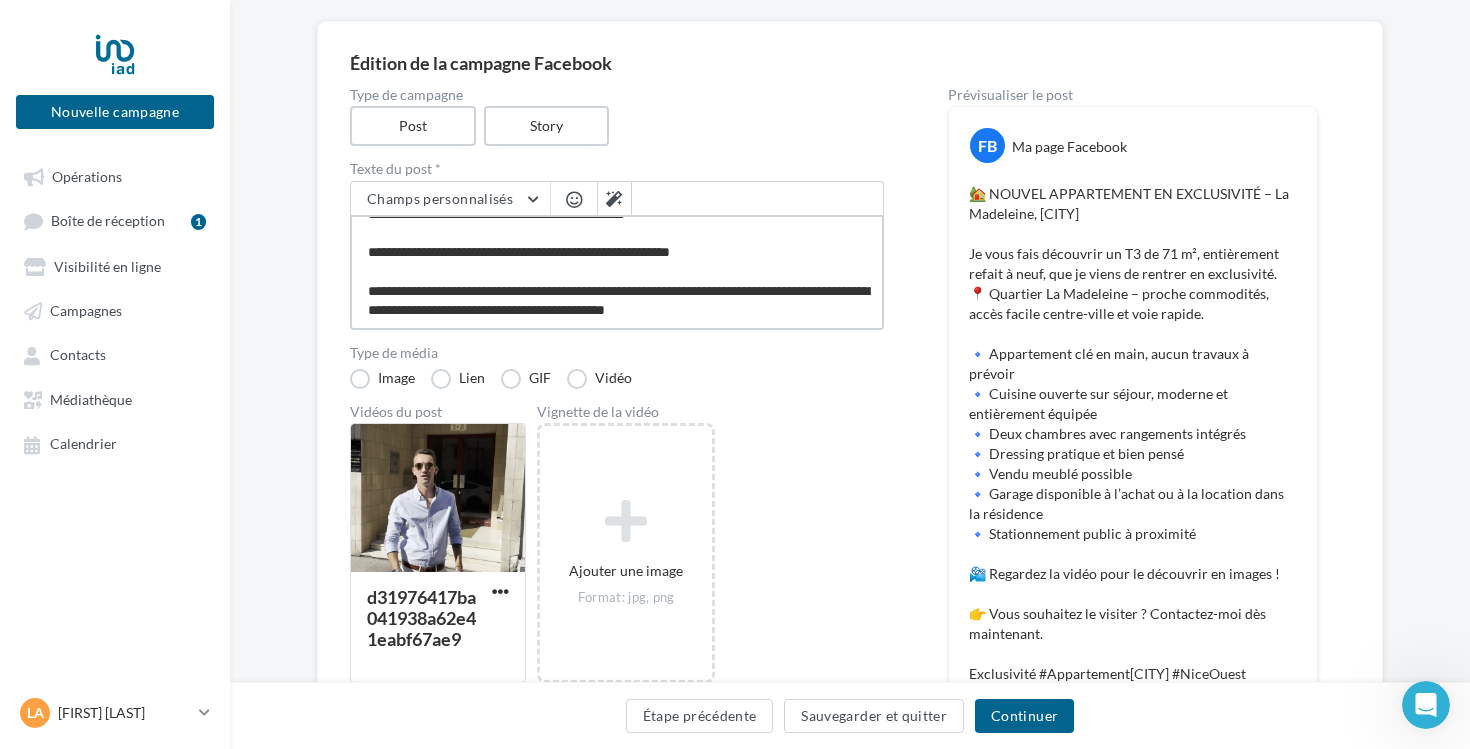 type on "**********" 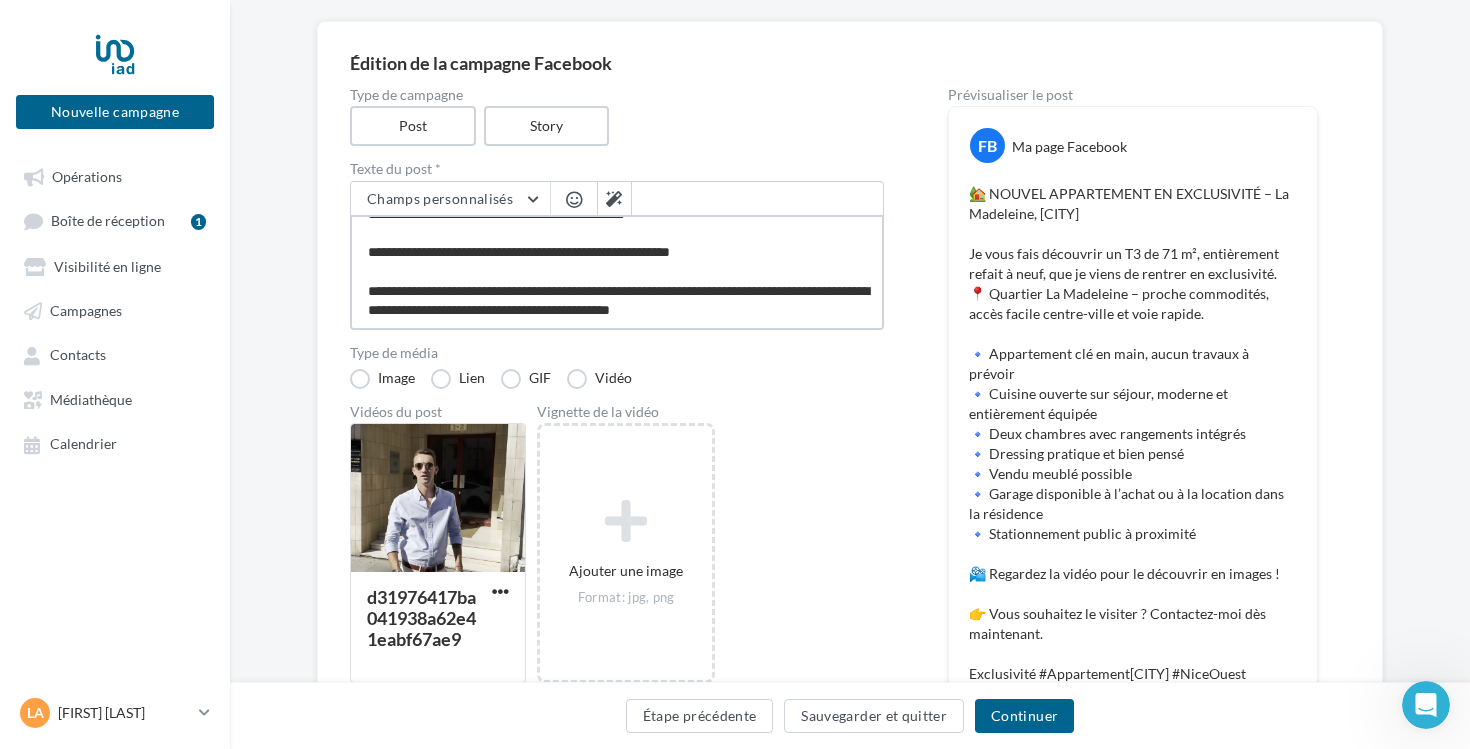 type on "**********" 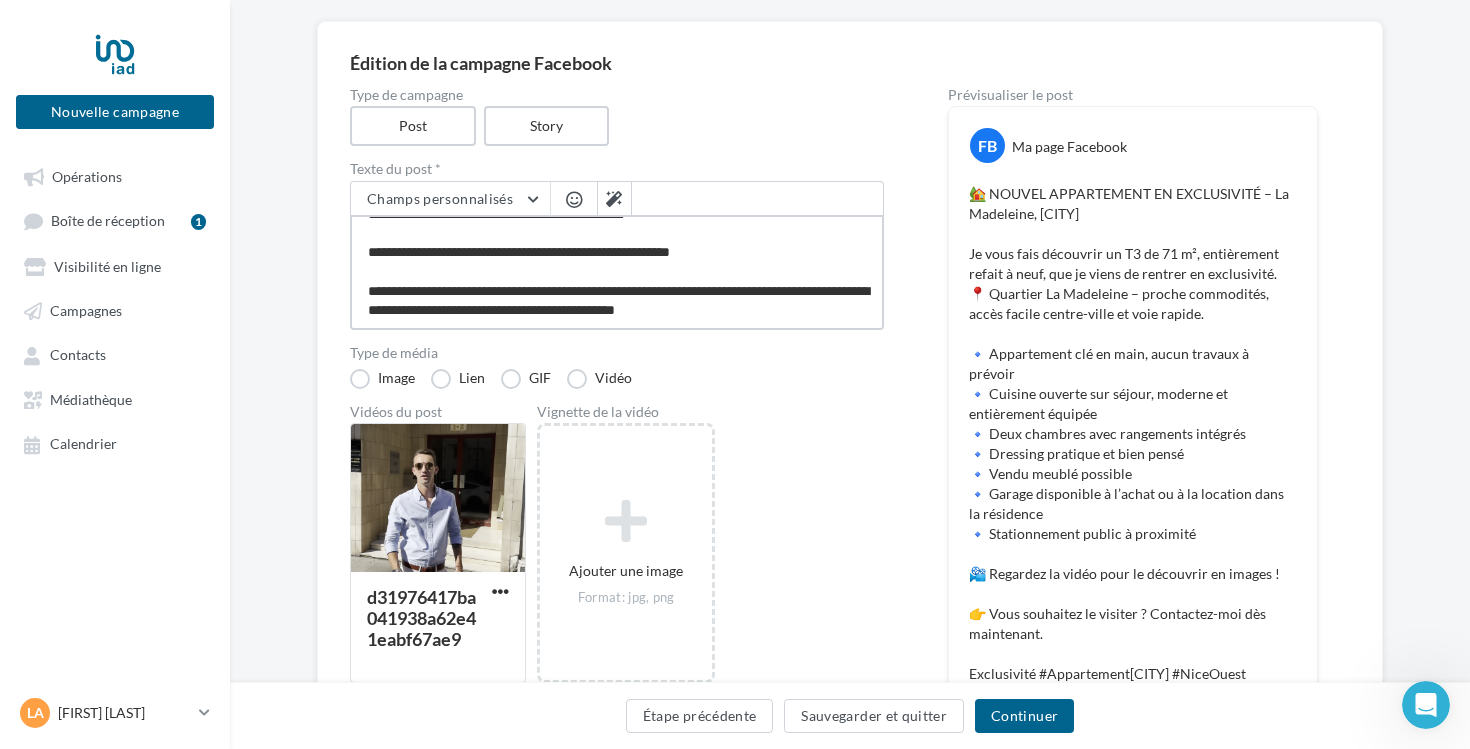 type on "**********" 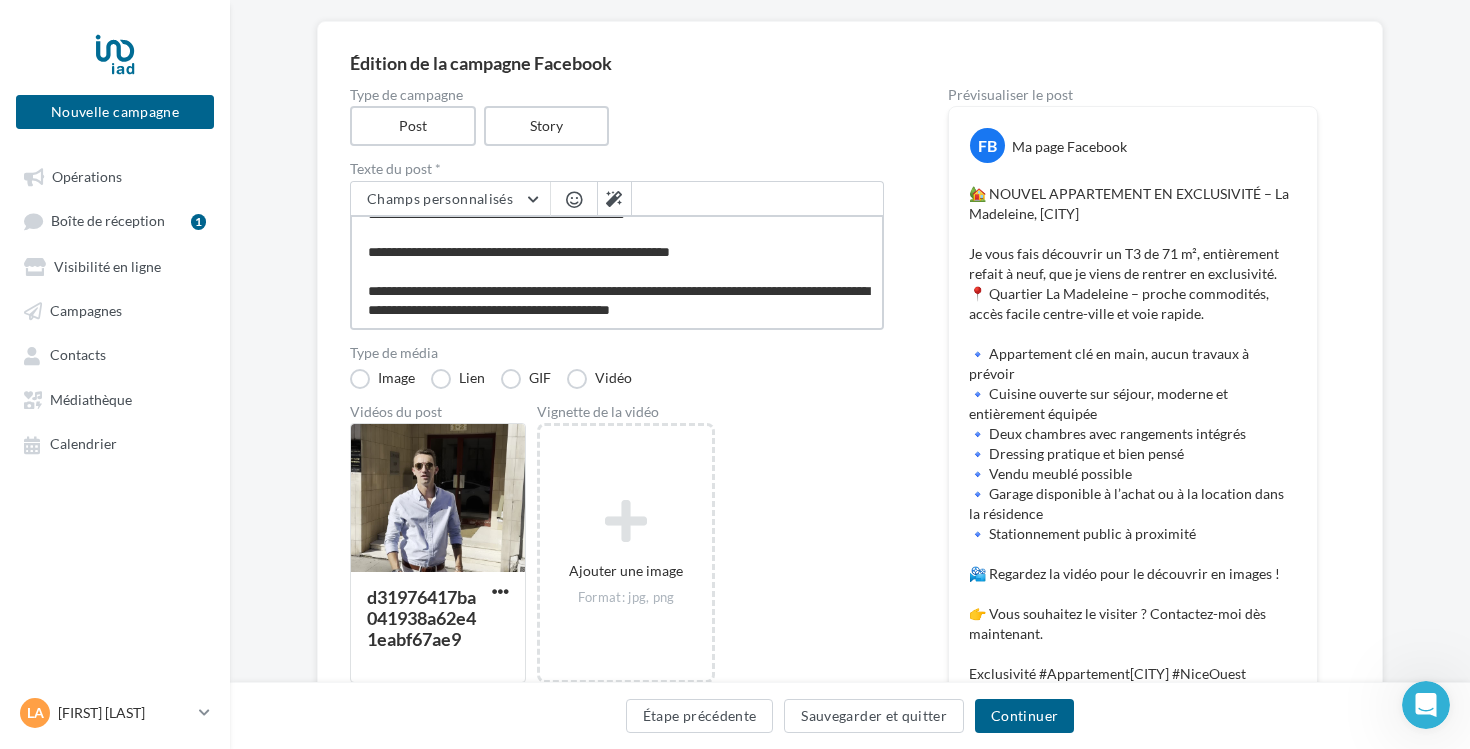 type on "**********" 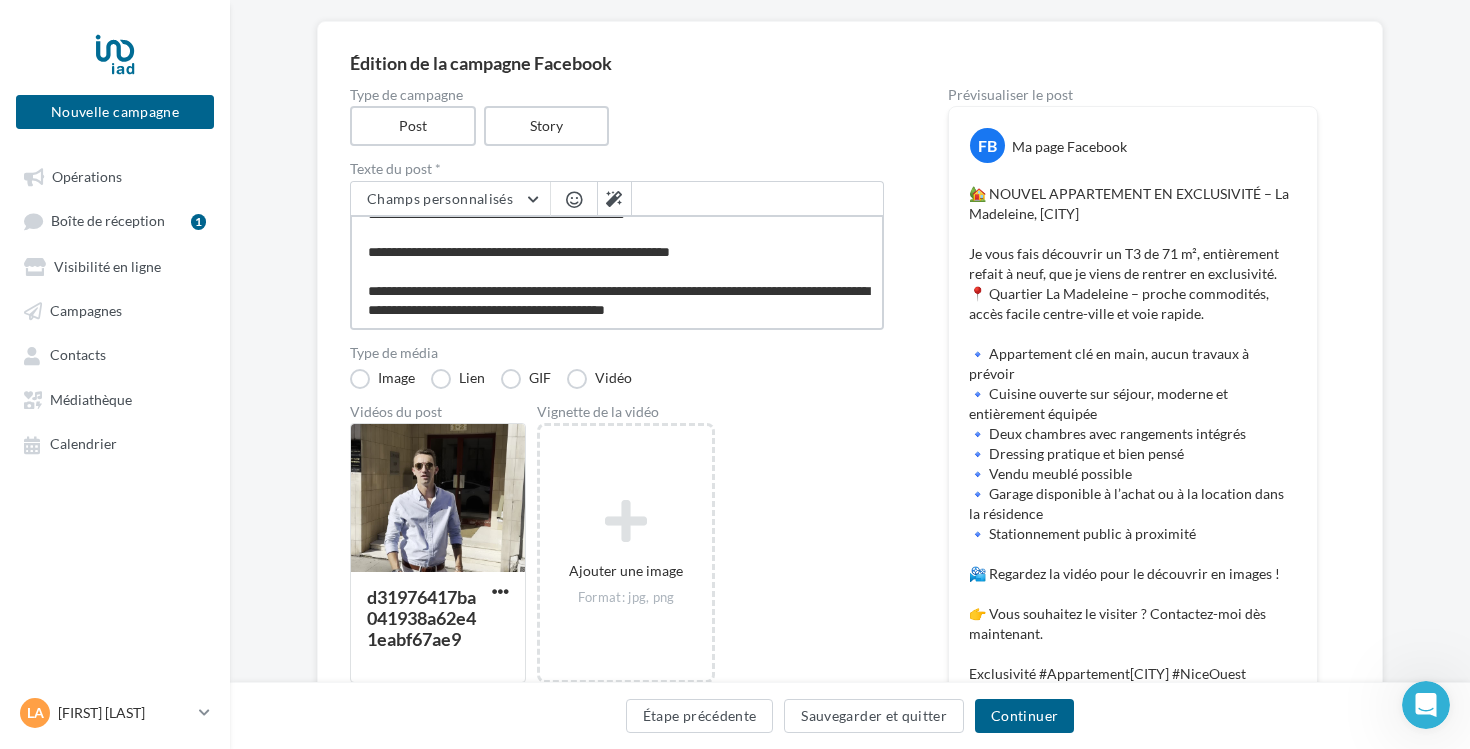 type on "**********" 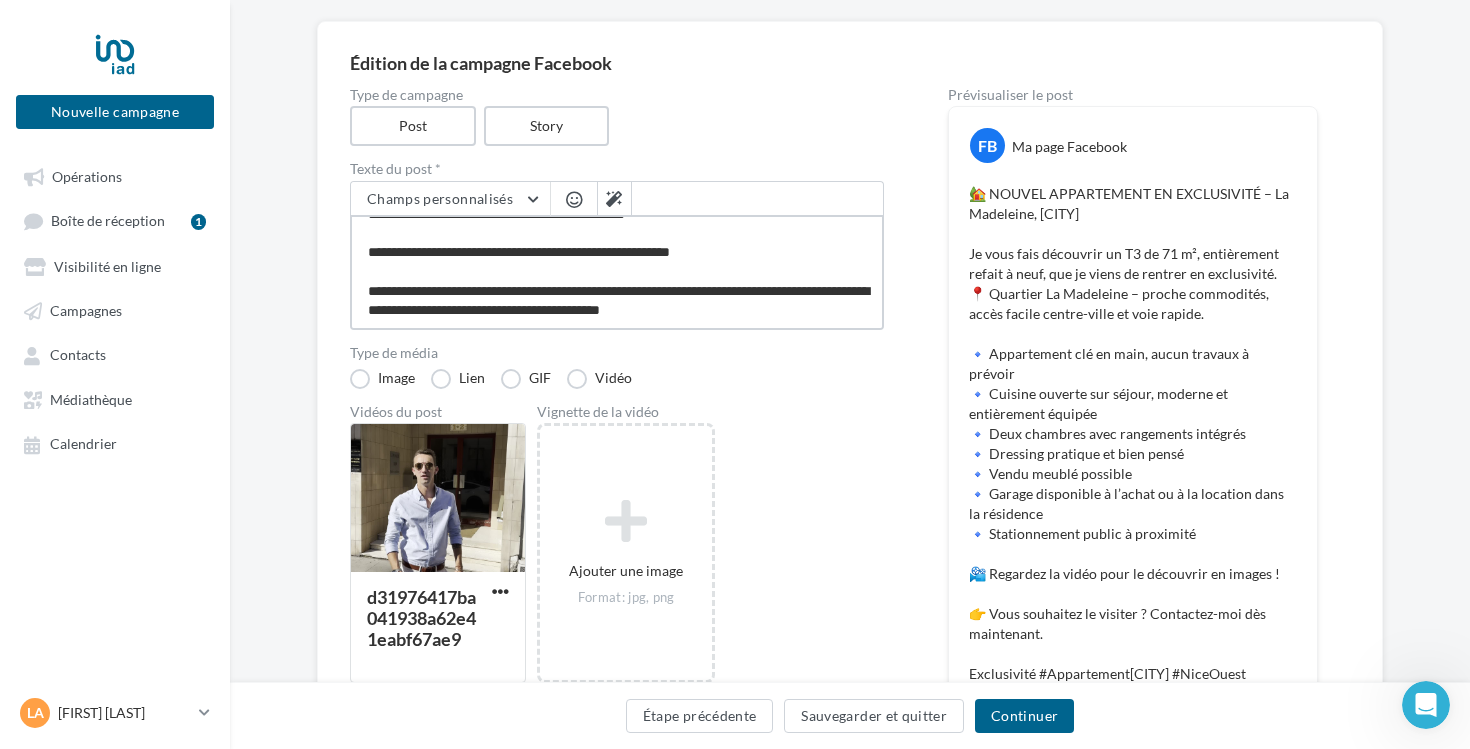 type on "**********" 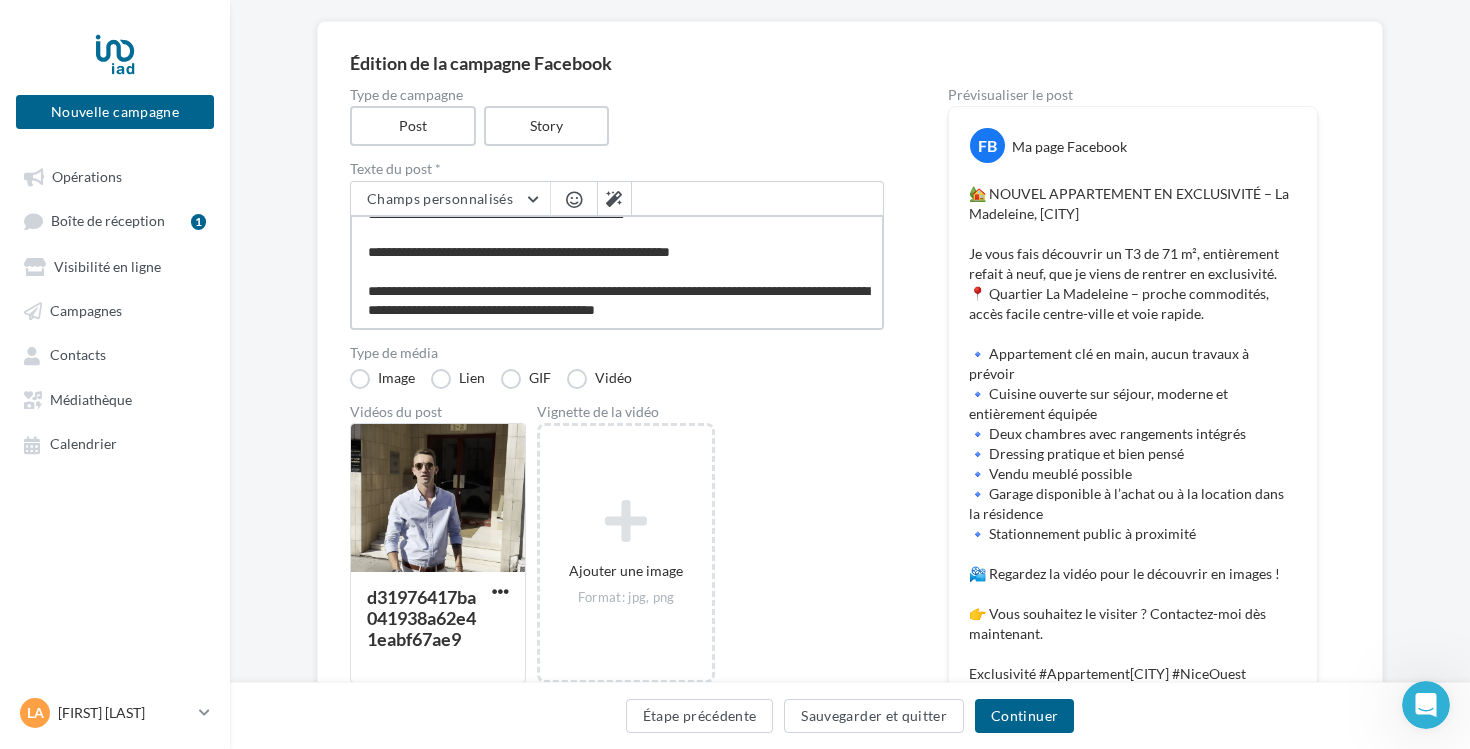 type on "**********" 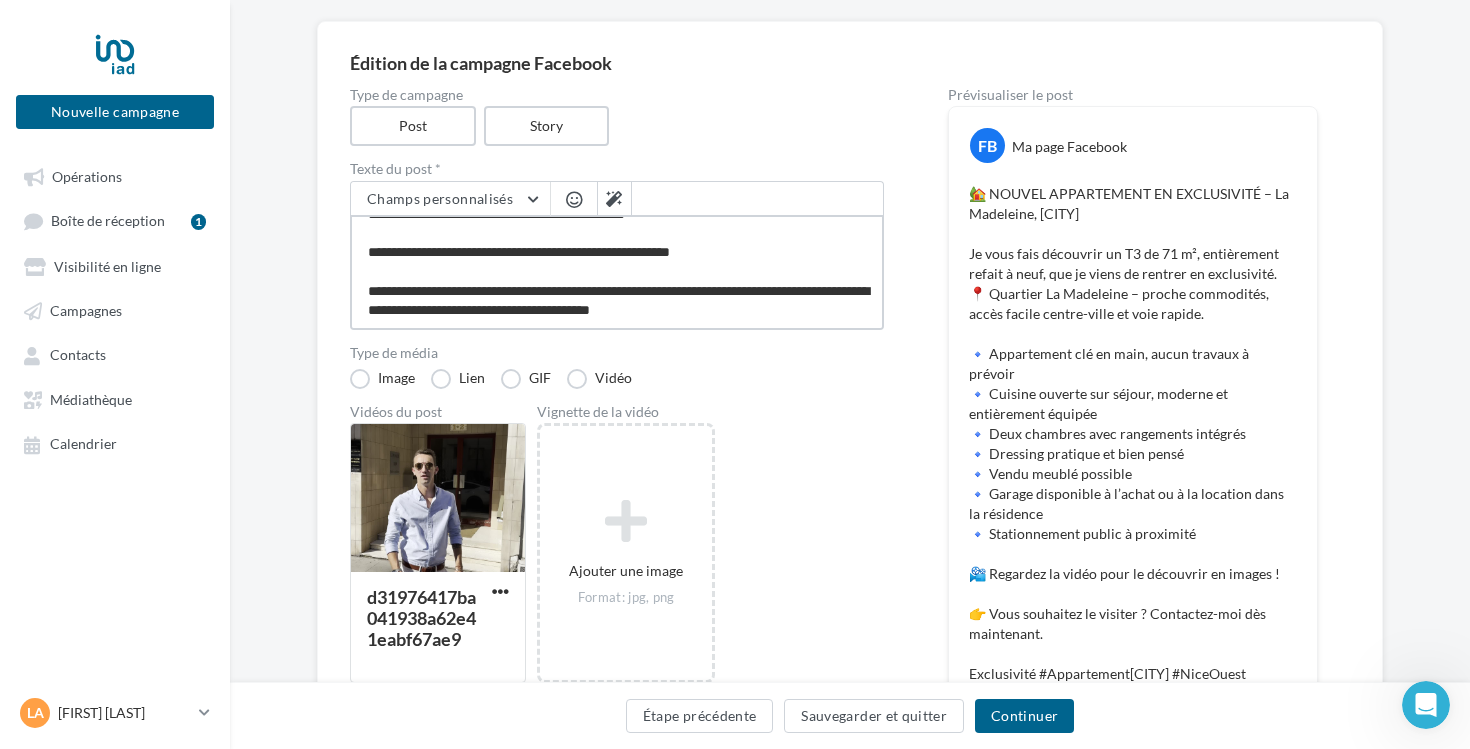 type on "**********" 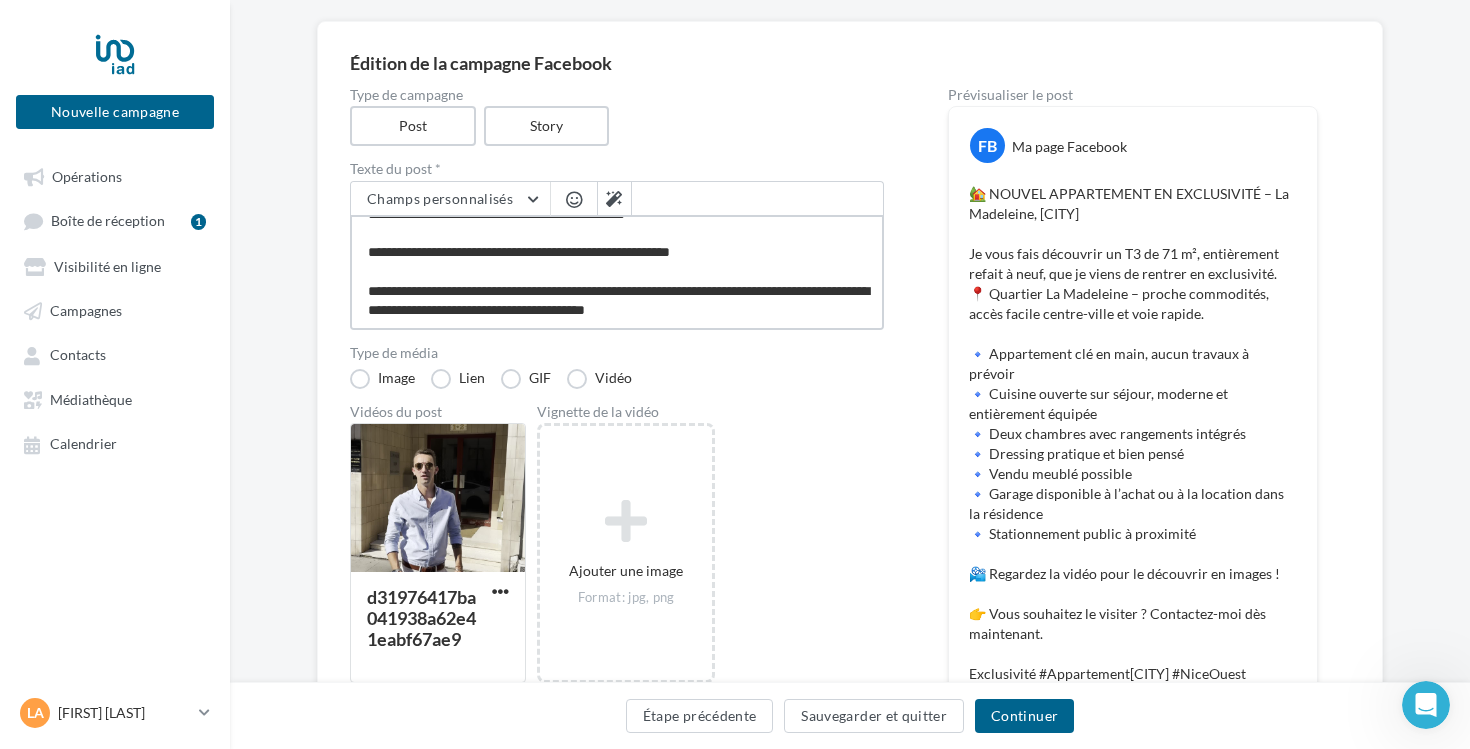 type on "**********" 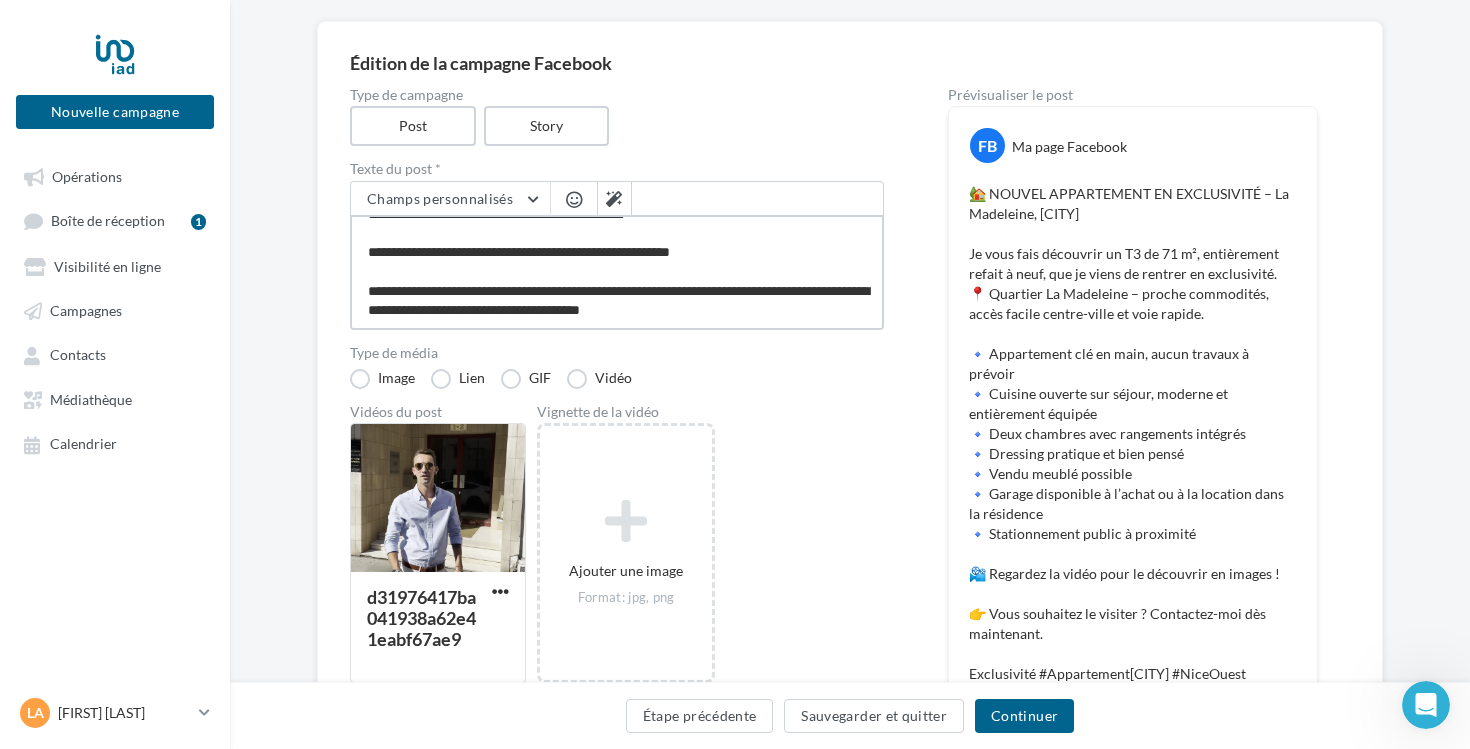 type on "**********" 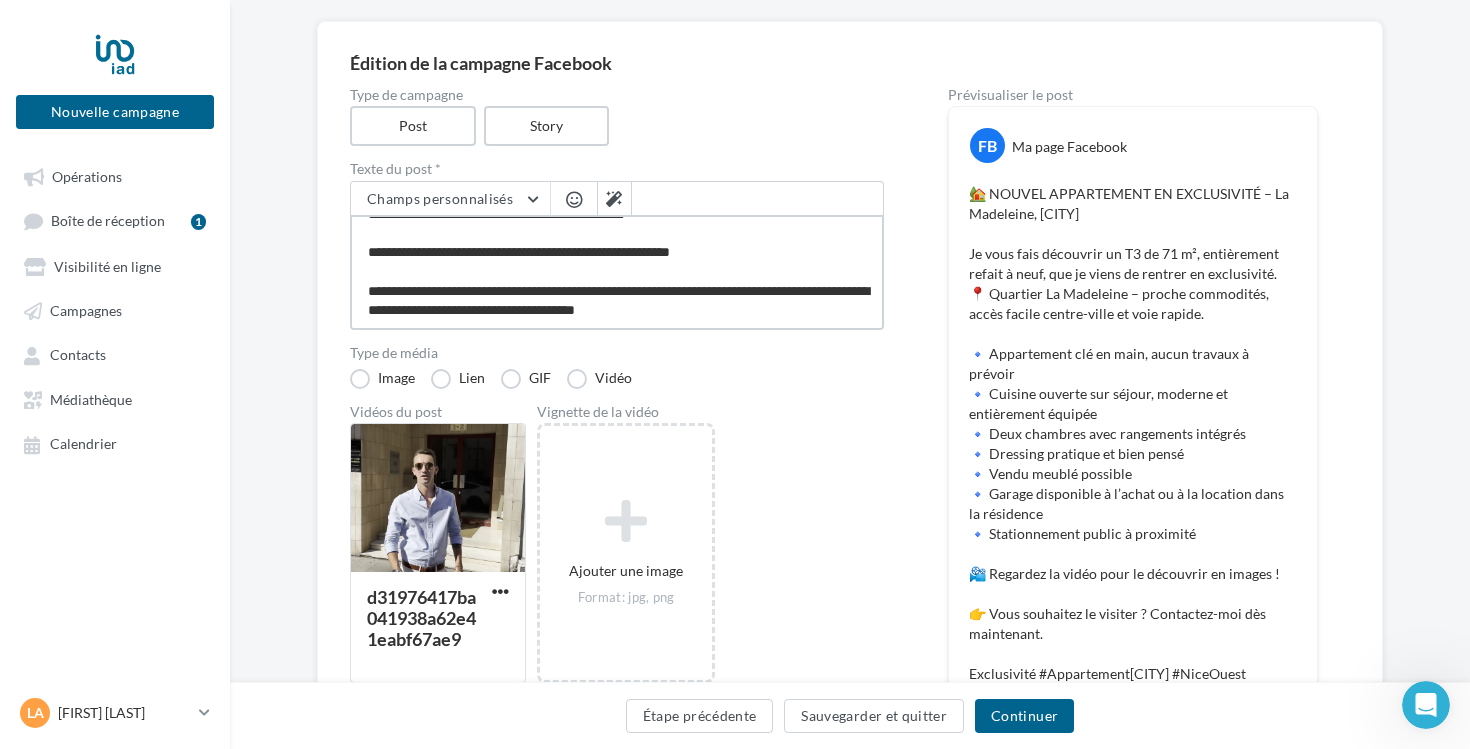 type on "**********" 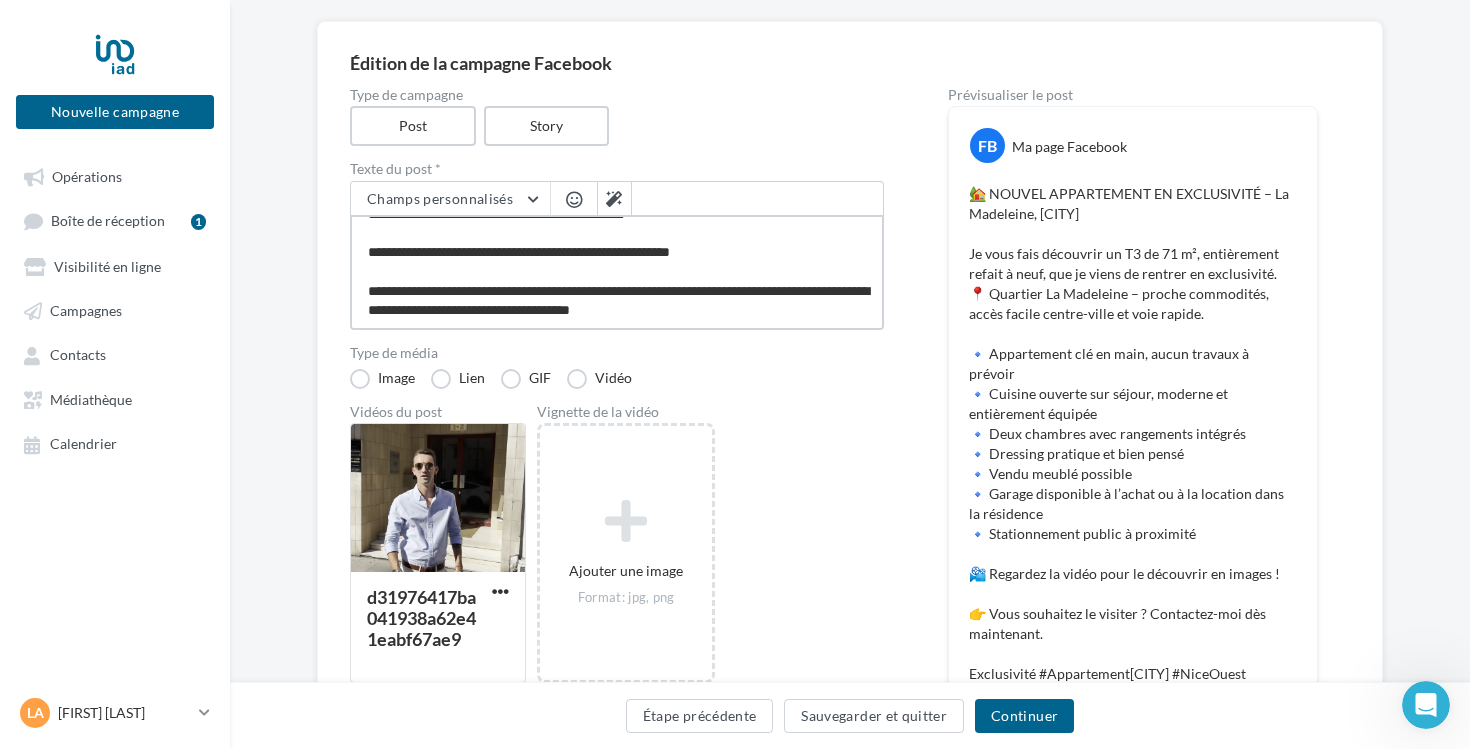type on "**********" 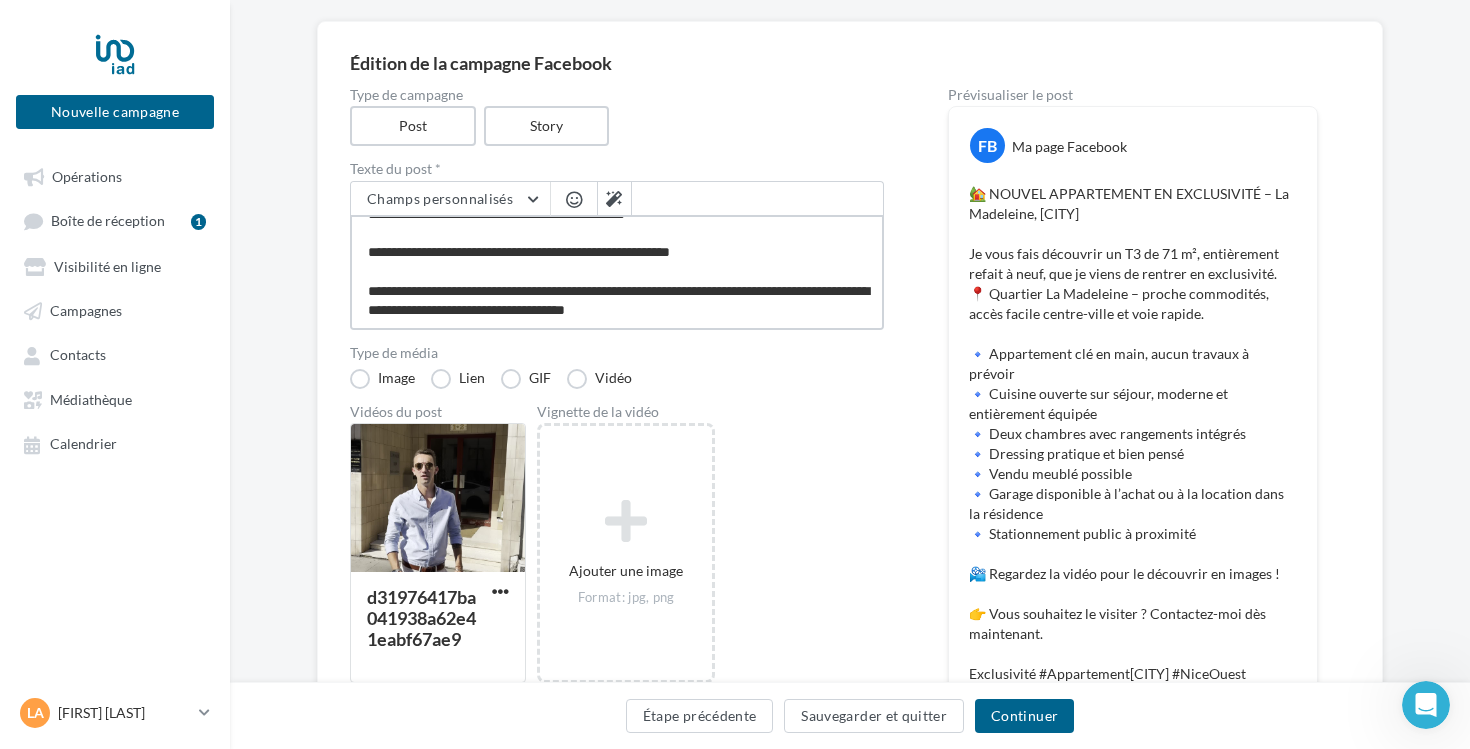 type on "**********" 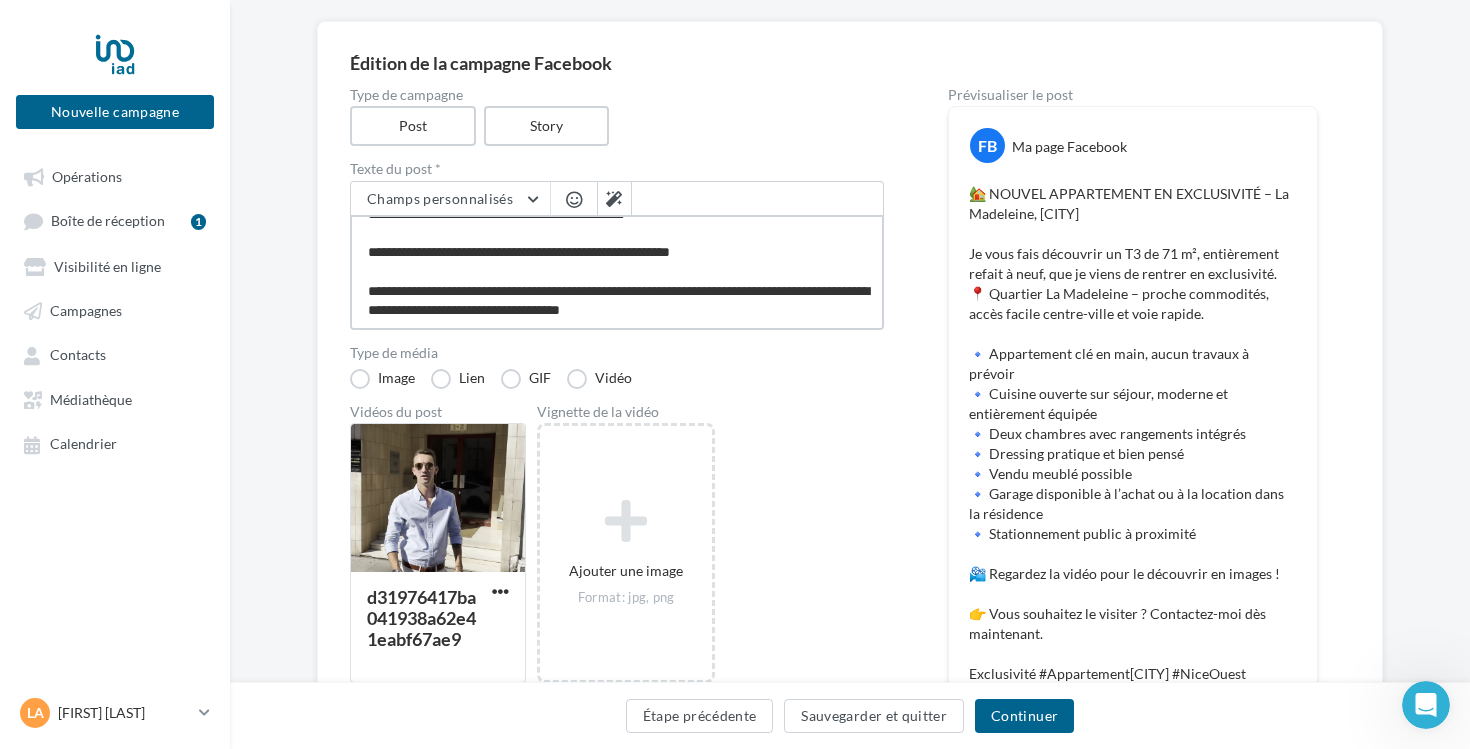 type on "**********" 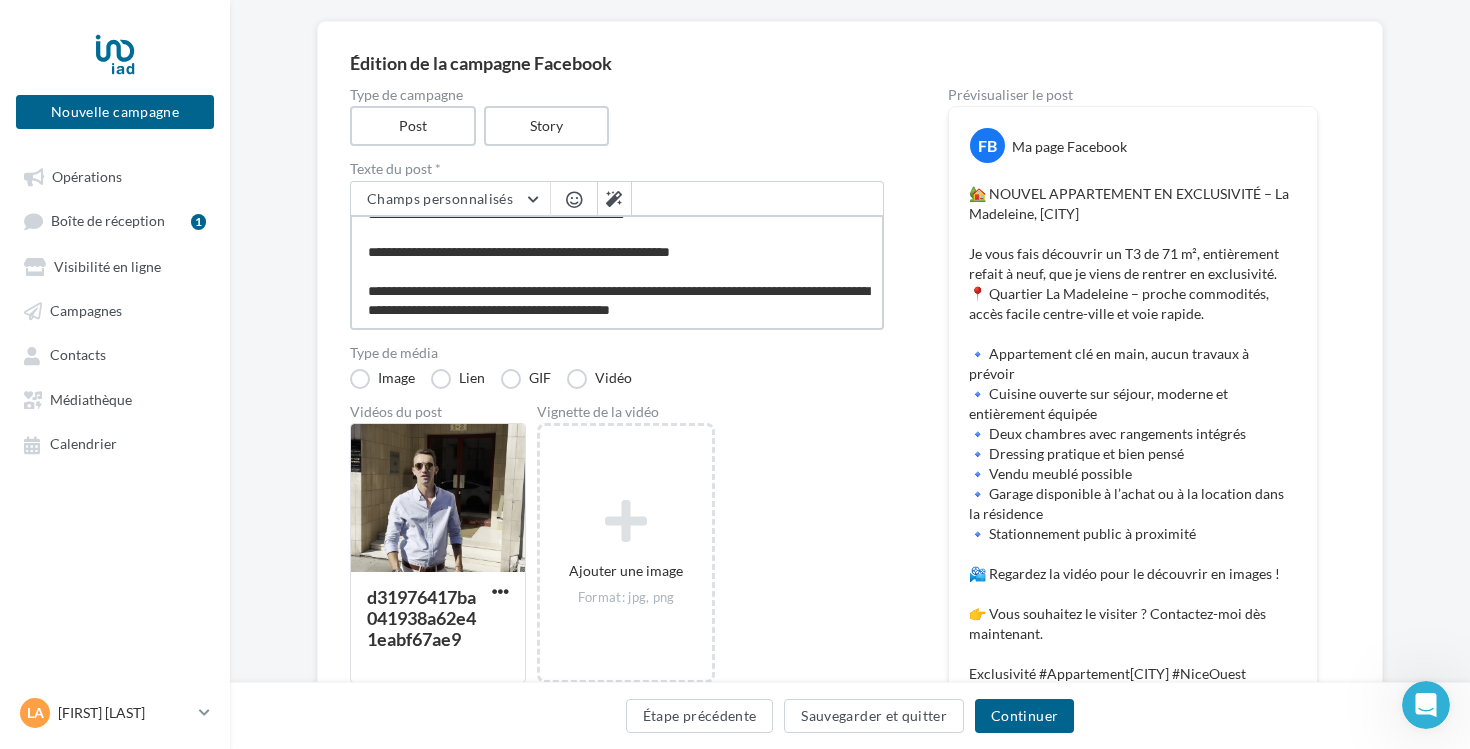 type on "**********" 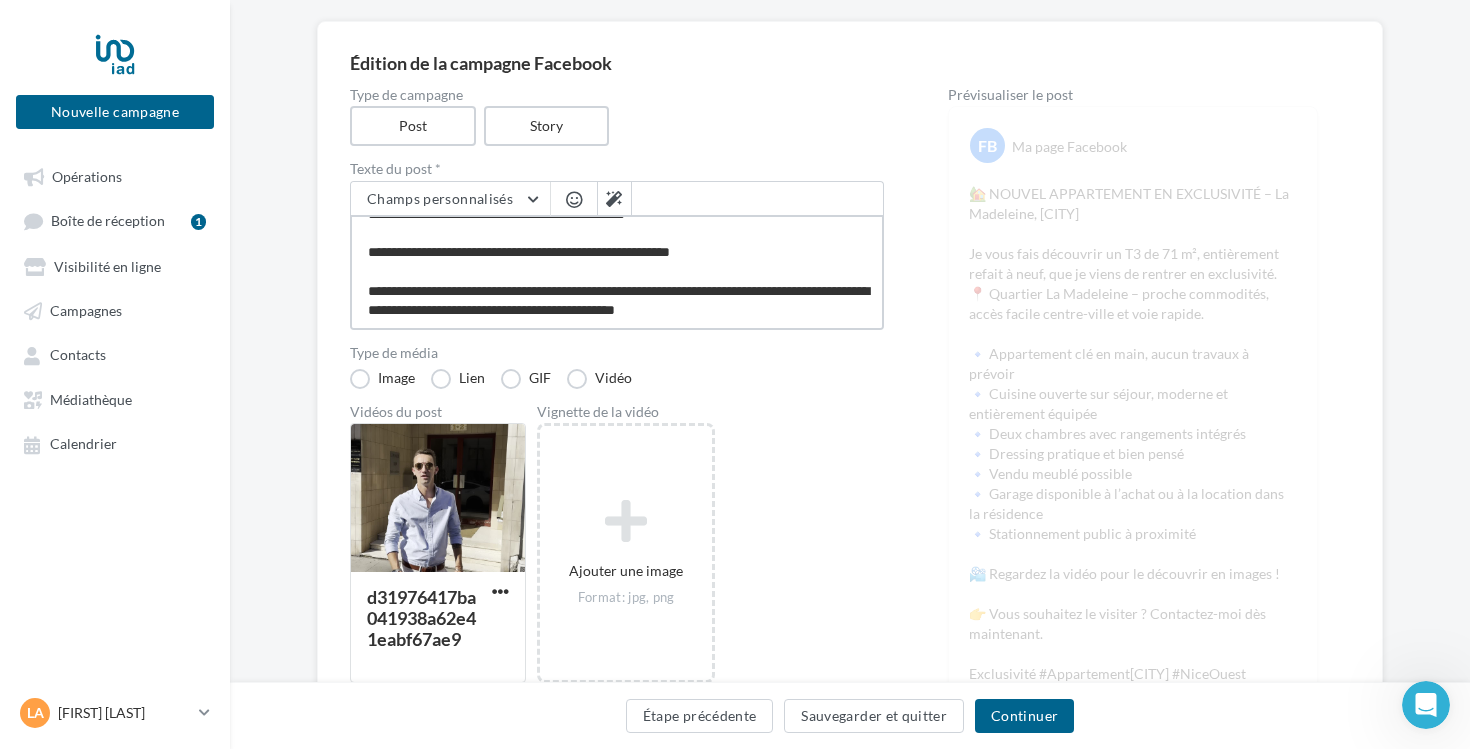 click on "**********" at bounding box center (617, 272) 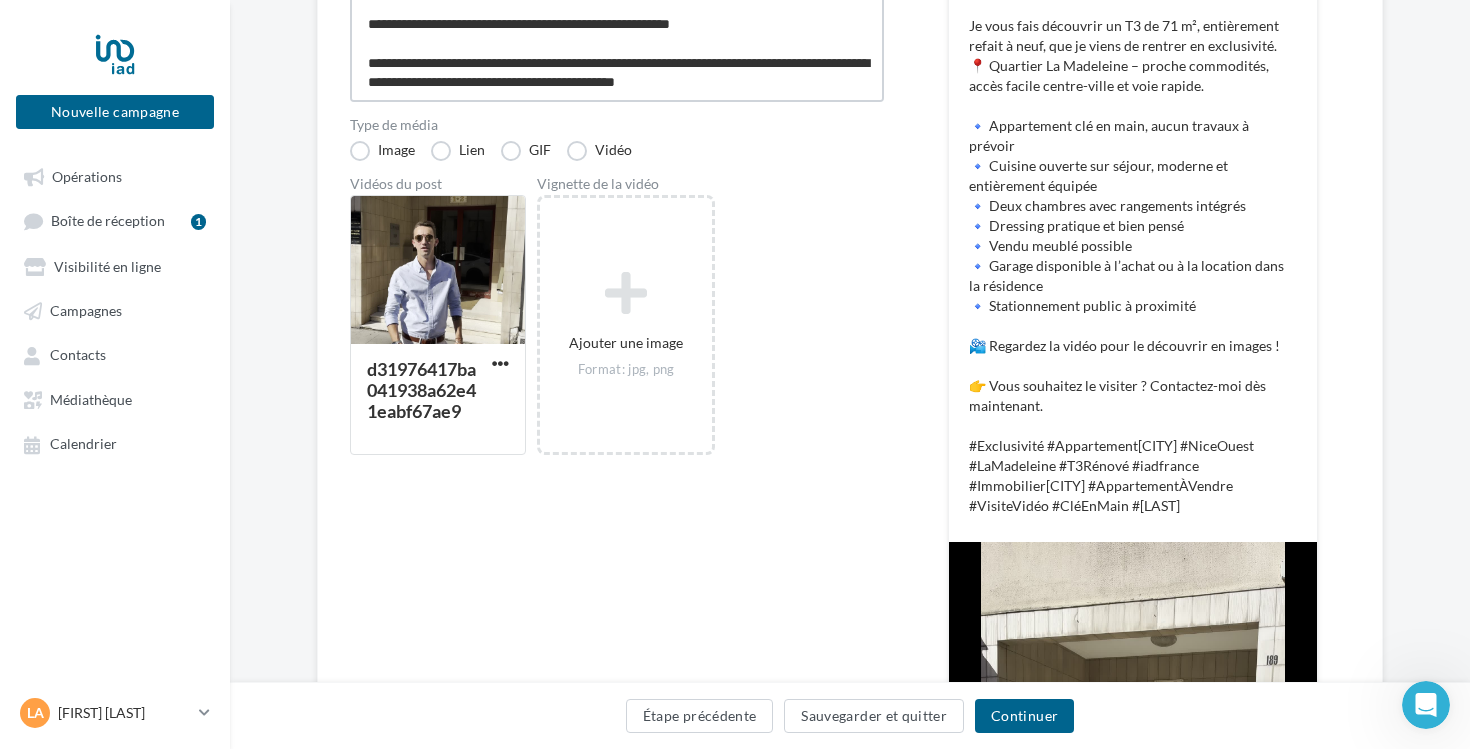 scroll, scrollTop: 407, scrollLeft: 0, axis: vertical 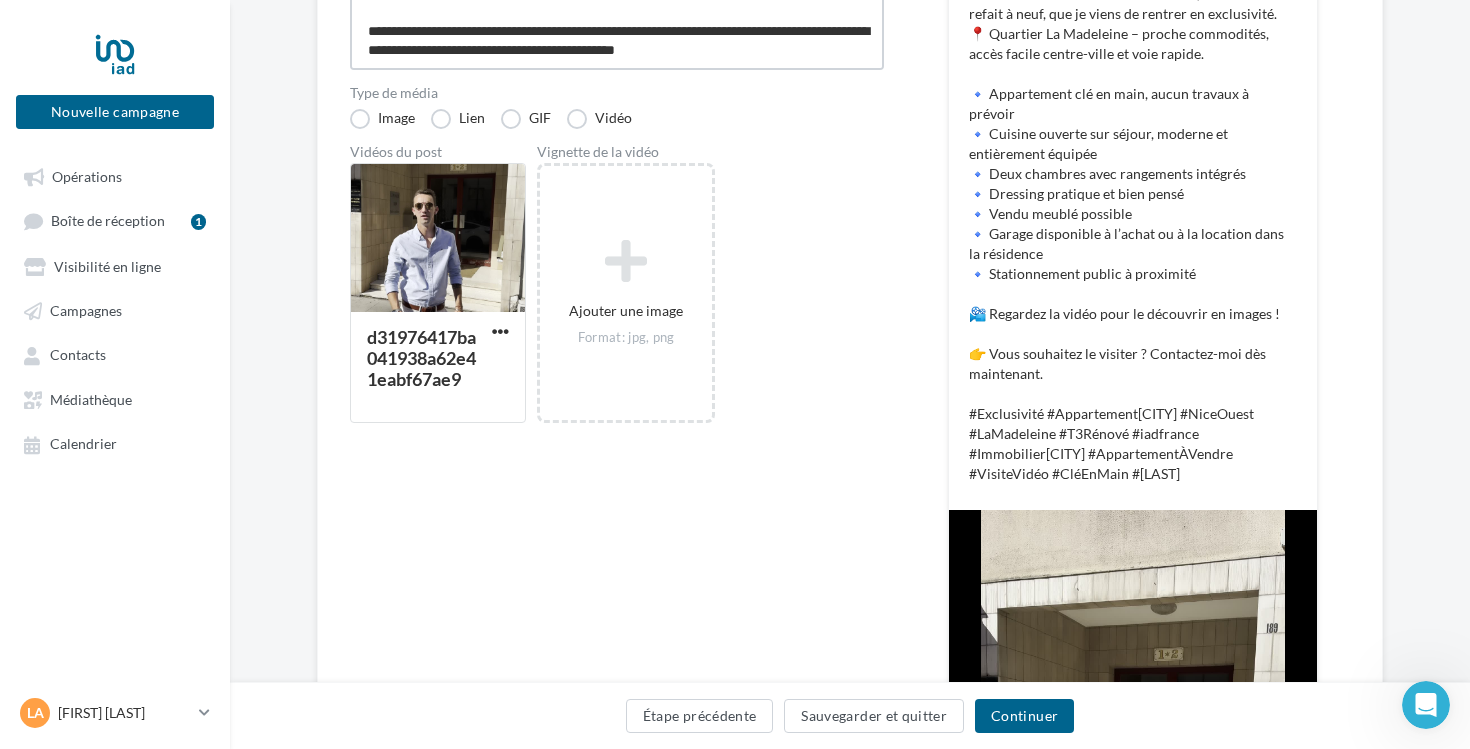 type on "**********" 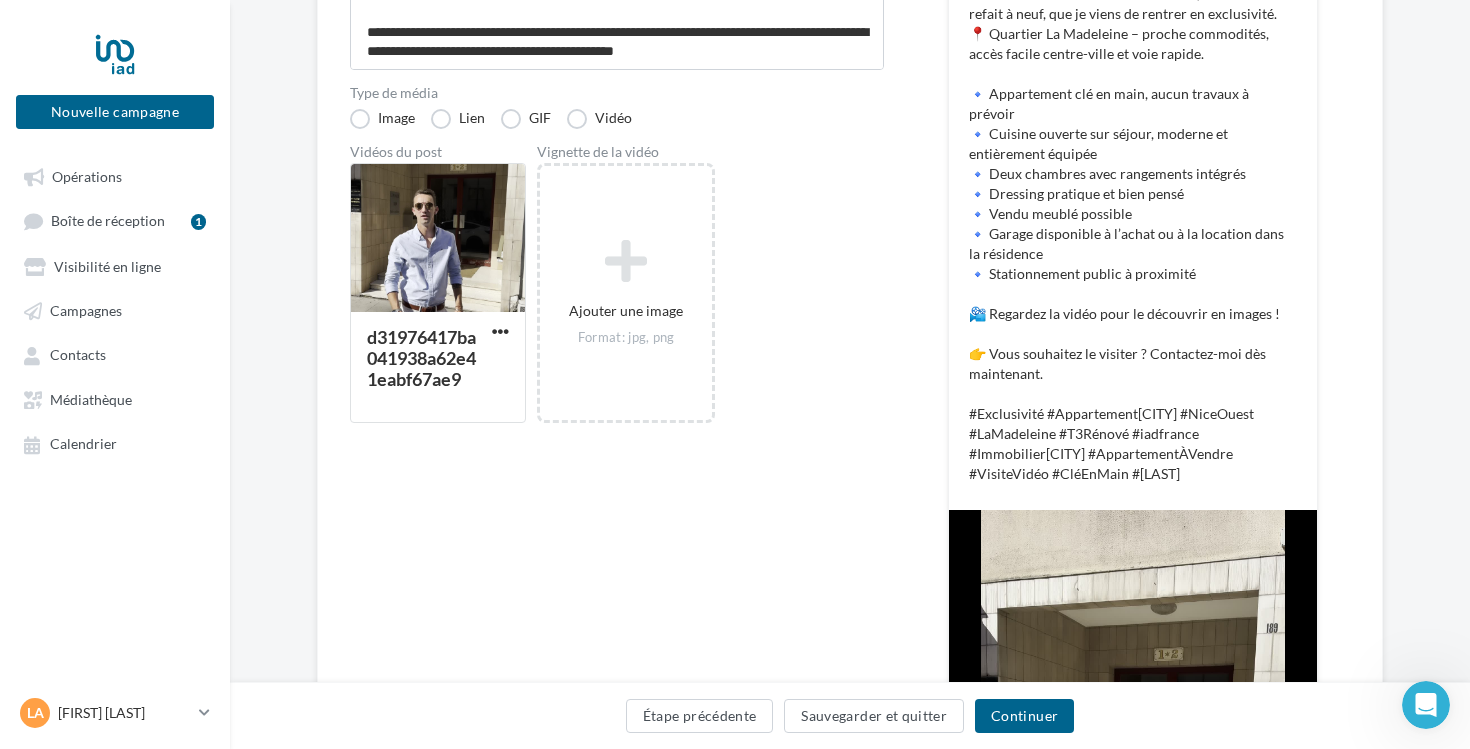 click on "🏡 NOUVEL APPARTEMENT EN EXCLUSIVITÉ – La Madeleine, Nice Je vous fais découvrir un T3 de 71 m², entièrement refait à neuf, que je viens de rentrer en exclusivité. 📍 Quartier La Madeleine – proche commodités, accès facile centre-ville et voie rapide. 🔹 Appartement clé en main, aucun travaux à prévoir 🔹 Cuisine ouverte sur séjour, moderne et entièrement équipée 🔹 Deux chambres avec rangements intégrés 🔹 Dressing pratique et bien pensé 🔹 Vendu meublé possible 🔹 Garage disponible à l’achat ou à la location dans la résidence 🔹 Stationnement public à proximité 📽️ Regardez la vidéo pour le découvrir en images ! 👉 Vous souhaitez le visiter ? Contactez-moi dès maintenant. #Exclusivité  #AppartementNice #NiceOuest #LaMadeleine #T3Rénové #iadfrance #ImmobilierNice #AppartementÀVendre #VisiteVidéo #CléEnMain #LambertAugis" at bounding box center [1133, 204] 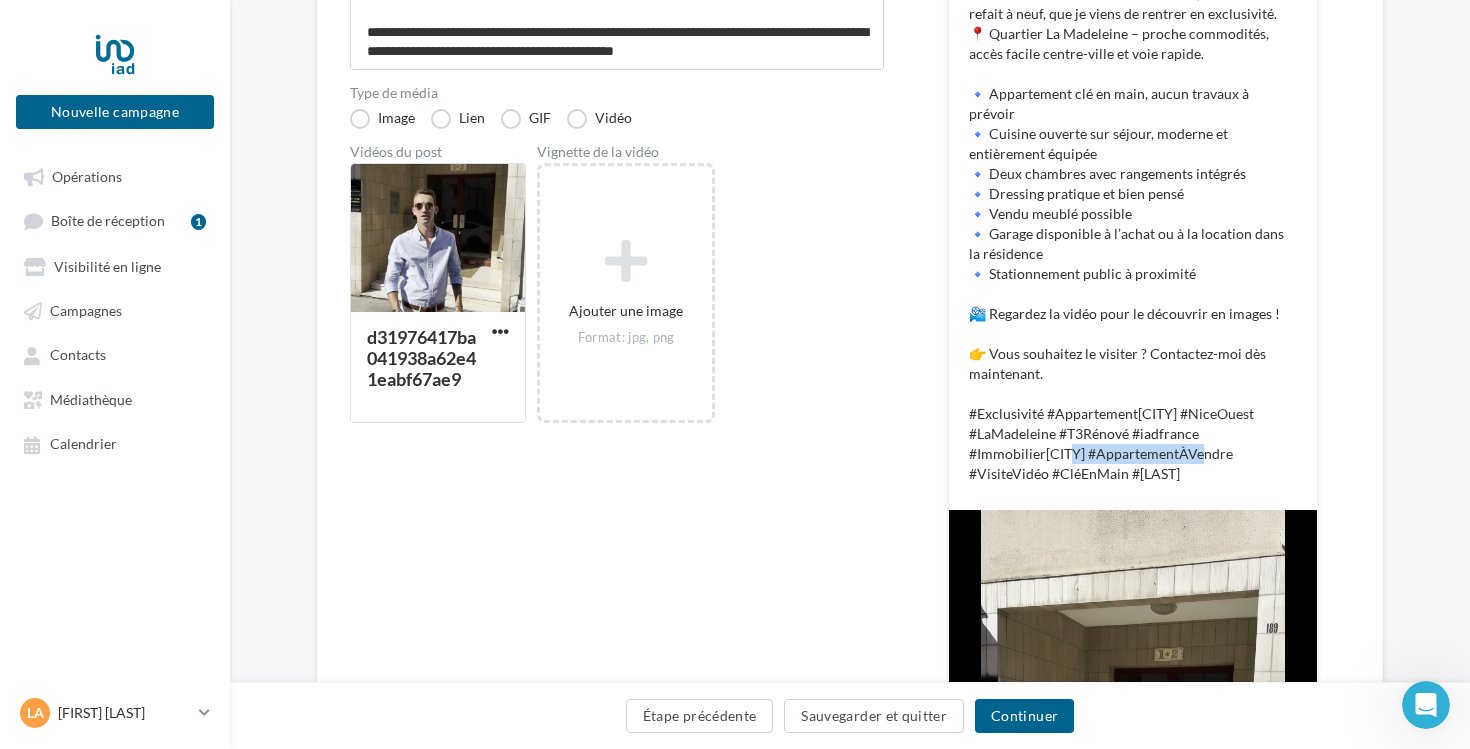 click on "🏡 NOUVEL APPARTEMENT EN EXCLUSIVITÉ – La Madeleine, Nice Je vous fais découvrir un T3 de 71 m², entièrement refait à neuf, que je viens de rentrer en exclusivité. 📍 Quartier La Madeleine – proche commodités, accès facile centre-ville et voie rapide. 🔹 Appartement clé en main, aucun travaux à prévoir 🔹 Cuisine ouverte sur séjour, moderne et entièrement équipée 🔹 Deux chambres avec rangements intégrés 🔹 Dressing pratique et bien pensé 🔹 Vendu meublé possible 🔹 Garage disponible à l’achat ou à la location dans la résidence 🔹 Stationnement public à proximité 📽️ Regardez la vidéo pour le découvrir en images ! 👉 Vous souhaitez le visiter ? Contactez-moi dès maintenant. #Exclusivité  #AppartementNice #NiceOuest #LaMadeleine #T3Rénové #iadfrance #ImmobilierNice #AppartementÀVendre #VisiteVidéo #CléEnMain #LambertAugis" at bounding box center (1133, 204) 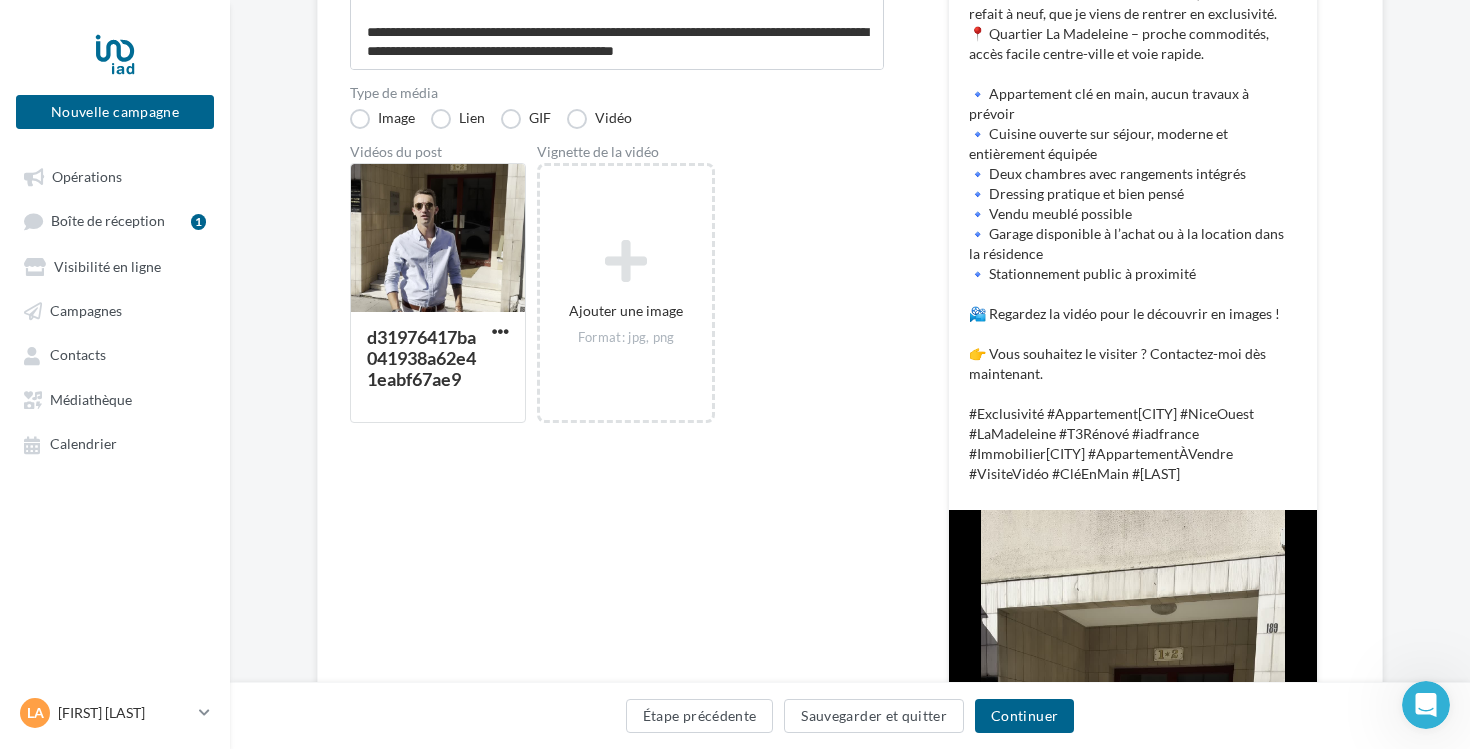 click on "🏡 NOUVEL APPARTEMENT EN EXCLUSIVITÉ – La Madeleine, Nice Je vous fais découvrir un T3 de 71 m², entièrement refait à neuf, que je viens de rentrer en exclusivité. 📍 Quartier La Madeleine – proche commodités, accès facile centre-ville et voie rapide. 🔹 Appartement clé en main, aucun travaux à prévoir 🔹 Cuisine ouverte sur séjour, moderne et entièrement équipée 🔹 Deux chambres avec rangements intégrés 🔹 Dressing pratique et bien pensé 🔹 Vendu meublé possible 🔹 Garage disponible à l’achat ou à la location dans la résidence 🔹 Stationnement public à proximité 📽️ Regardez la vidéo pour le découvrir en images ! 👉 Vous souhaitez le visiter ? Contactez-moi dès maintenant. #Exclusivité  #AppartementNice #NiceOuest #LaMadeleine #T3Rénové #iadfrance #ImmobilierNice #AppartementÀVendre #VisiteVidéo #CléEnMain #LambertAugis" at bounding box center [1133, 204] 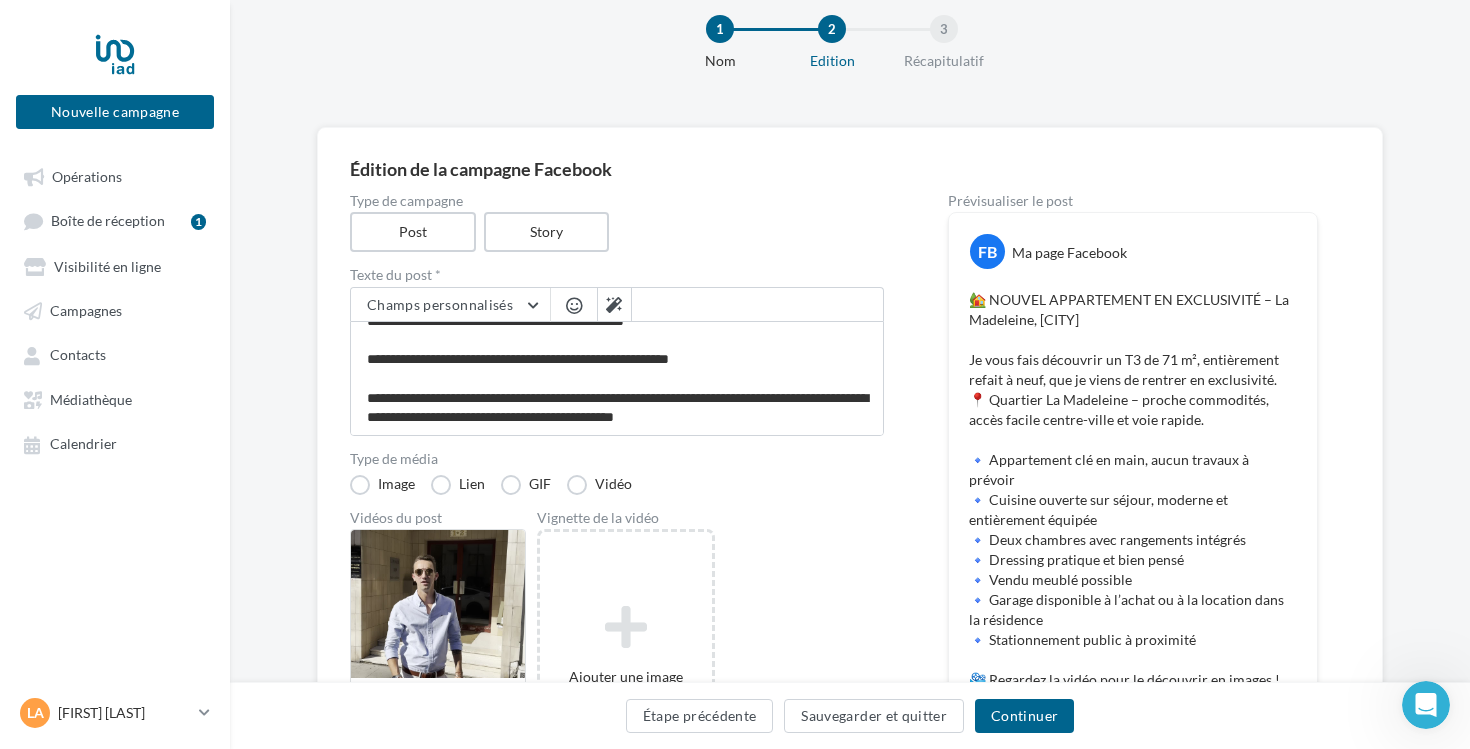 scroll, scrollTop: 47, scrollLeft: 0, axis: vertical 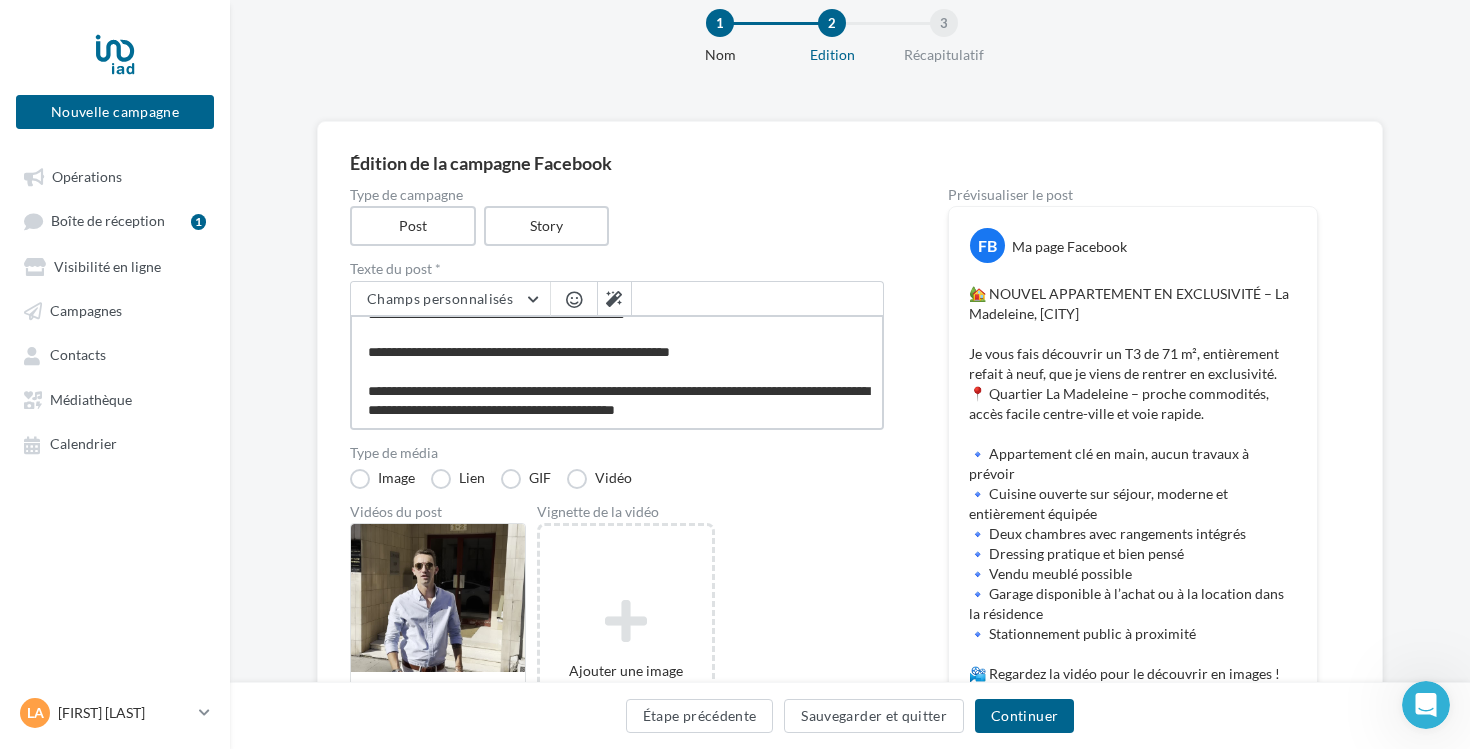 drag, startPoint x: 482, startPoint y: 414, endPoint x: 363, endPoint y: 380, distance: 123.76187 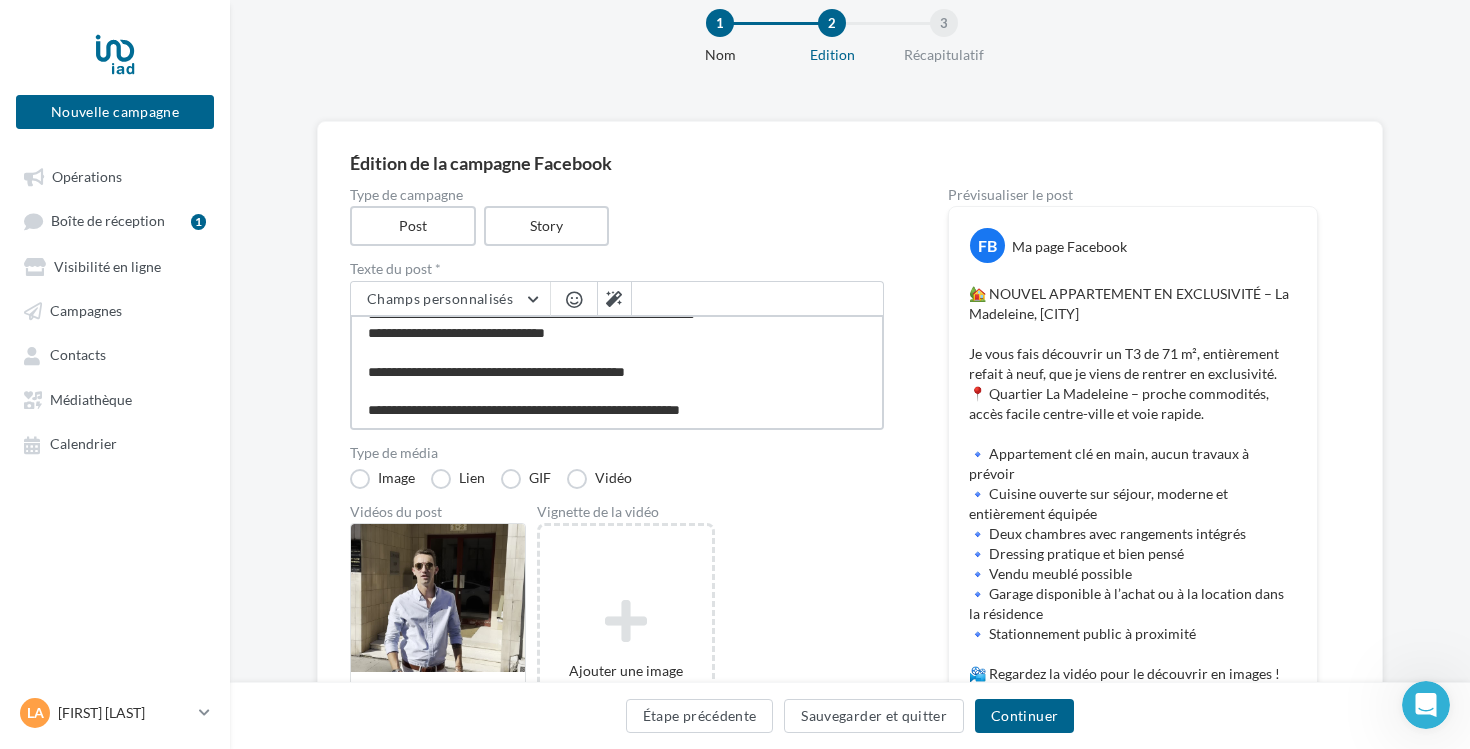 type on "**********" 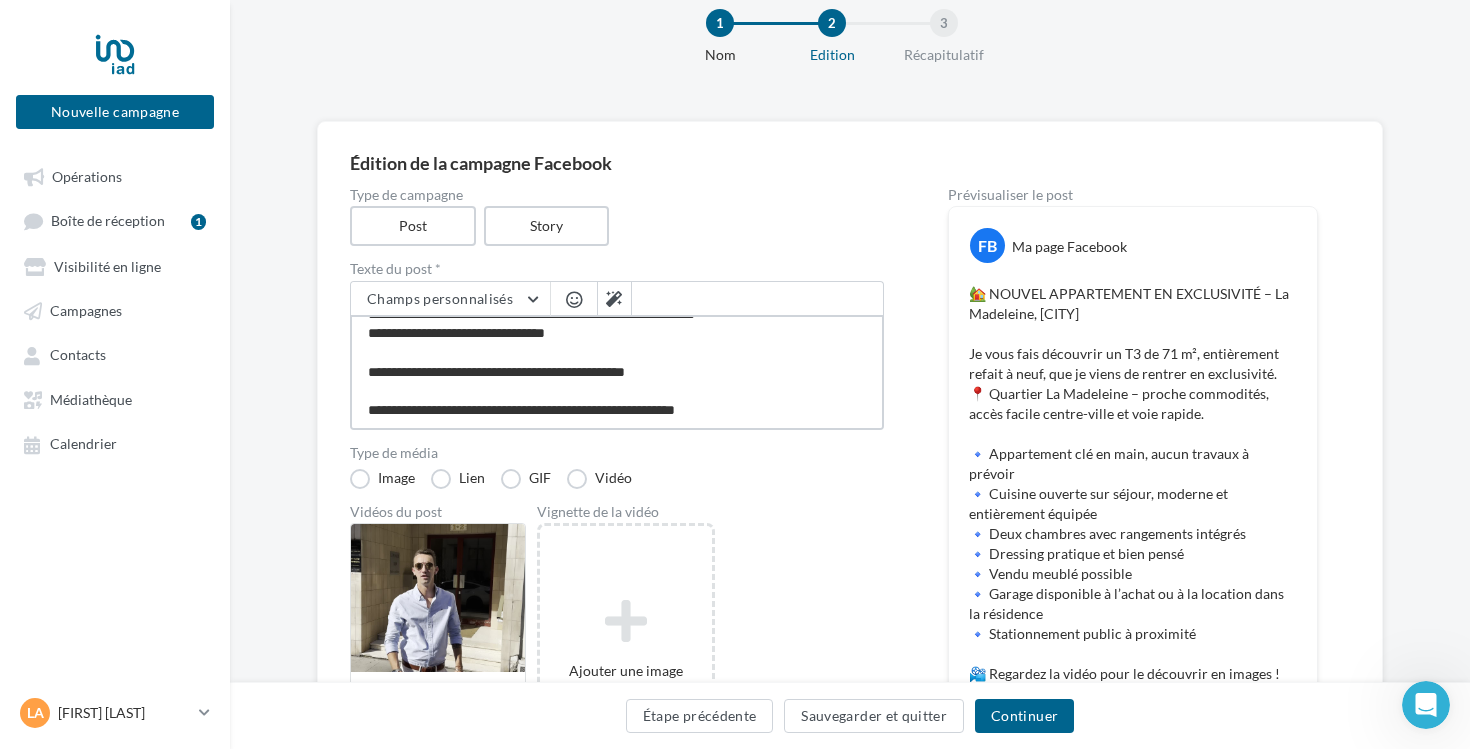 scroll, scrollTop: 271, scrollLeft: 0, axis: vertical 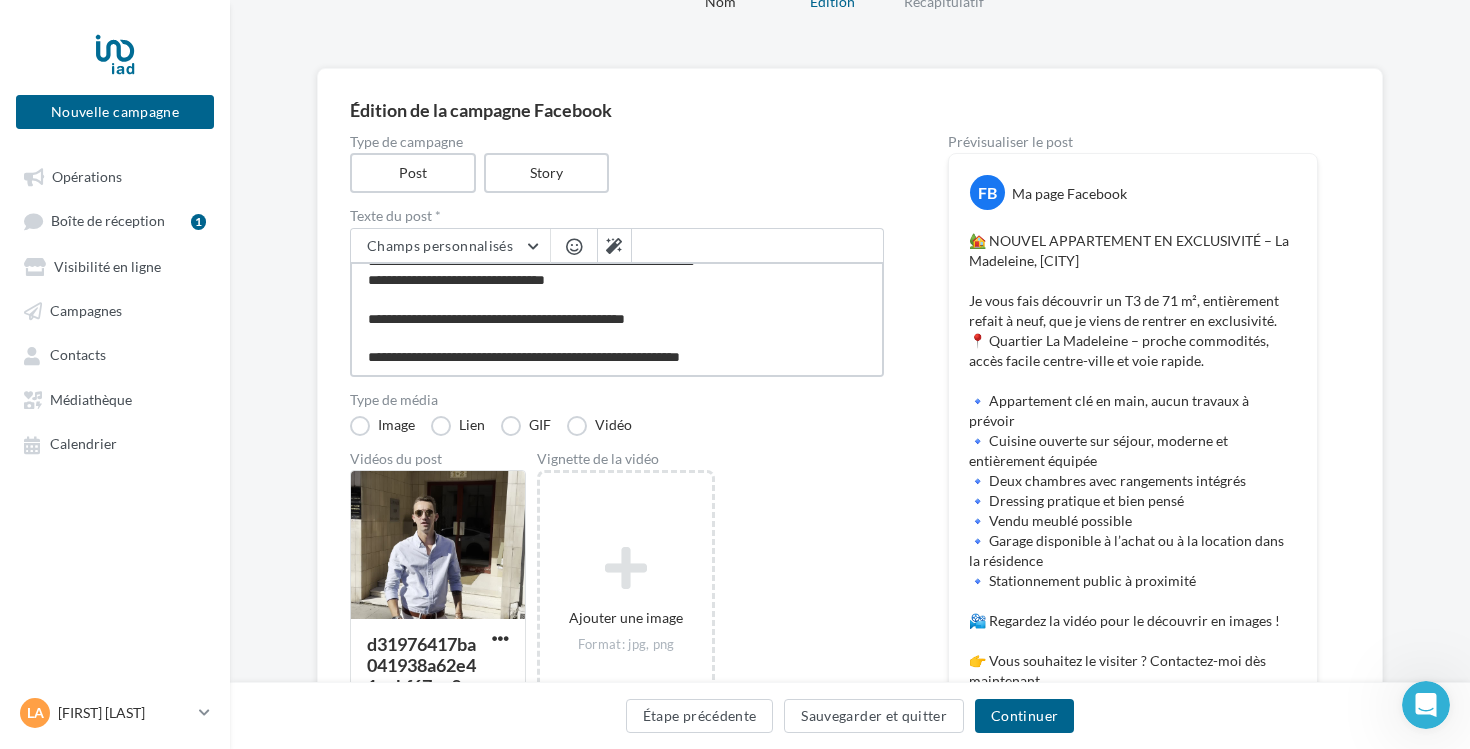 click on "**********" at bounding box center [617, 319] 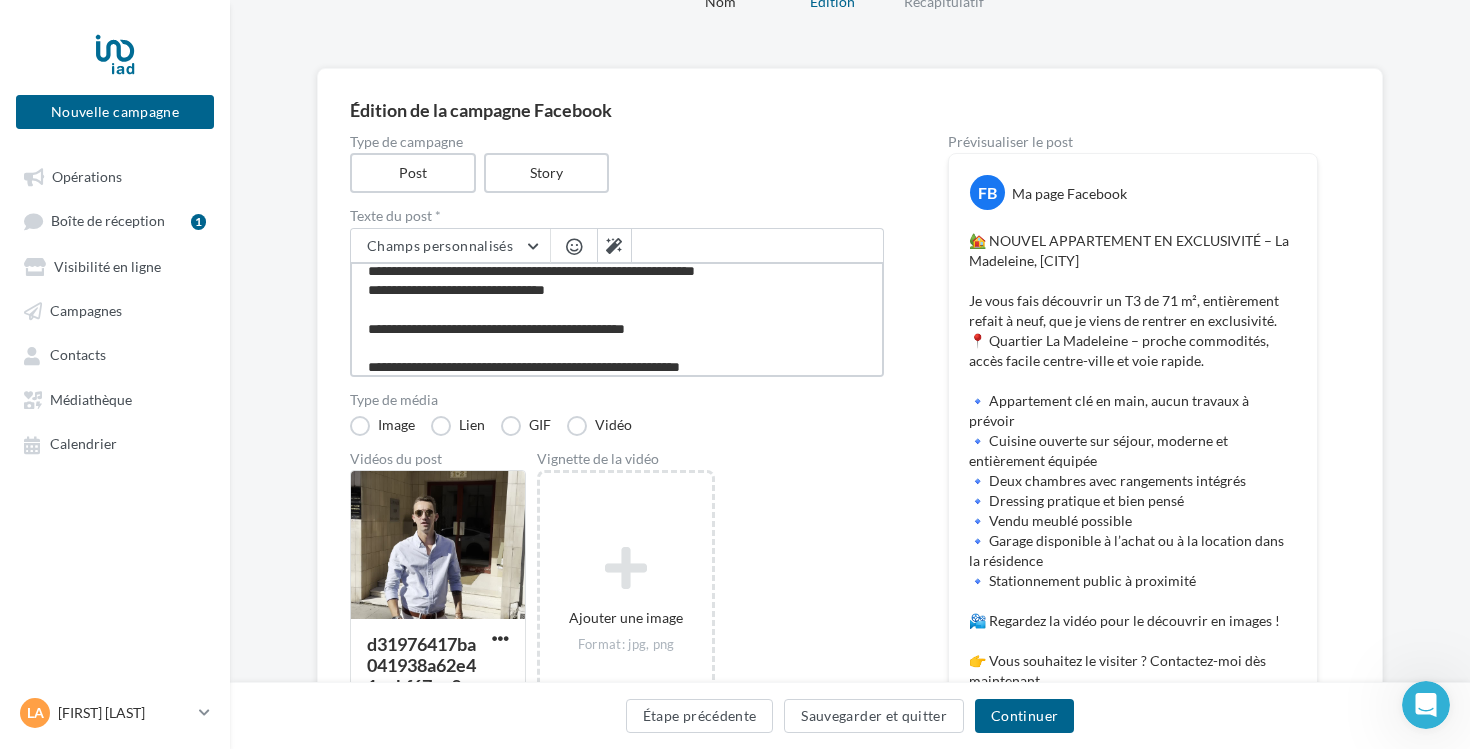 scroll, scrollTop: 290, scrollLeft: 0, axis: vertical 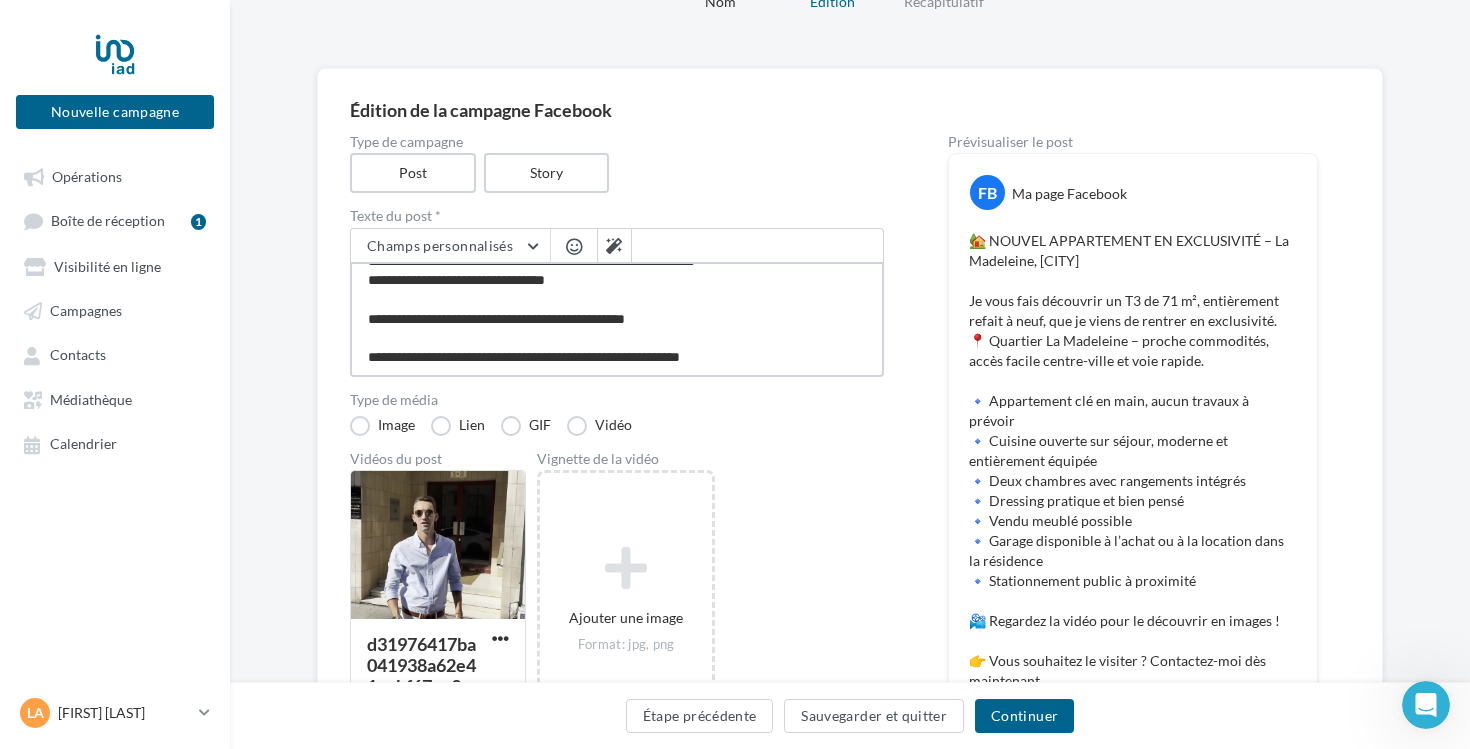 type on "**********" 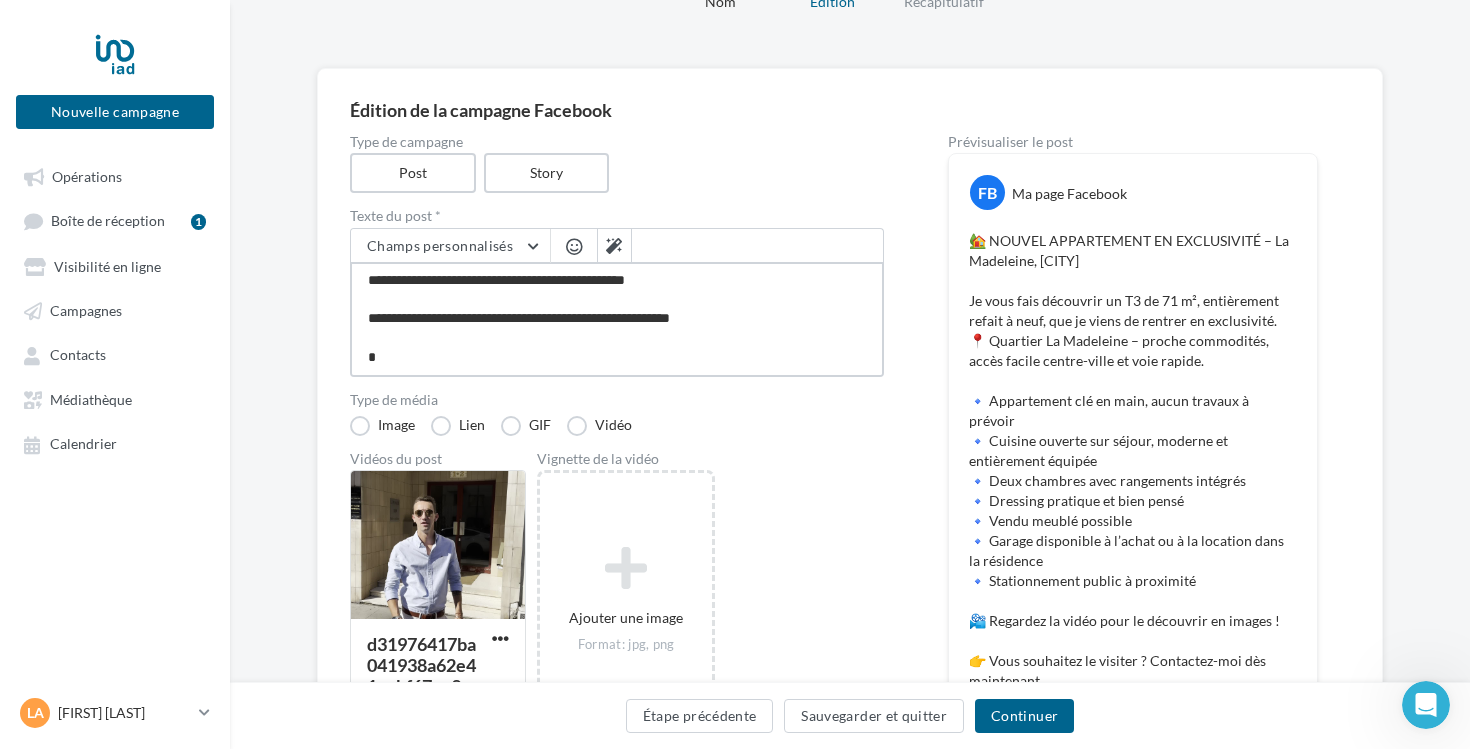 type on "**********" 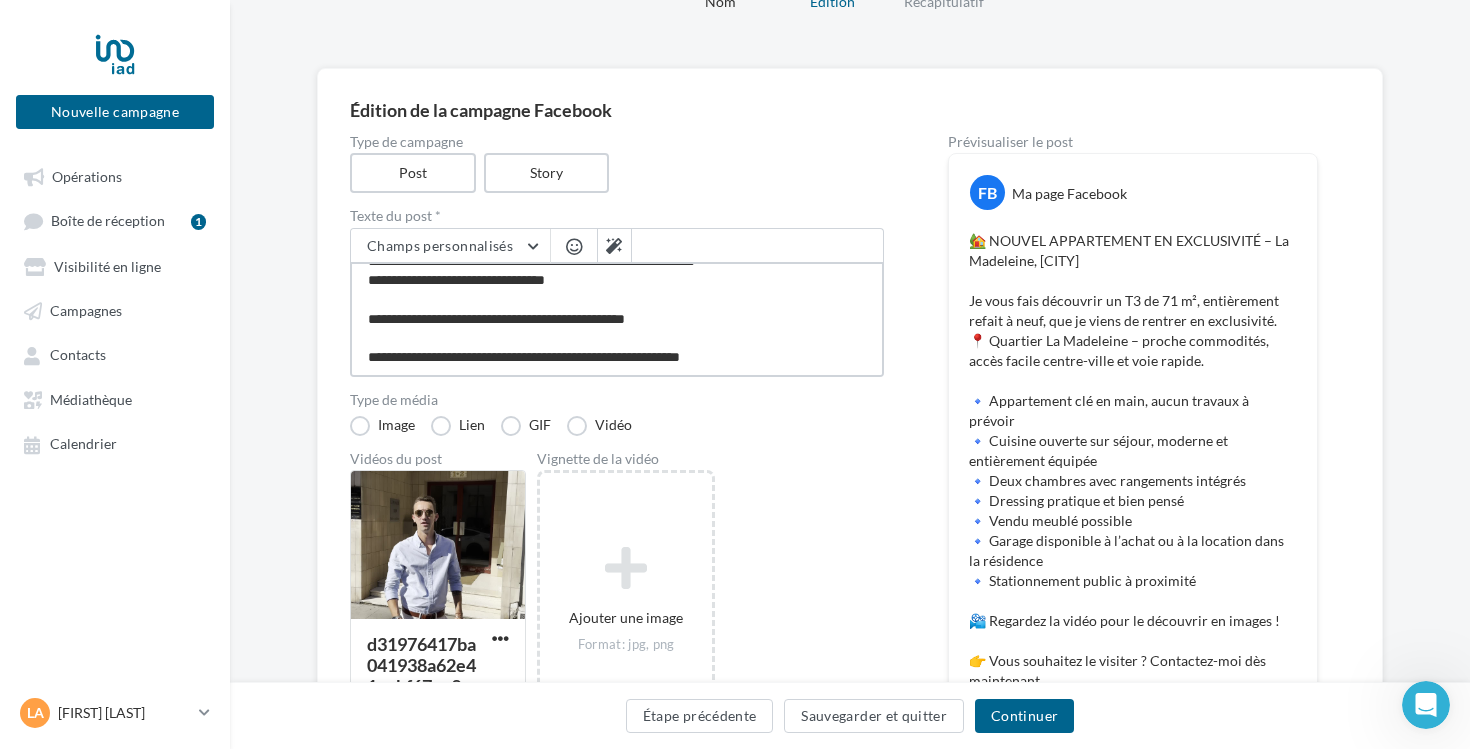 type on "**********" 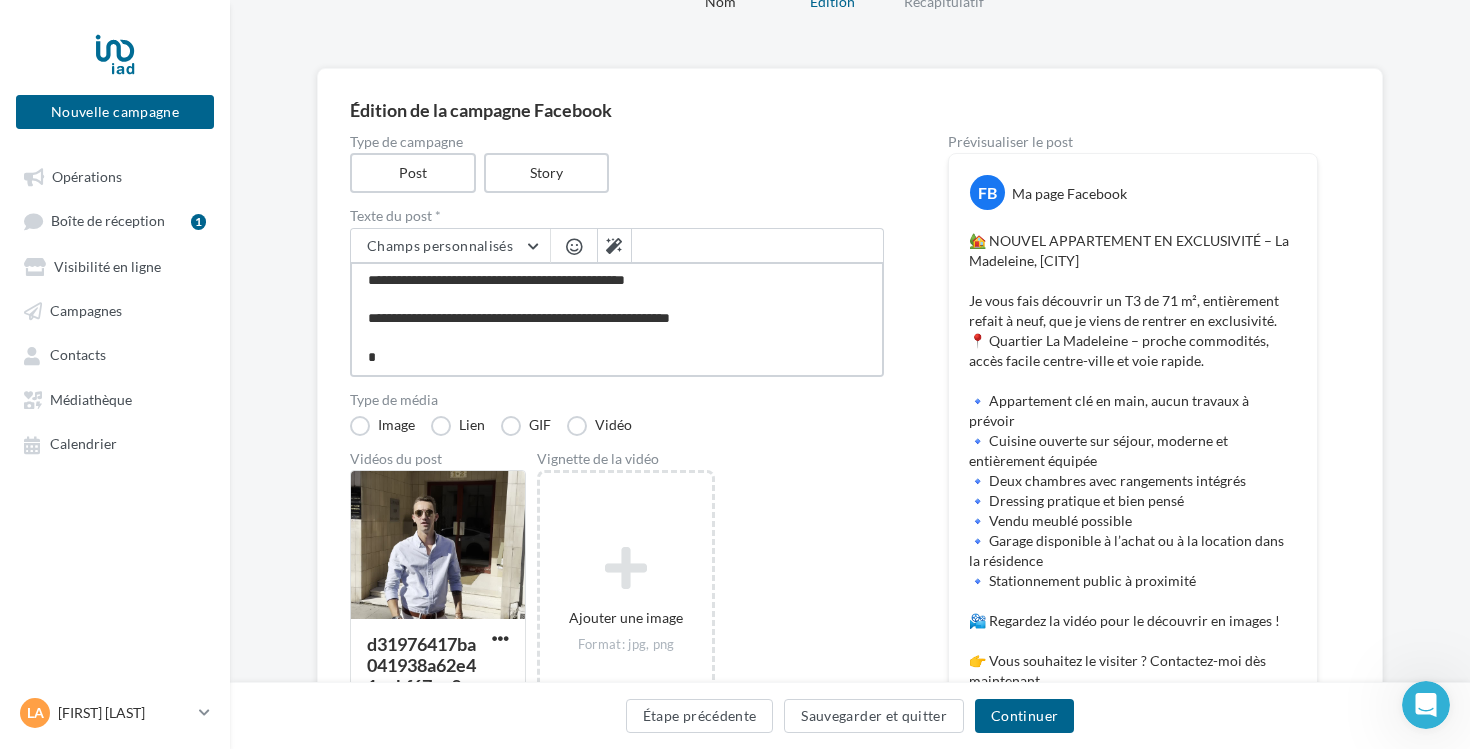type on "**********" 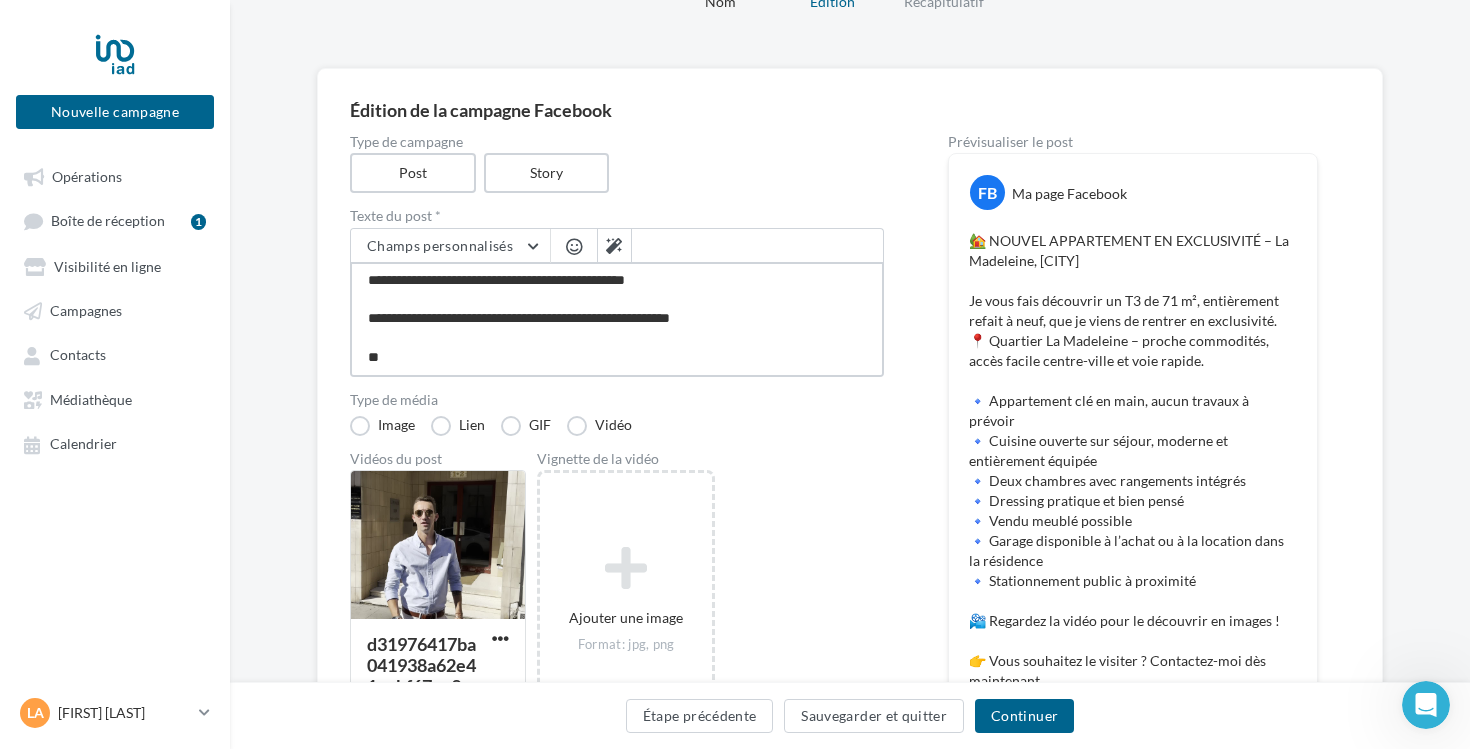 type on "**********" 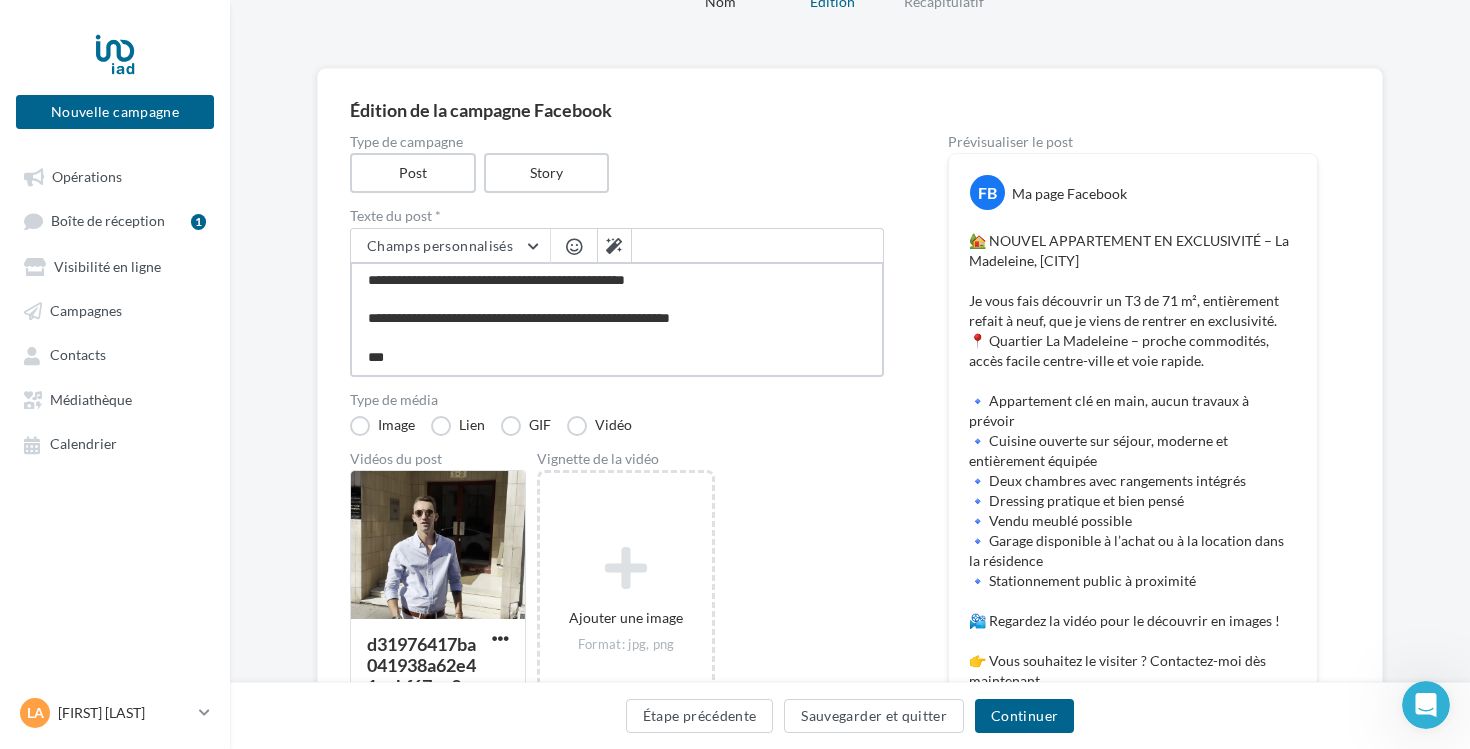type on "**********" 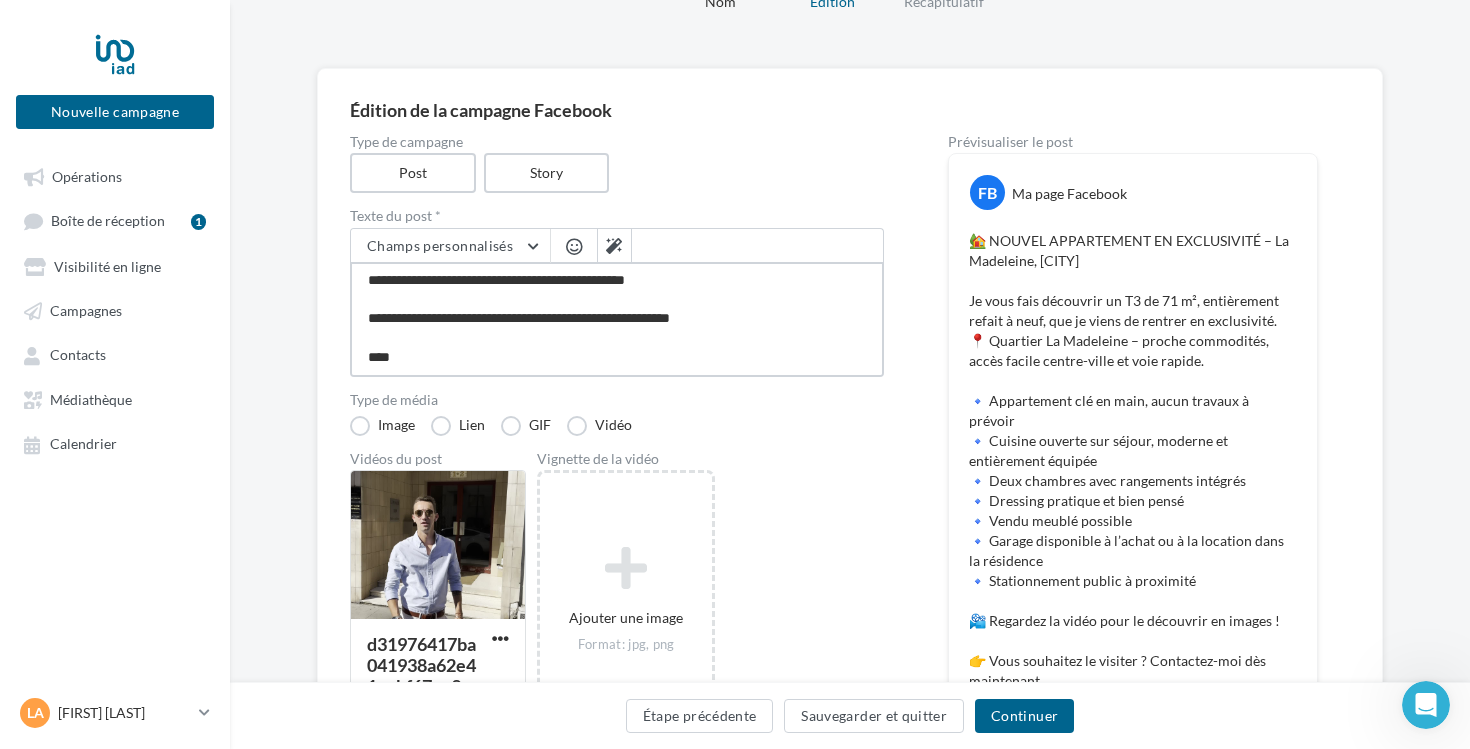 type on "**********" 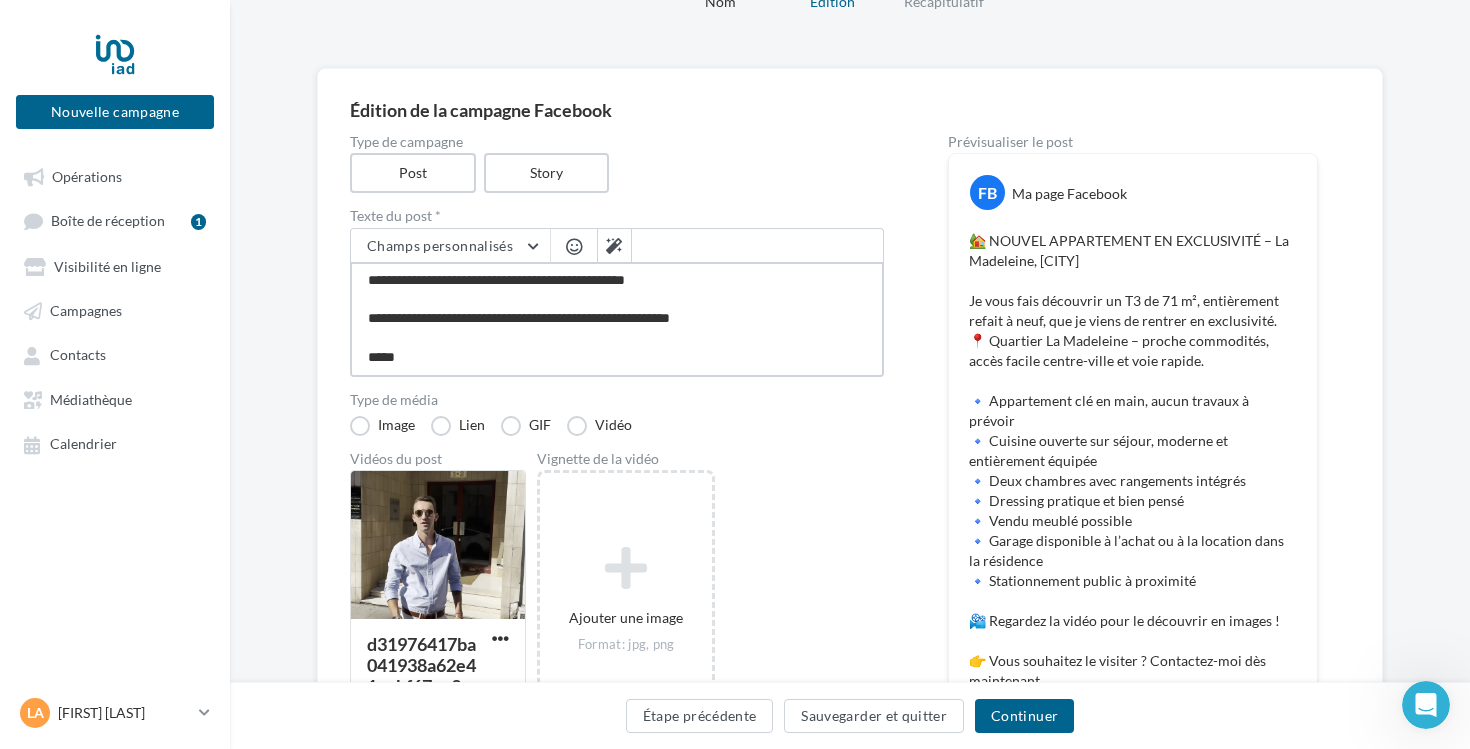 type on "**********" 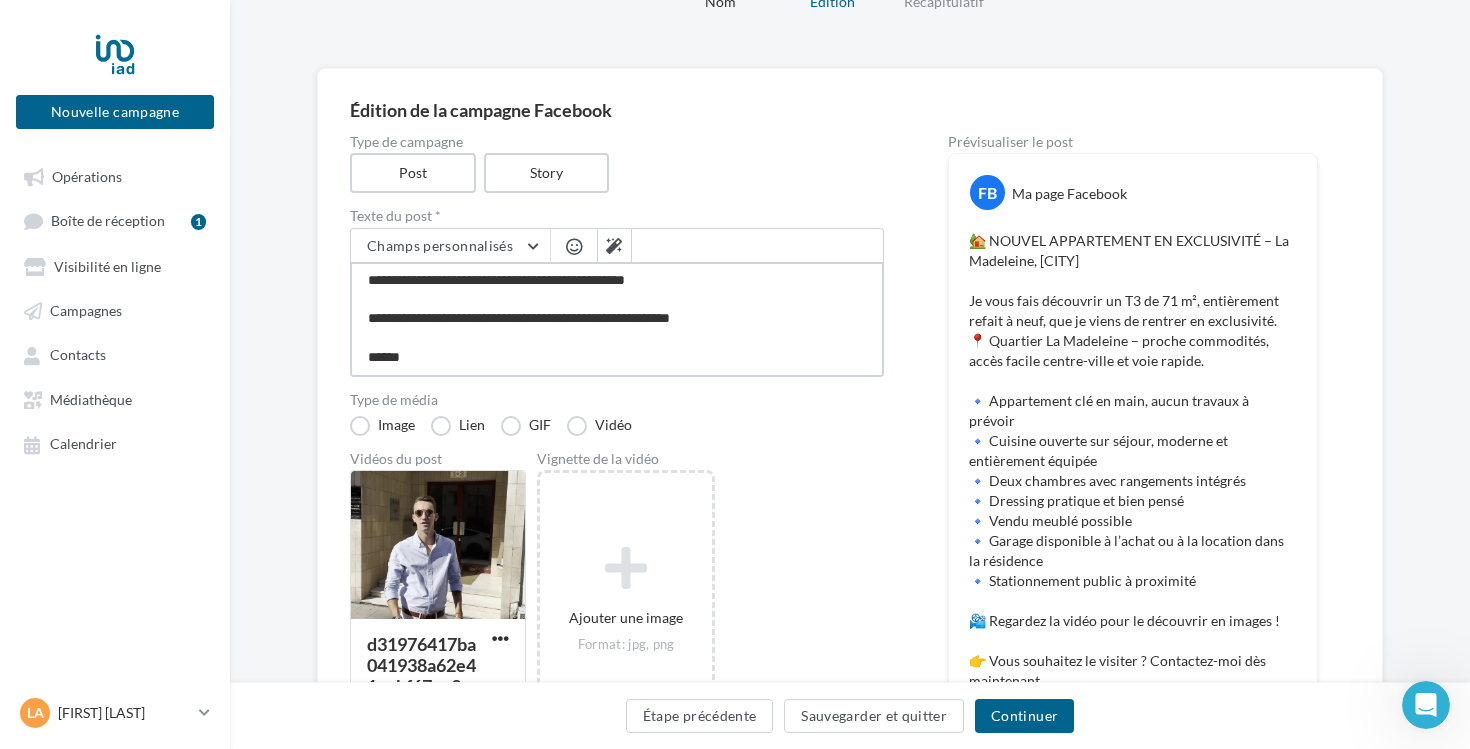 type on "**********" 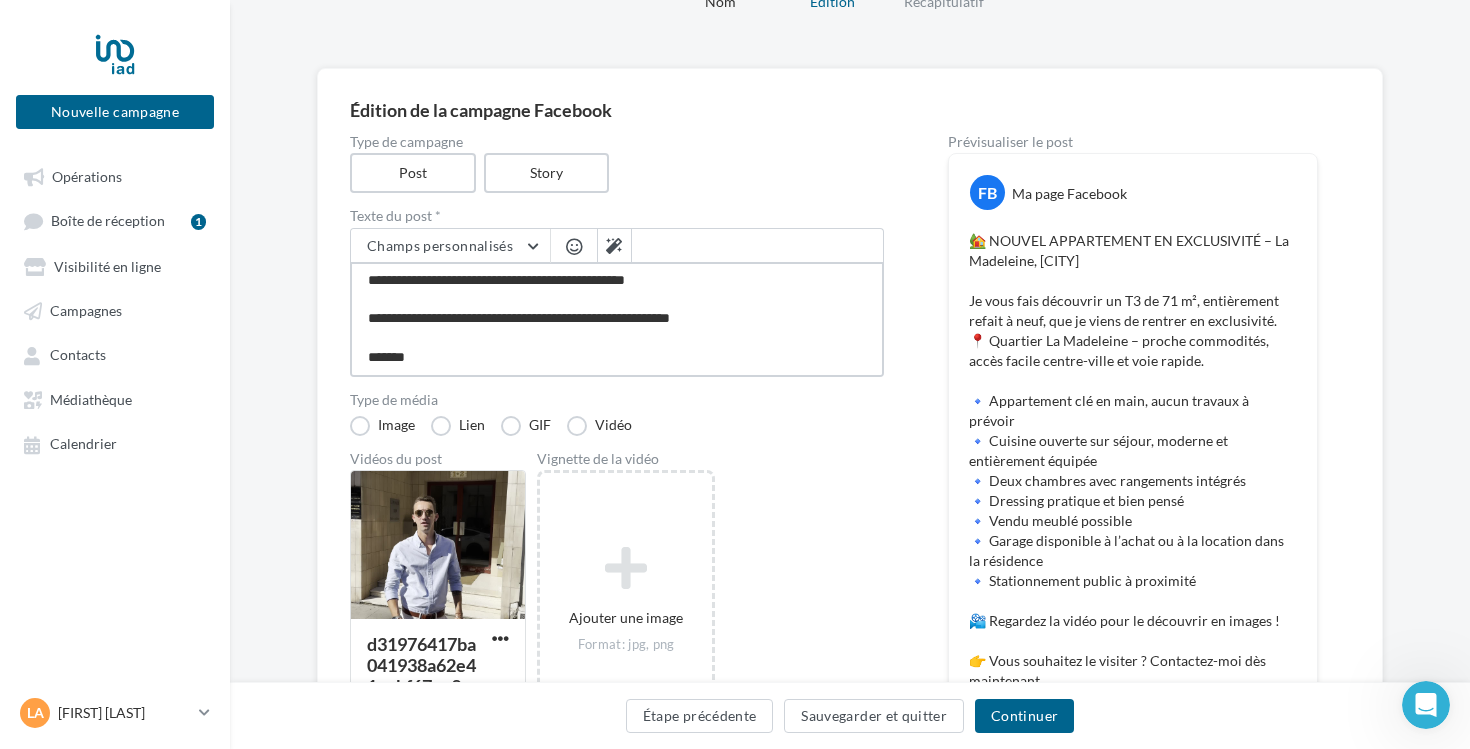 type on "**********" 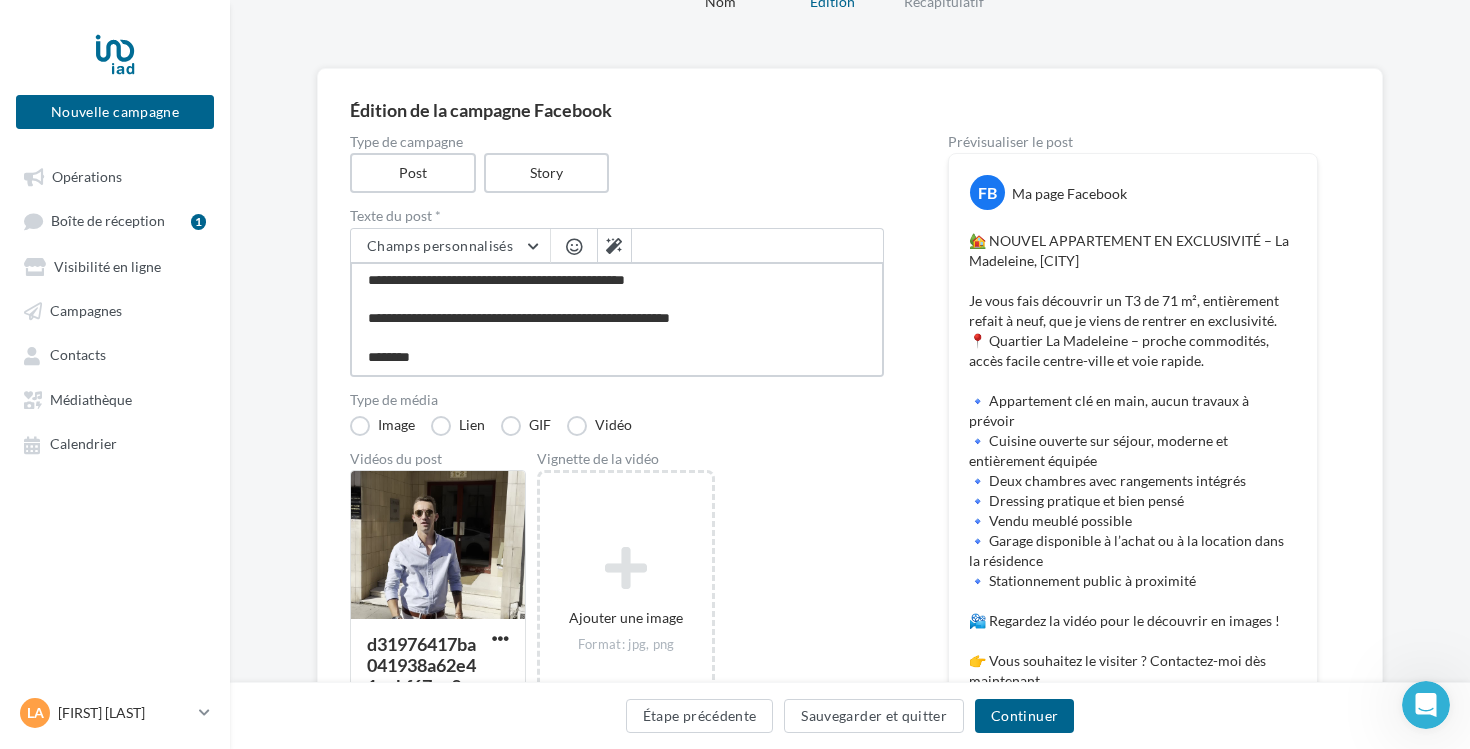 type on "**********" 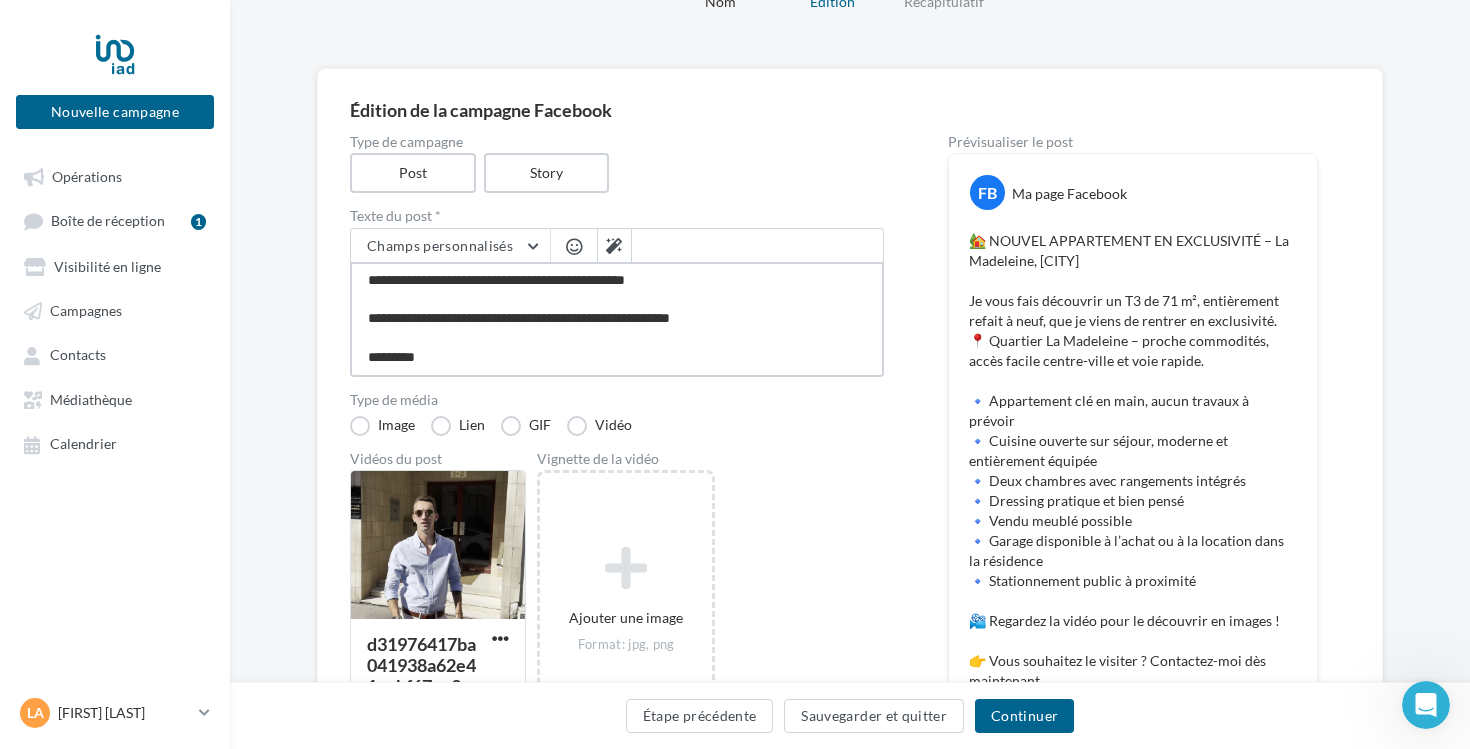 type on "**********" 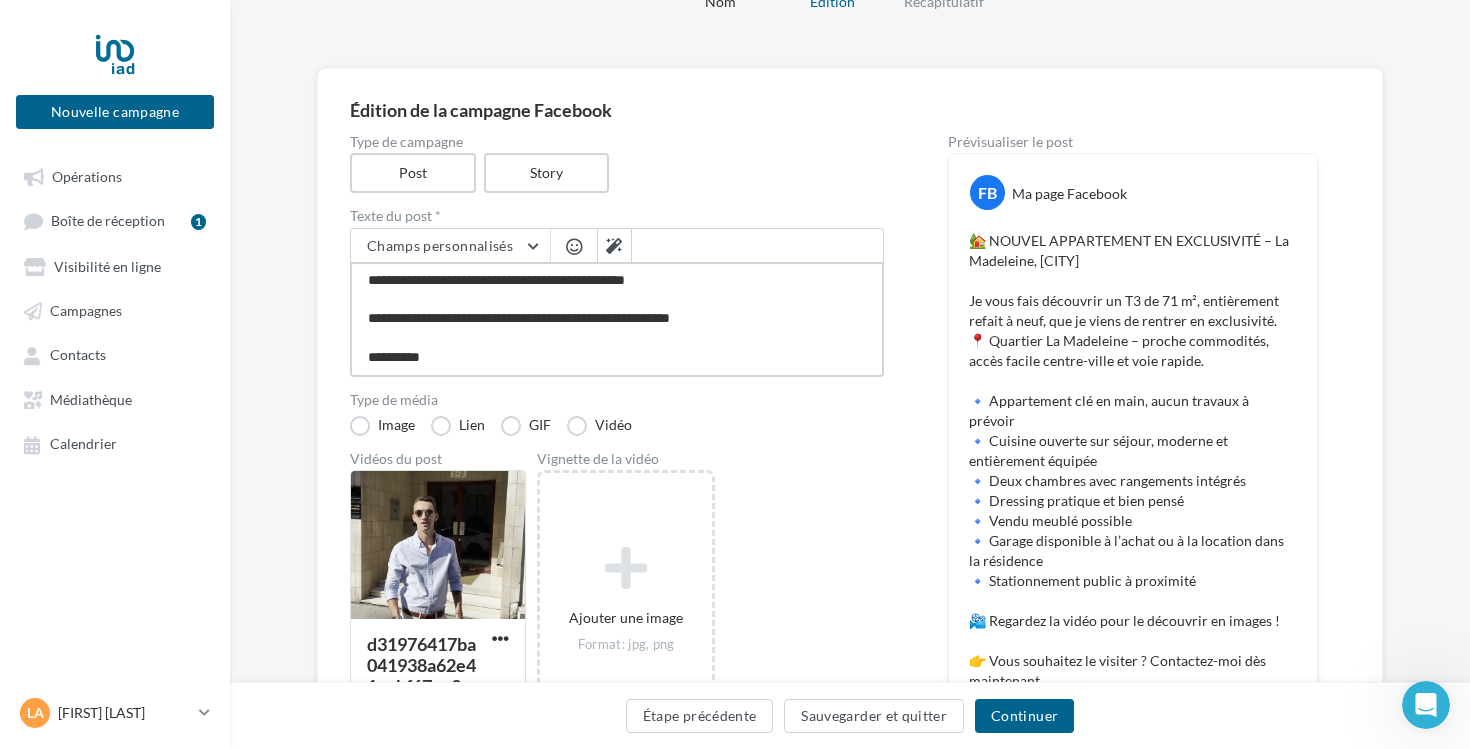type on "**********" 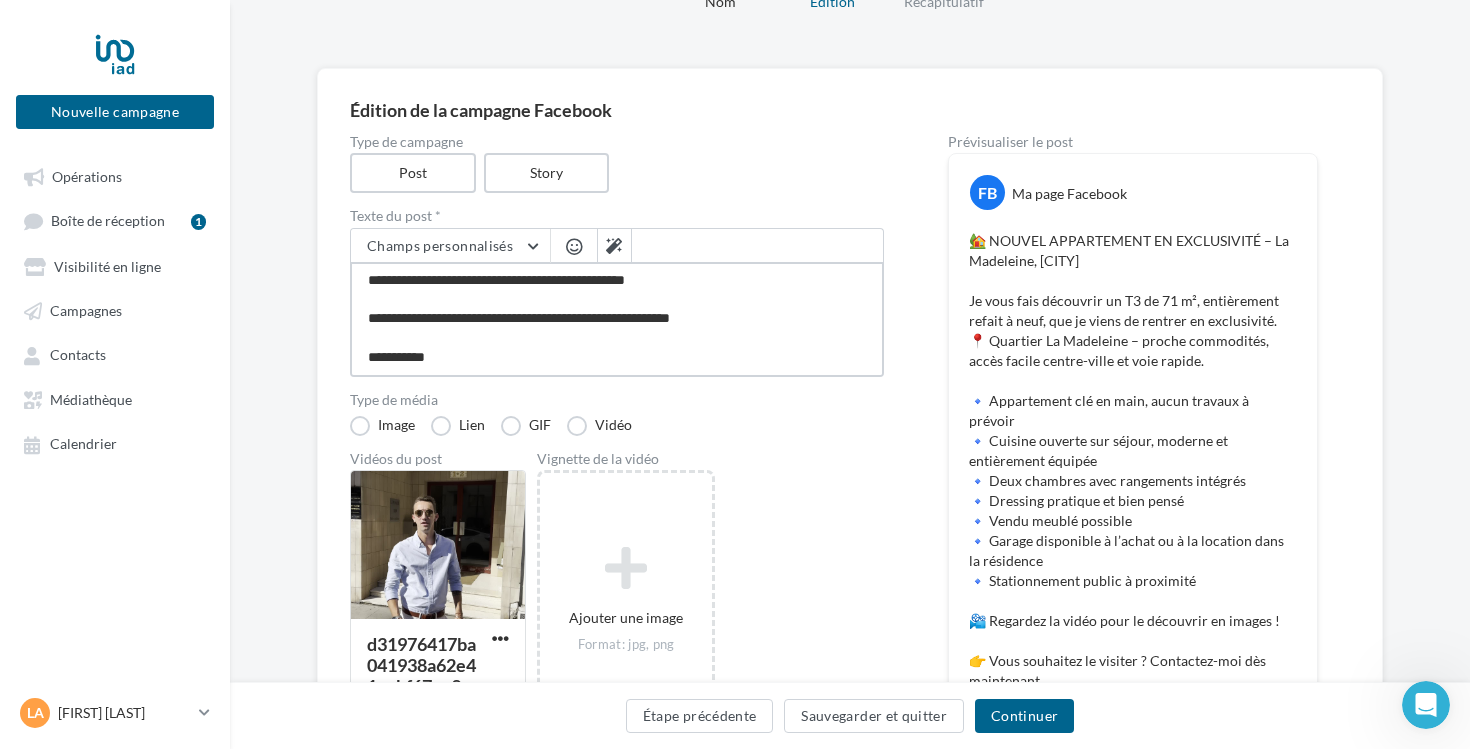 type on "**********" 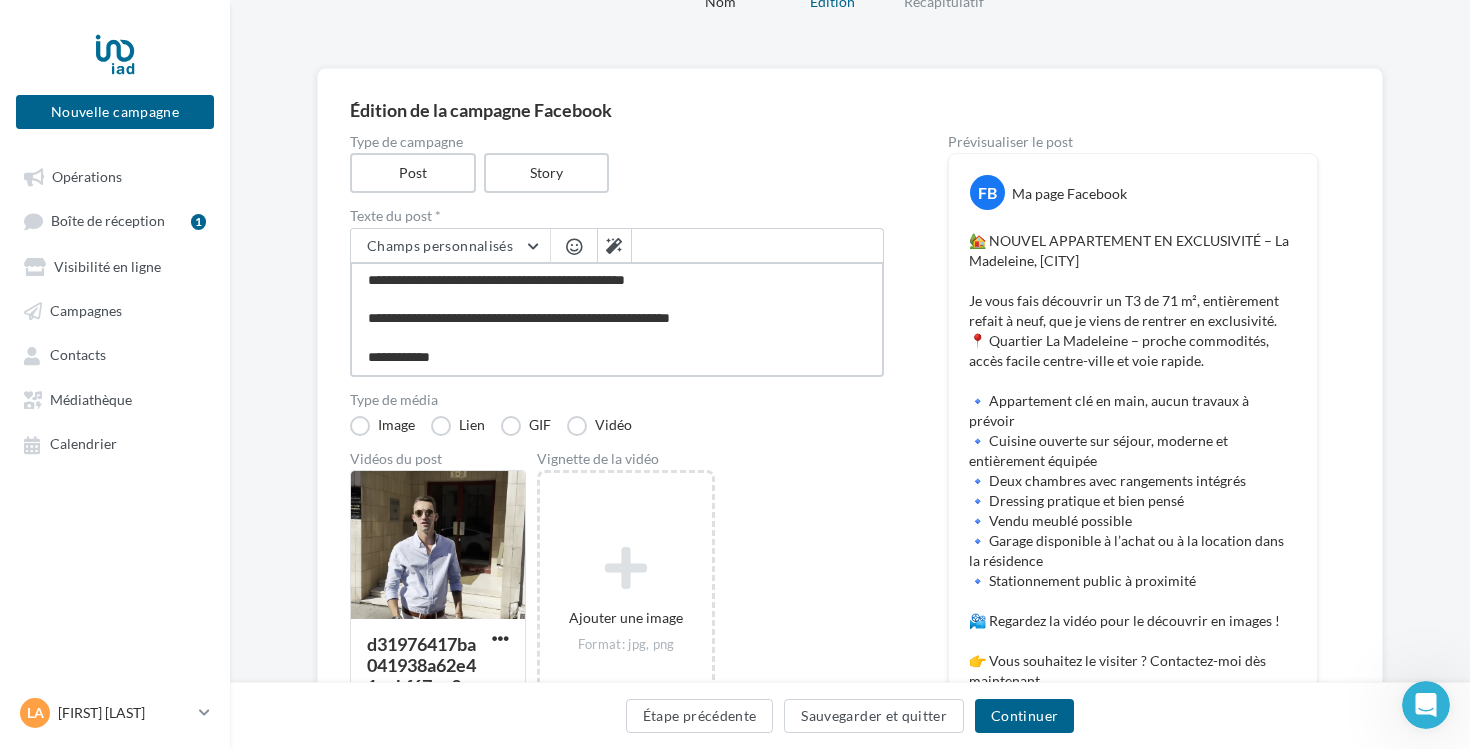 type on "**********" 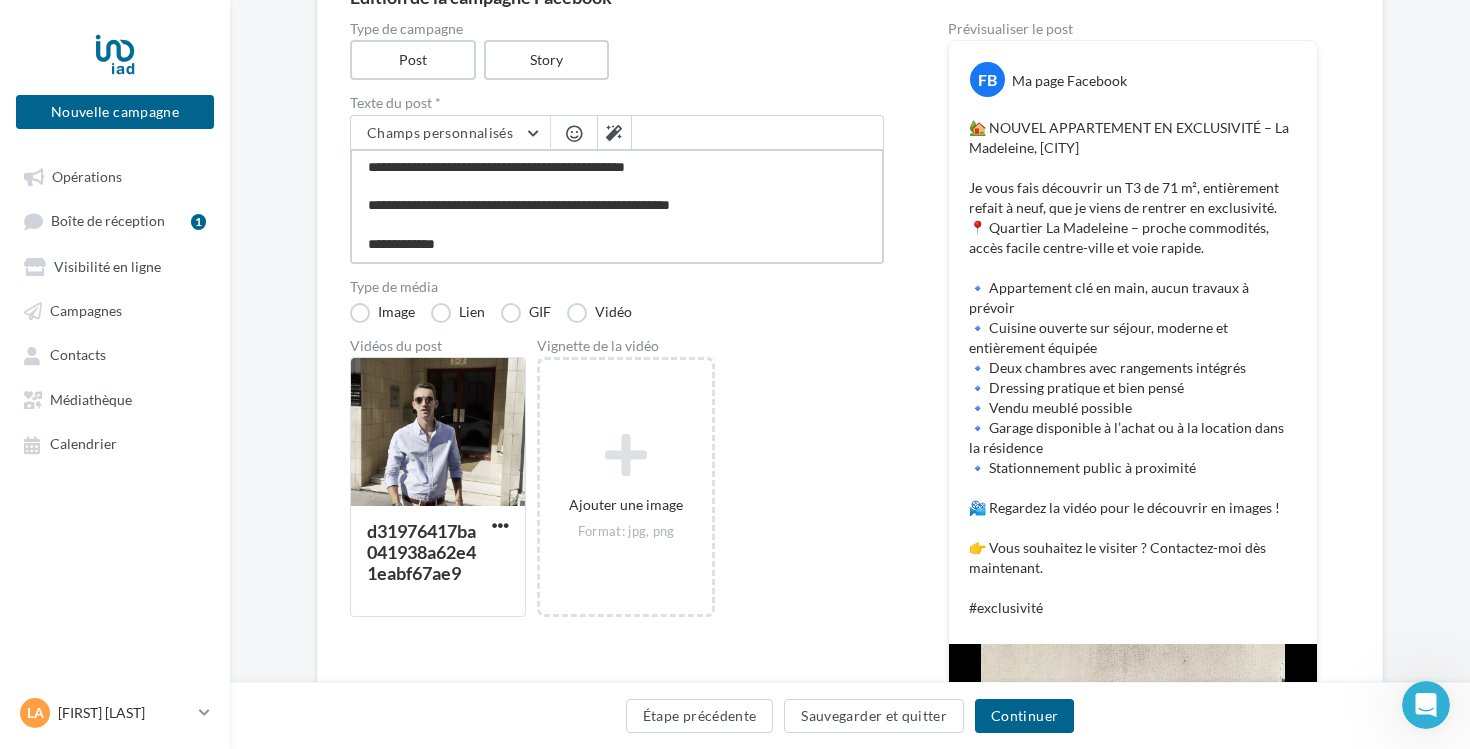 scroll, scrollTop: 212, scrollLeft: 0, axis: vertical 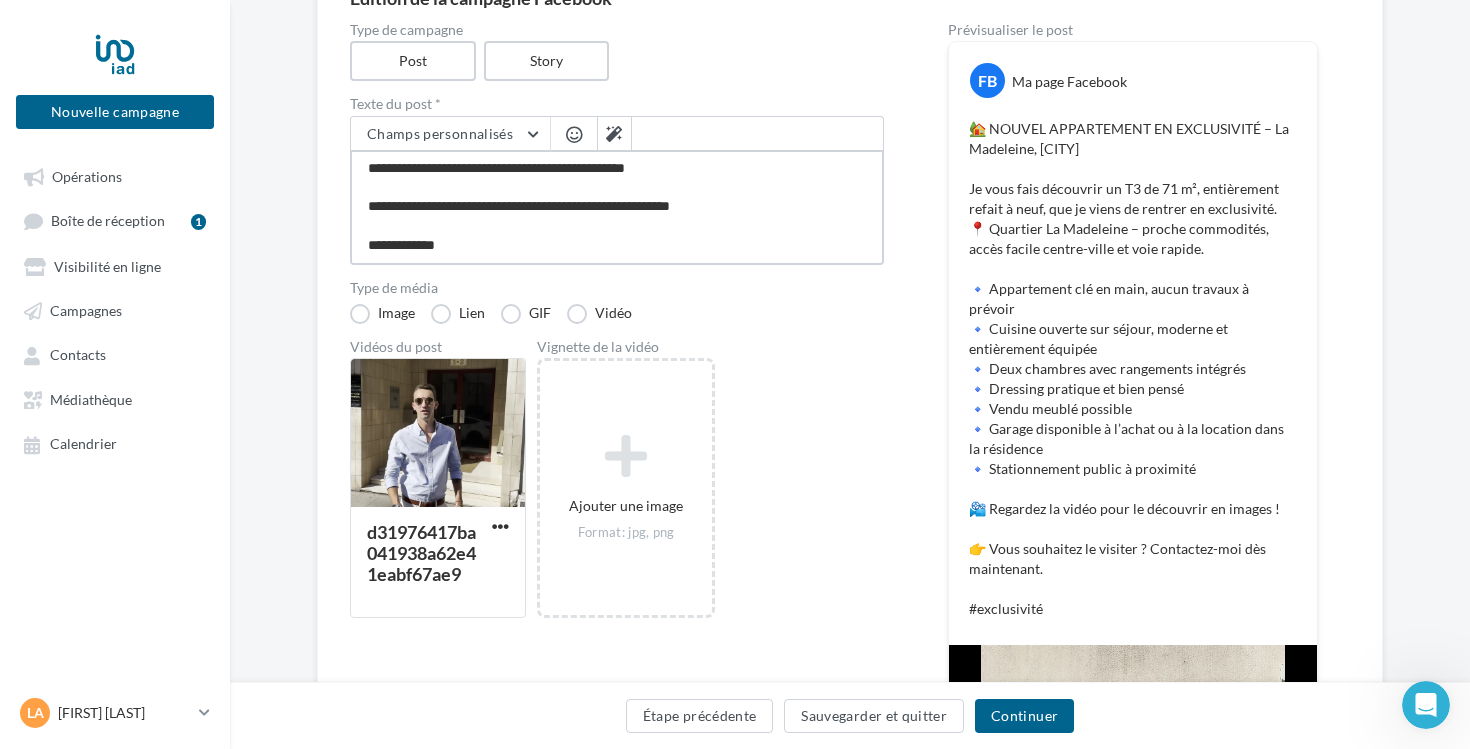 click on "**********" at bounding box center (617, 207) 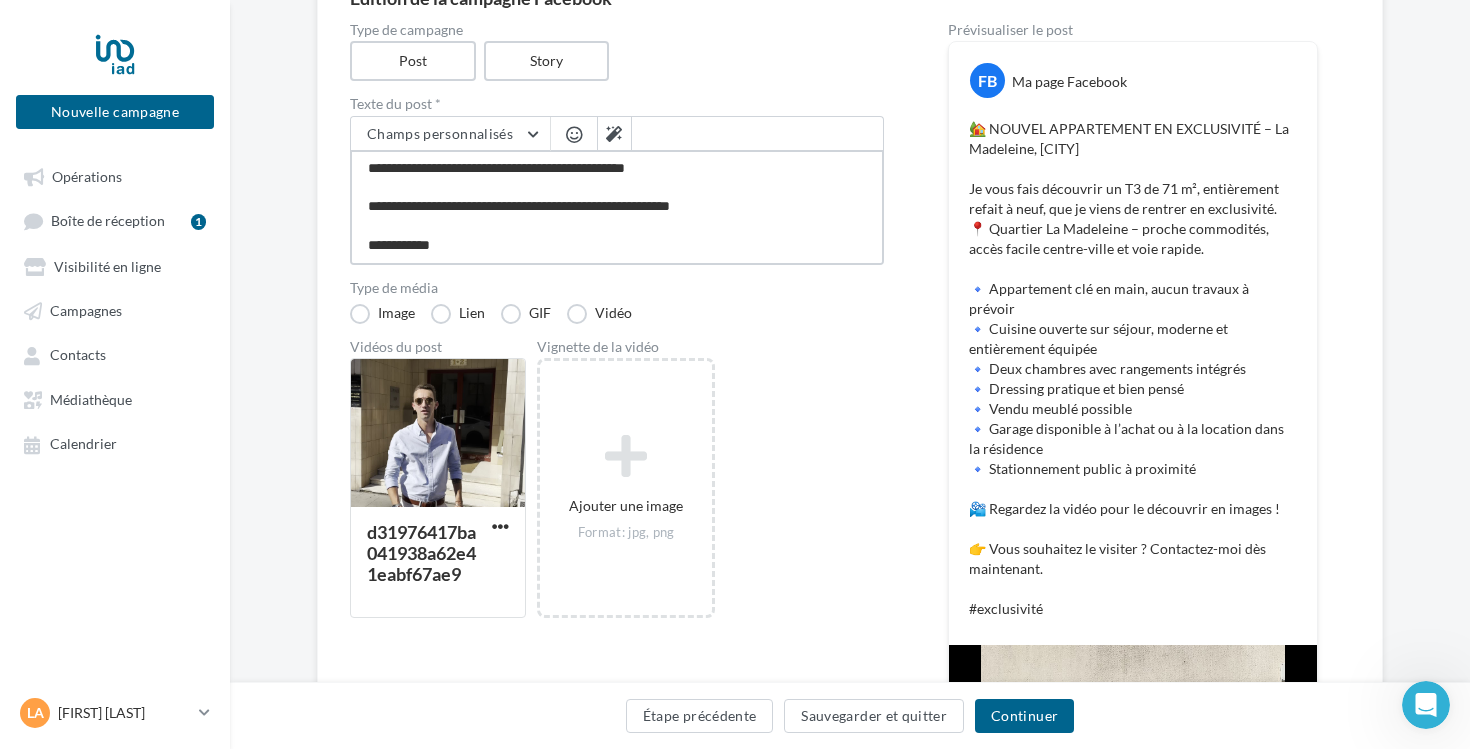 type on "**********" 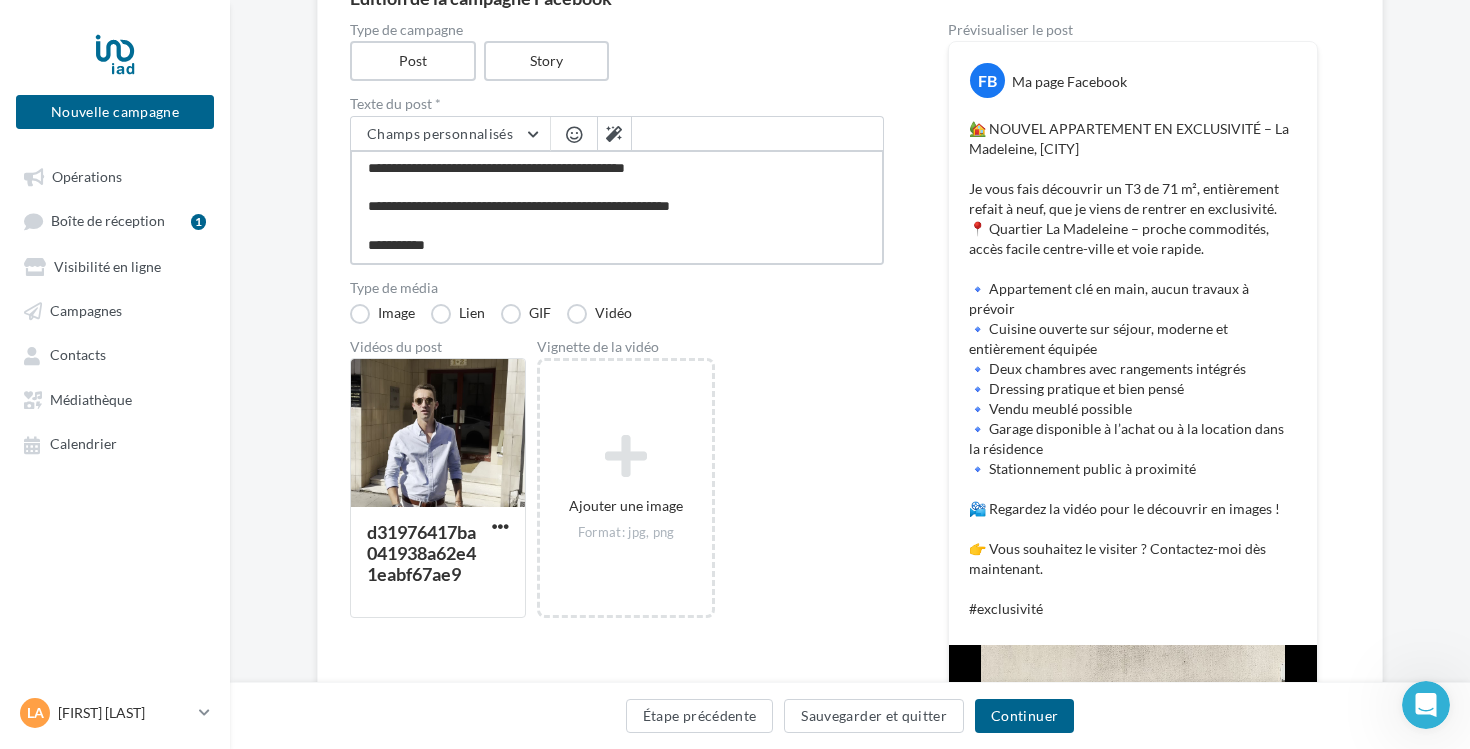 type on "**********" 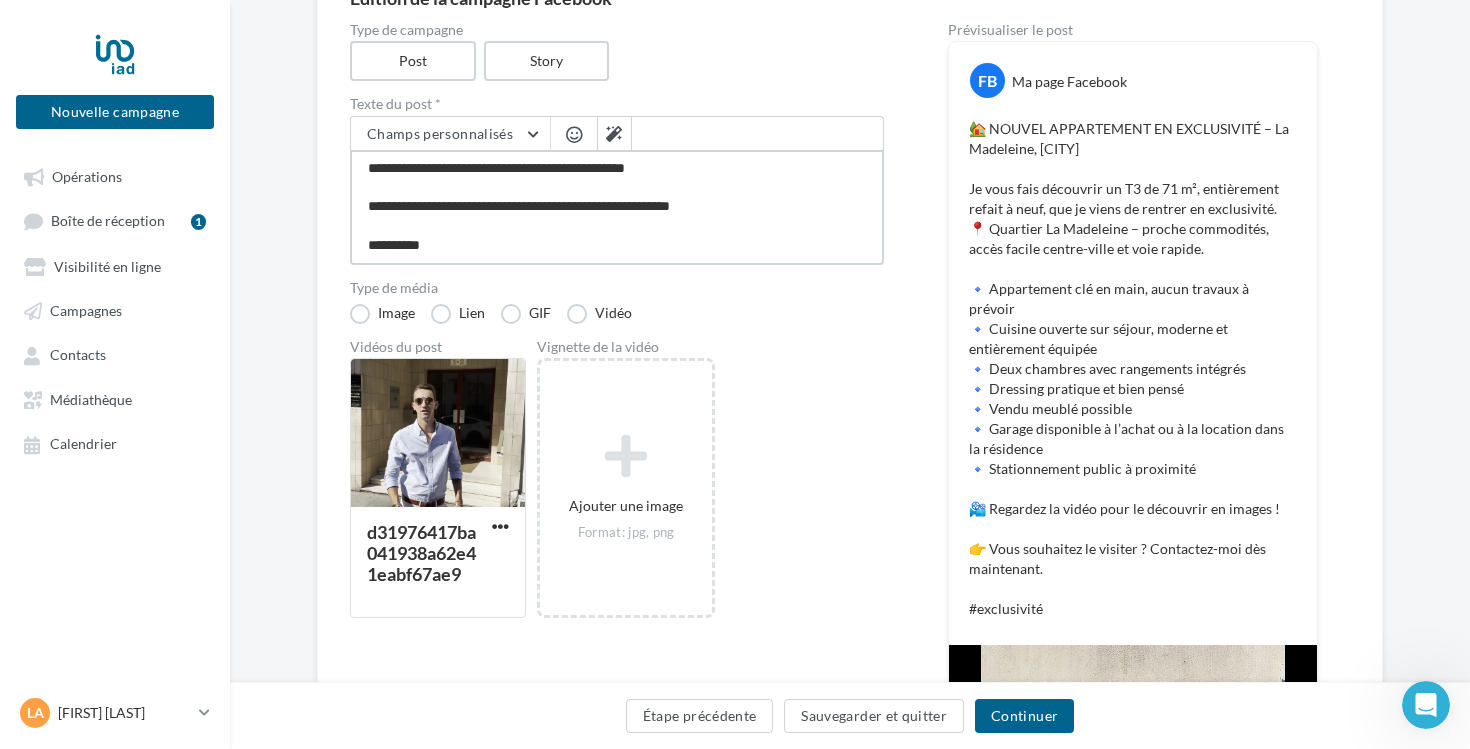 type on "**********" 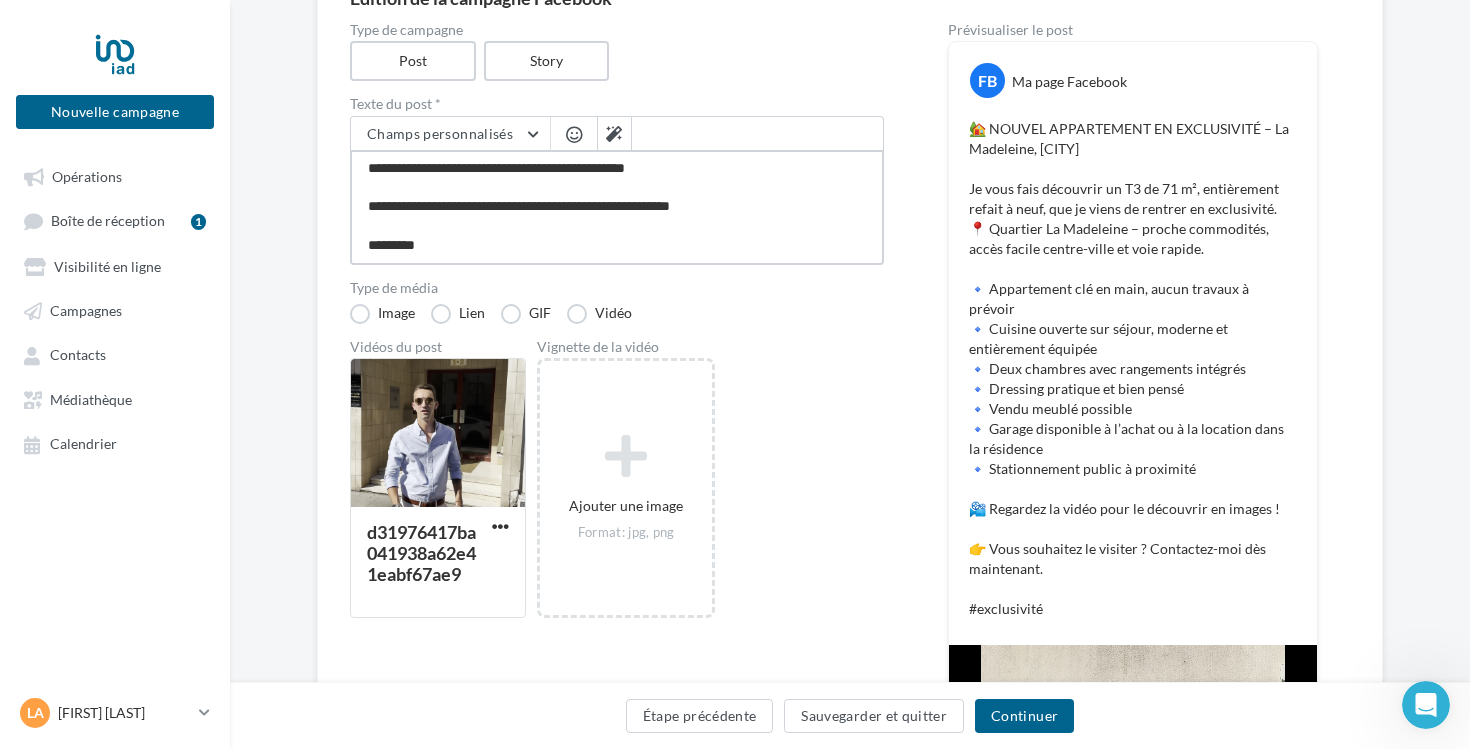 type on "**********" 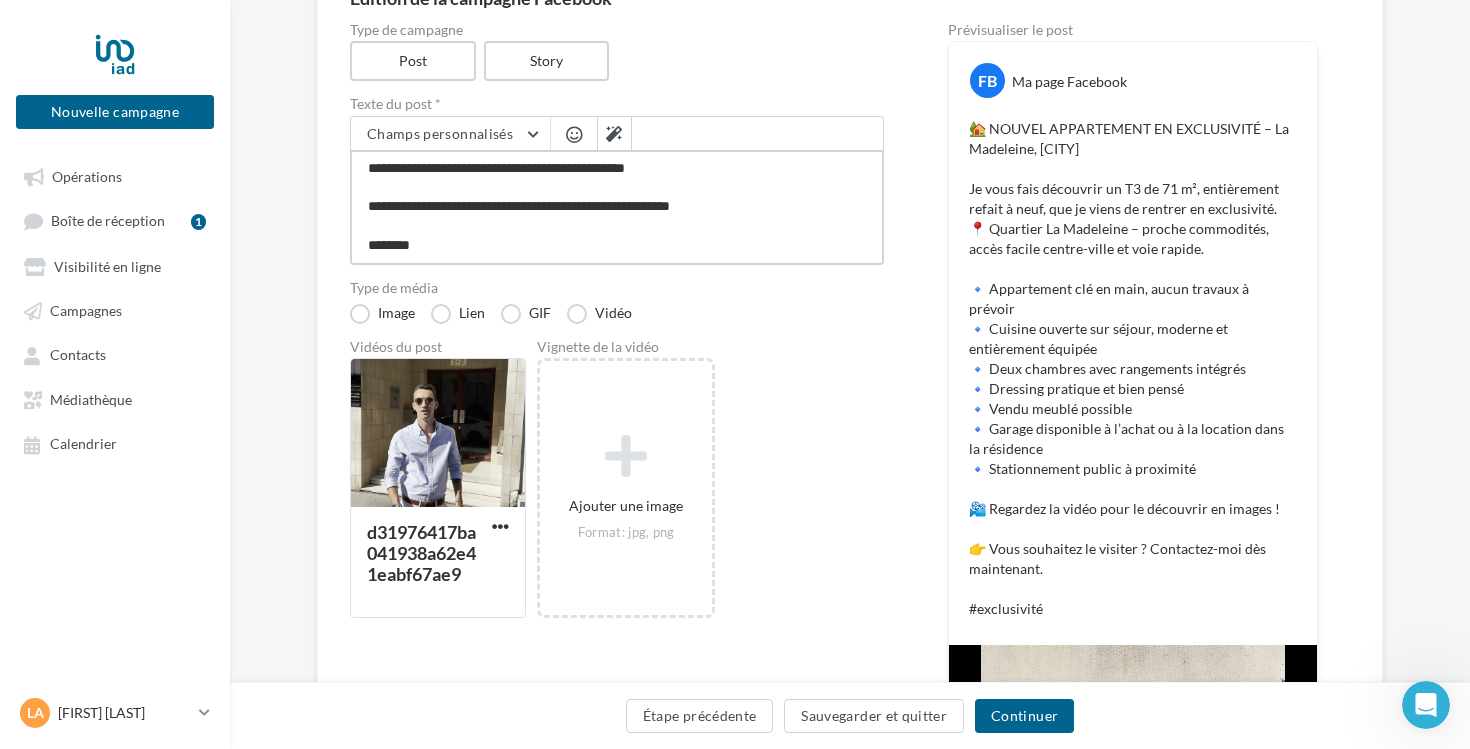 type on "**********" 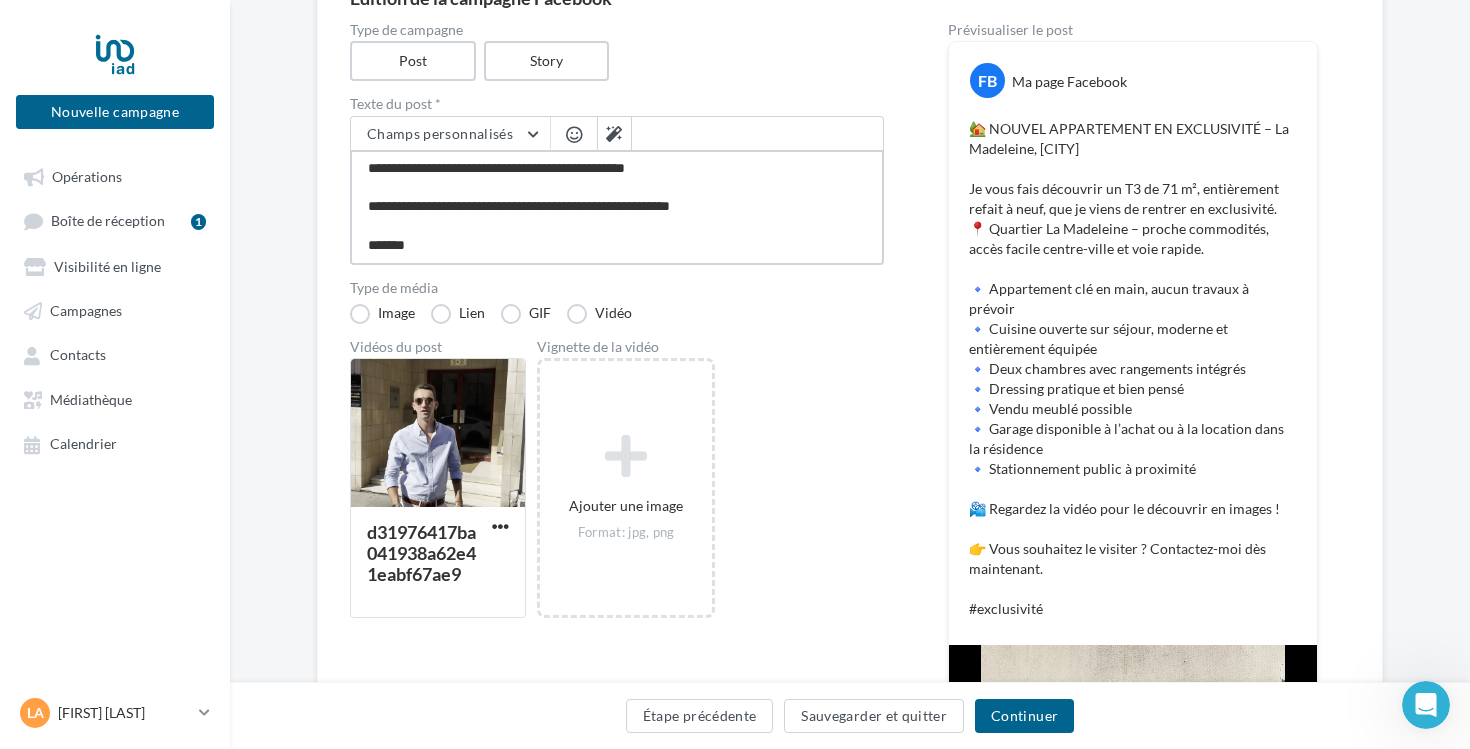 type on "**********" 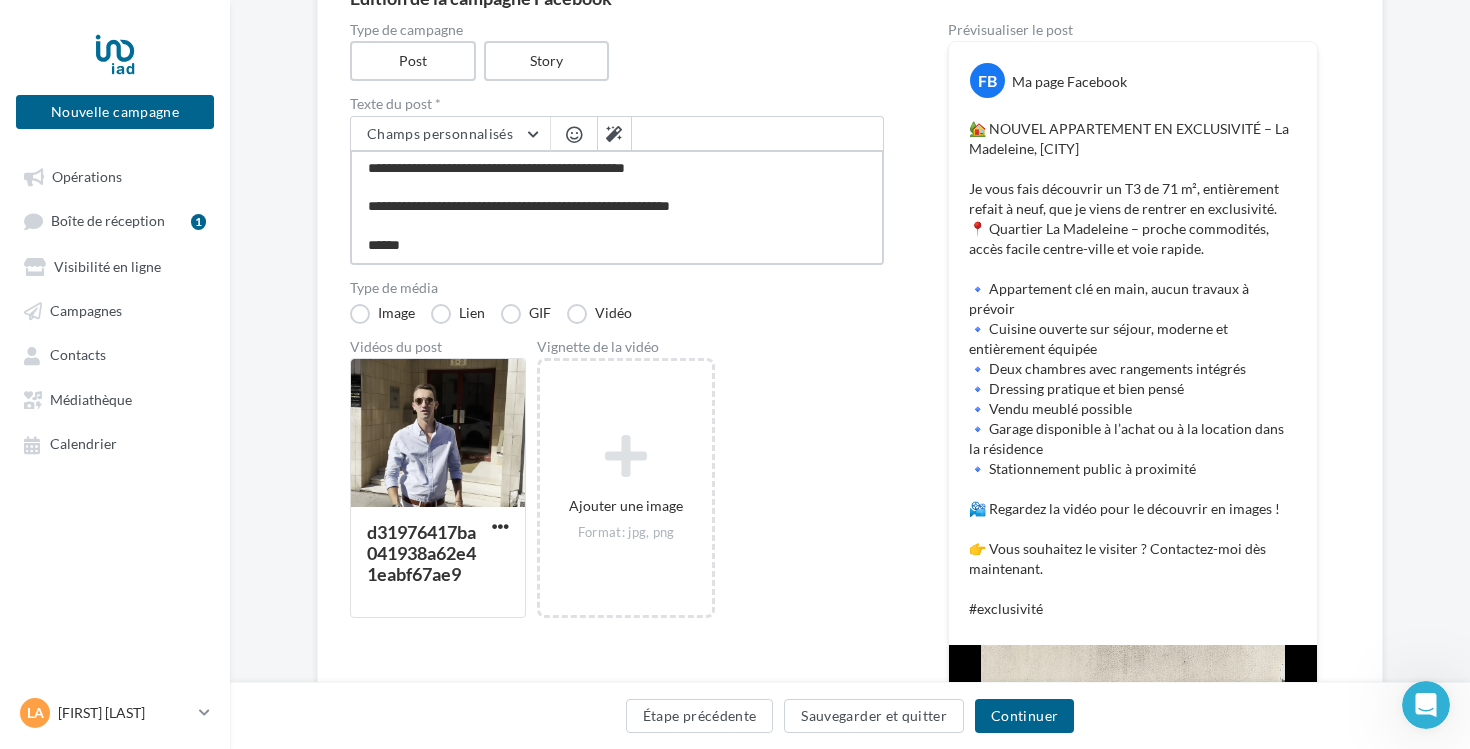 type on "**********" 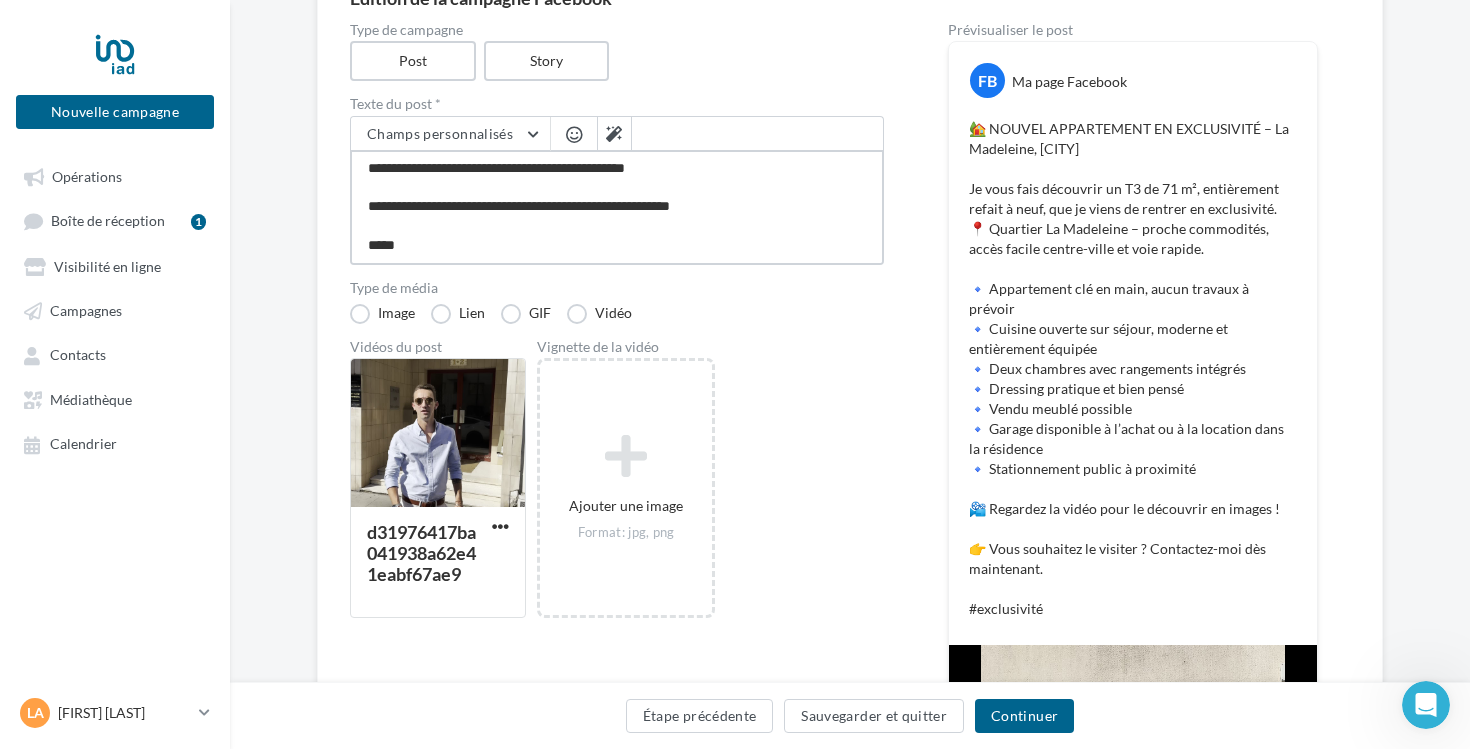 type on "**********" 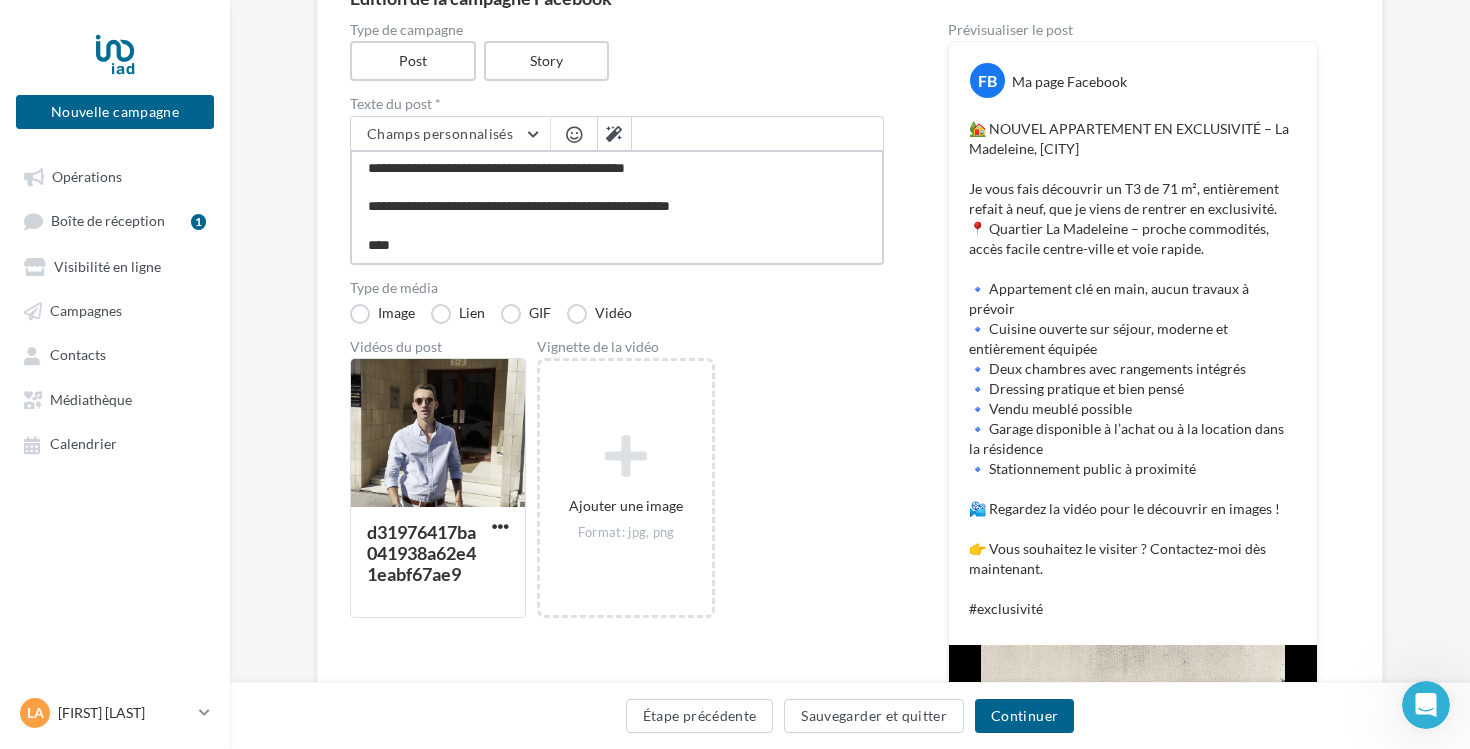 type on "**********" 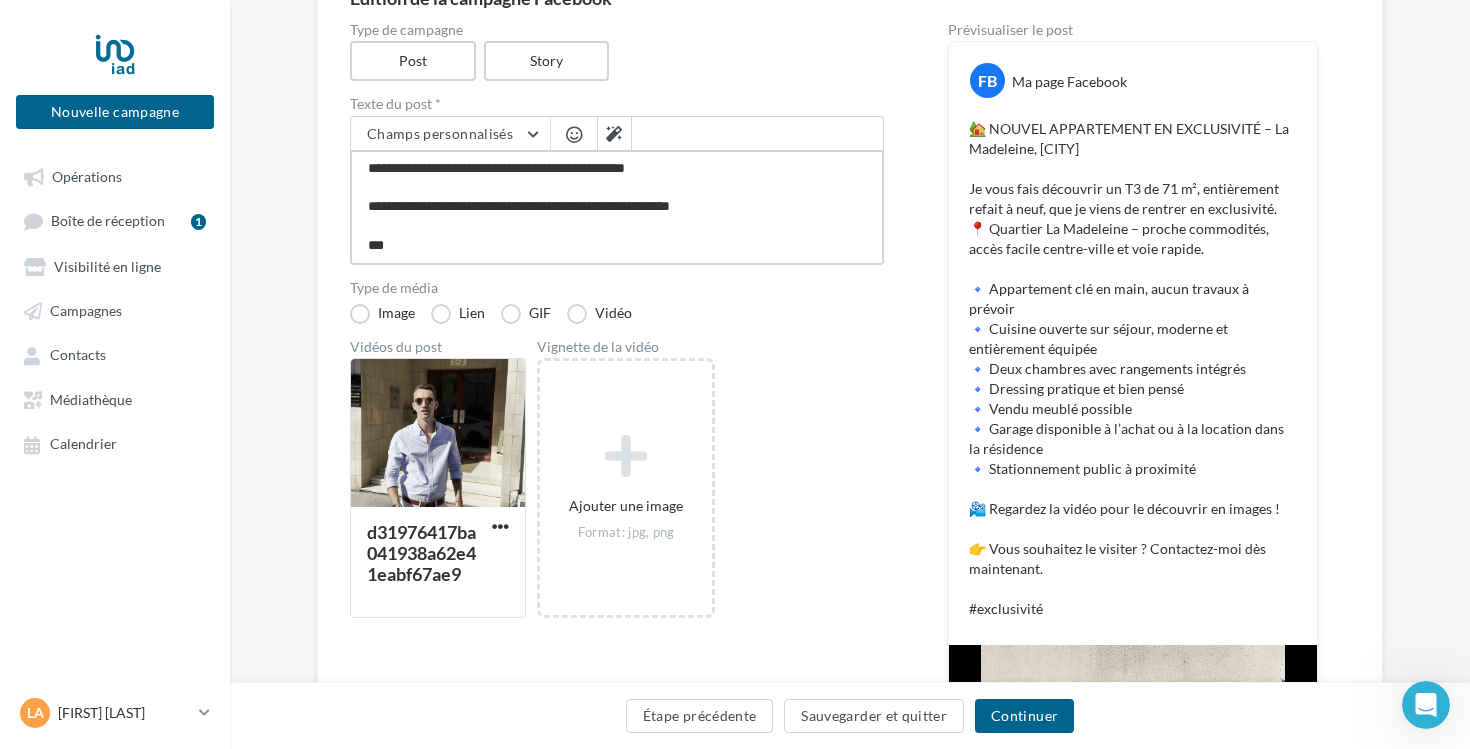 type on "**********" 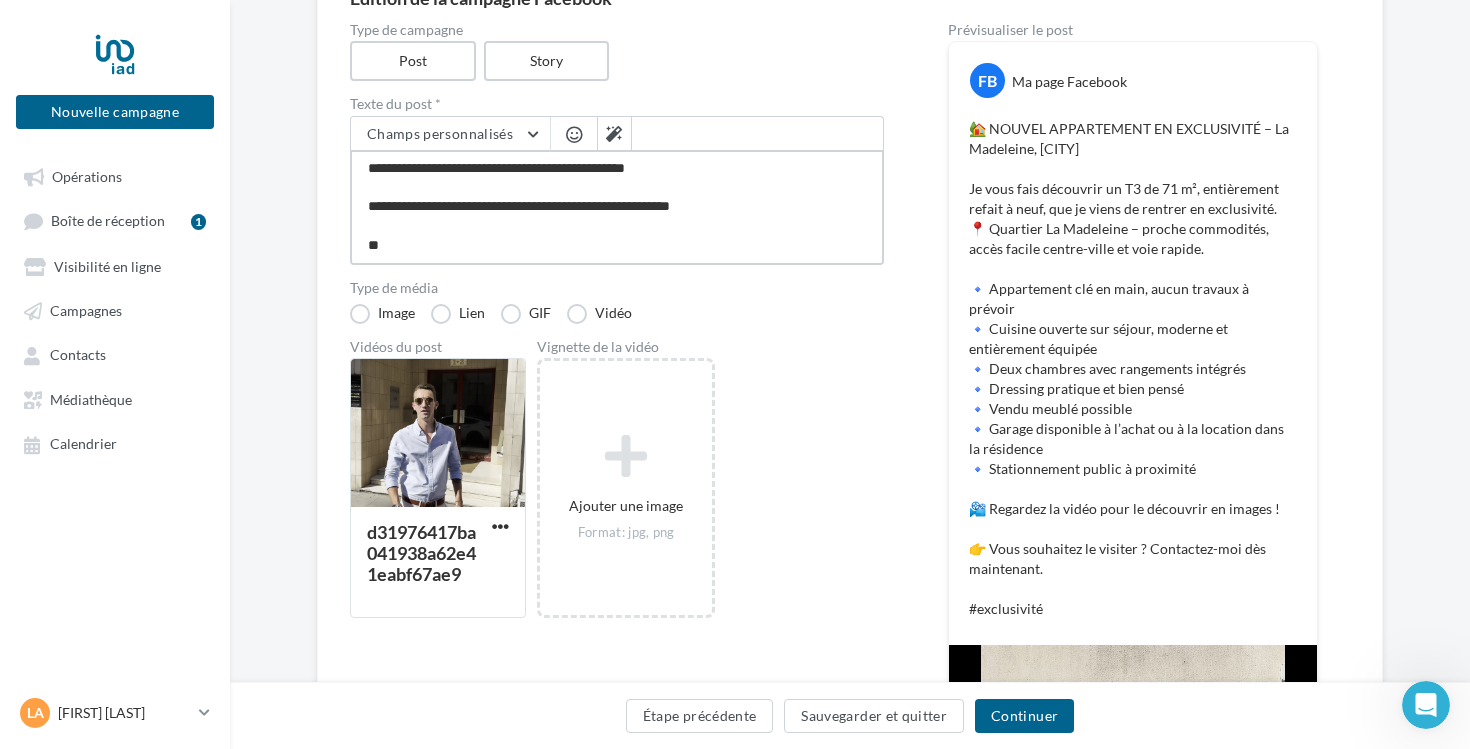 type on "**********" 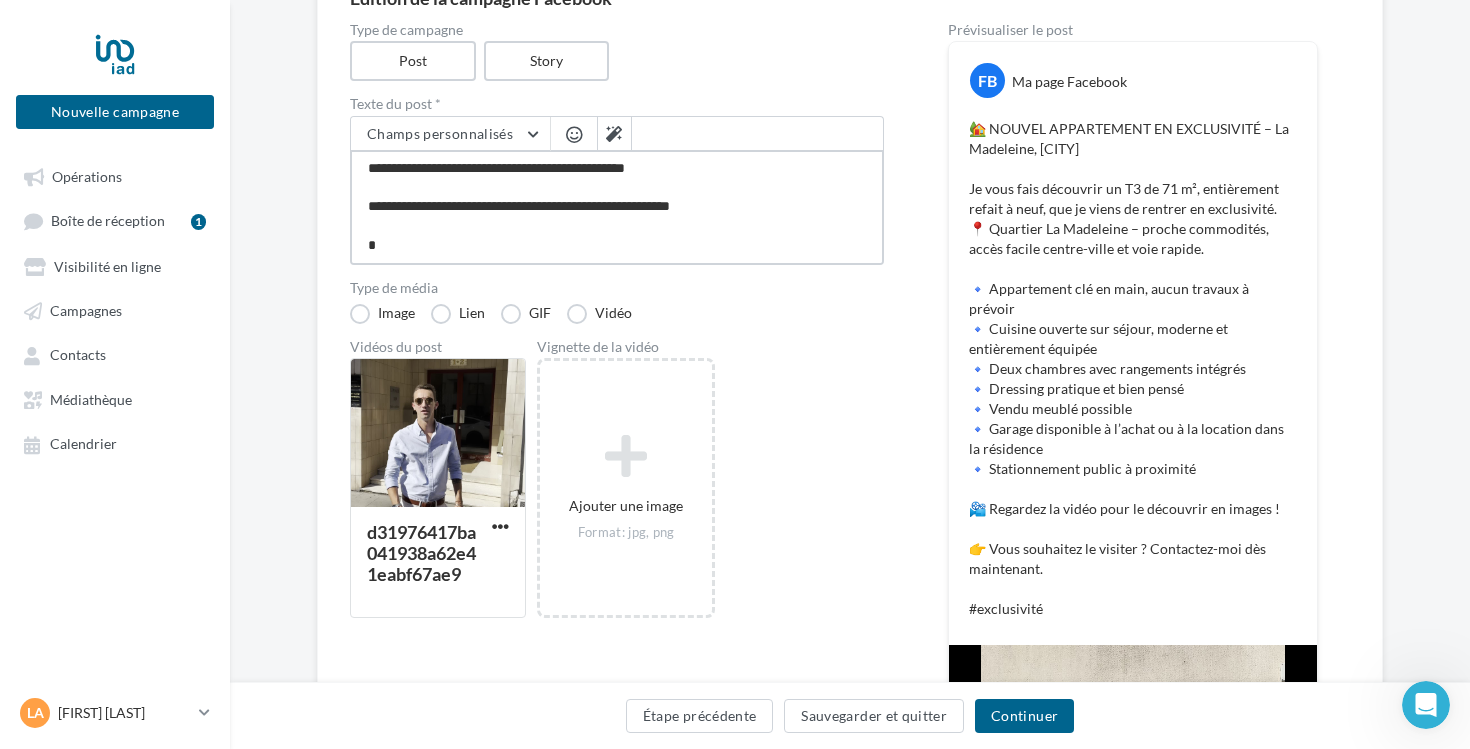 type on "**********" 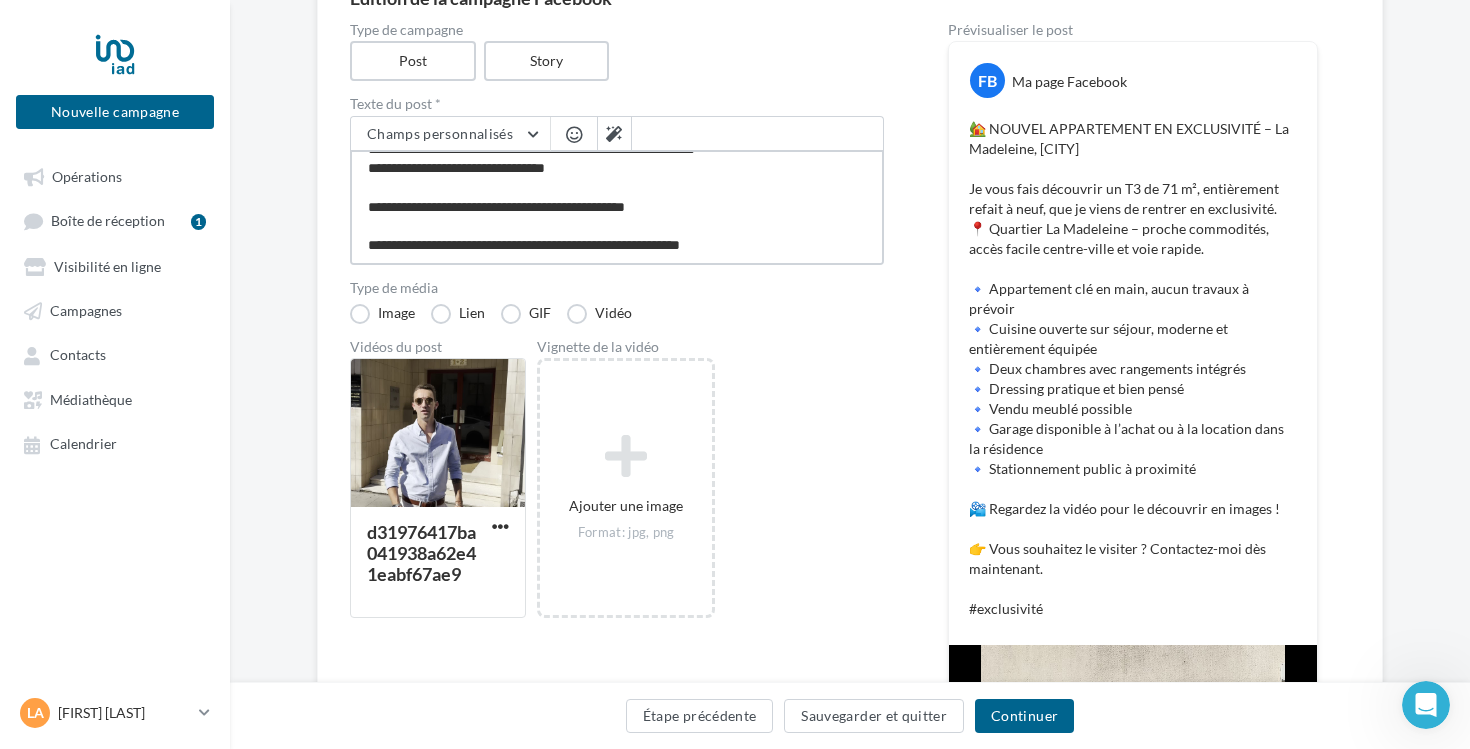 type on "**********" 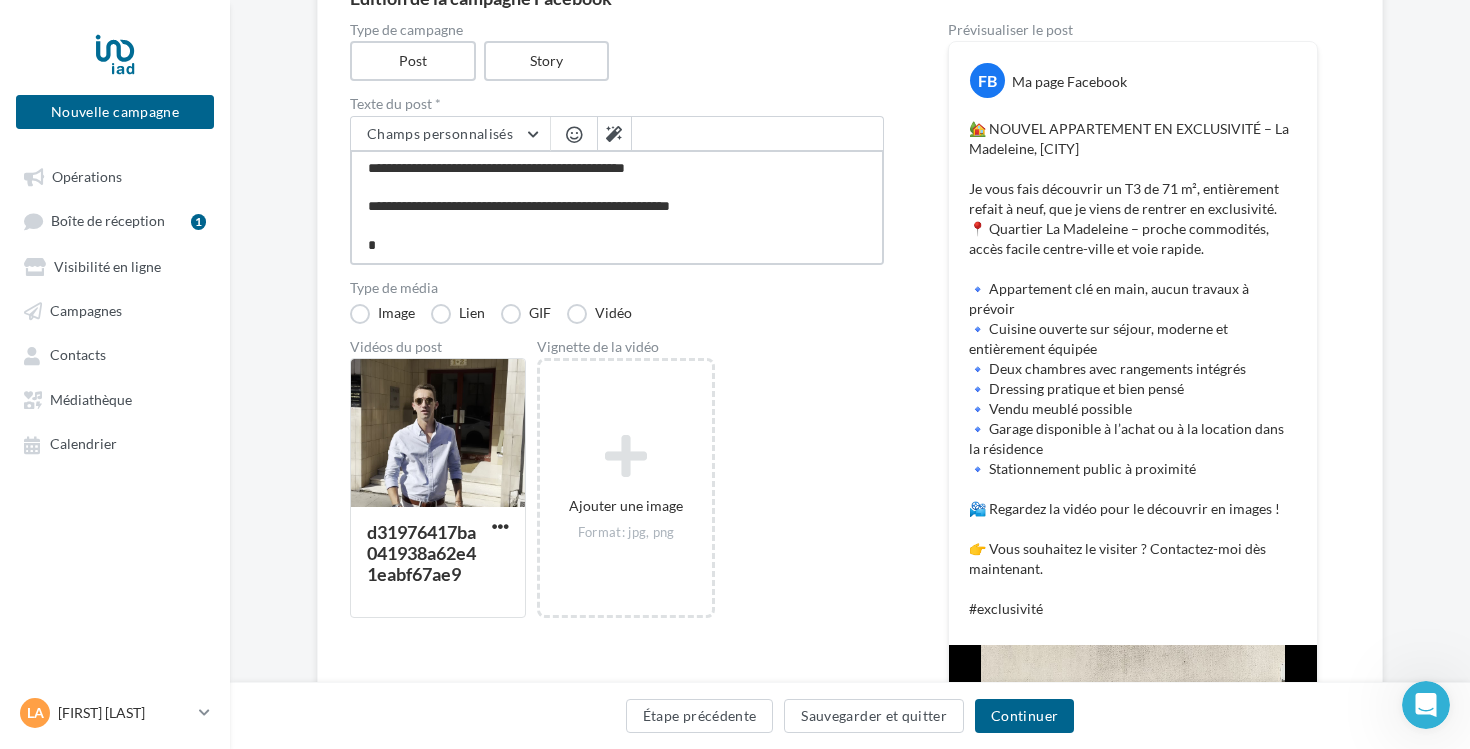 type on "**********" 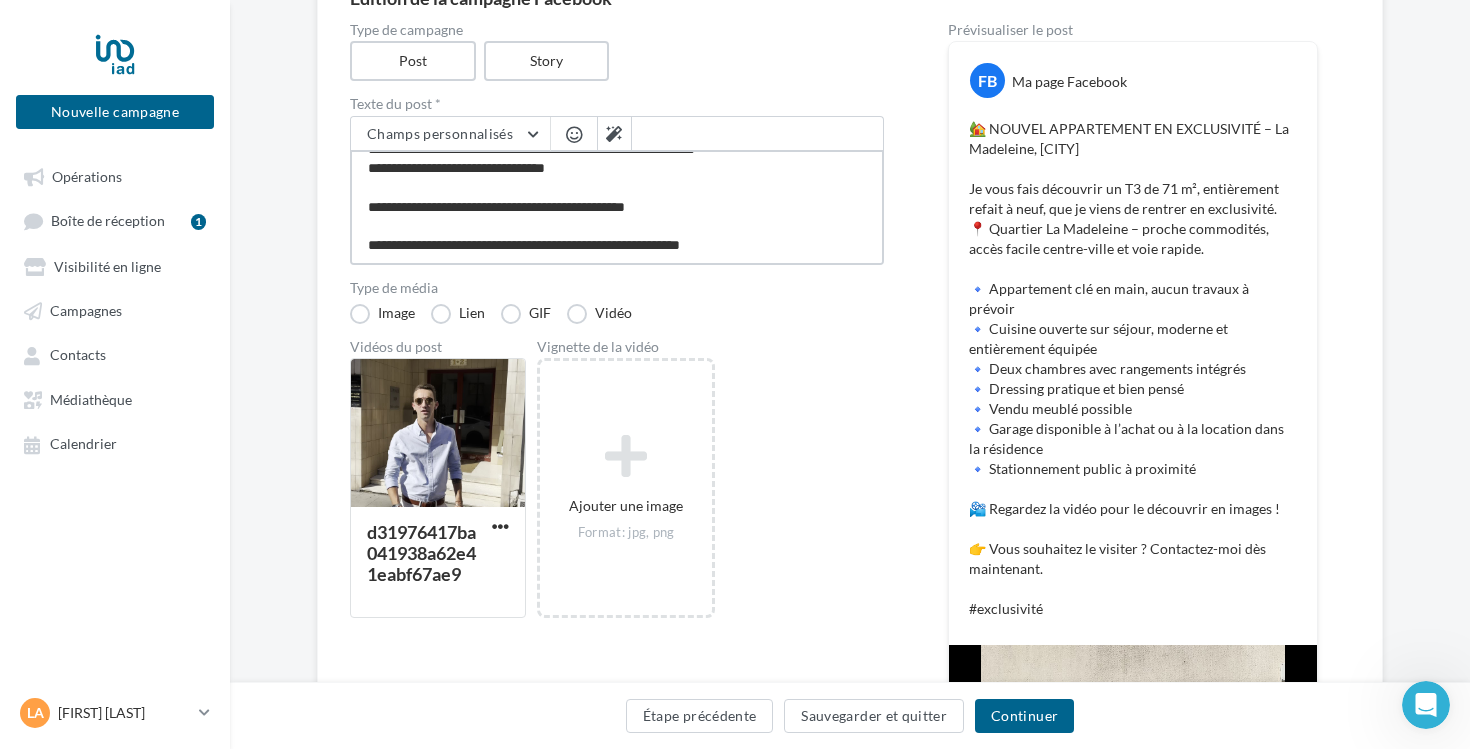type on "**********" 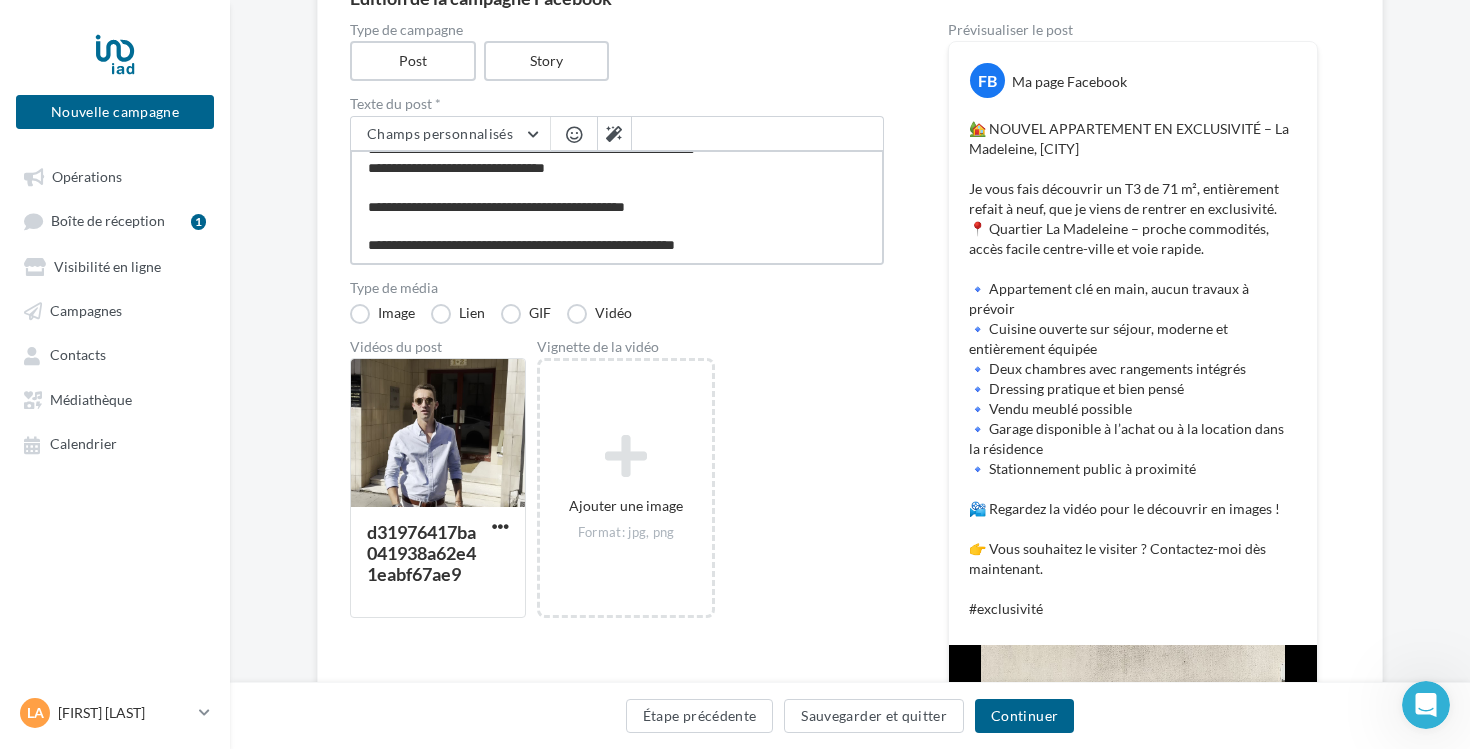 scroll, scrollTop: 271, scrollLeft: 0, axis: vertical 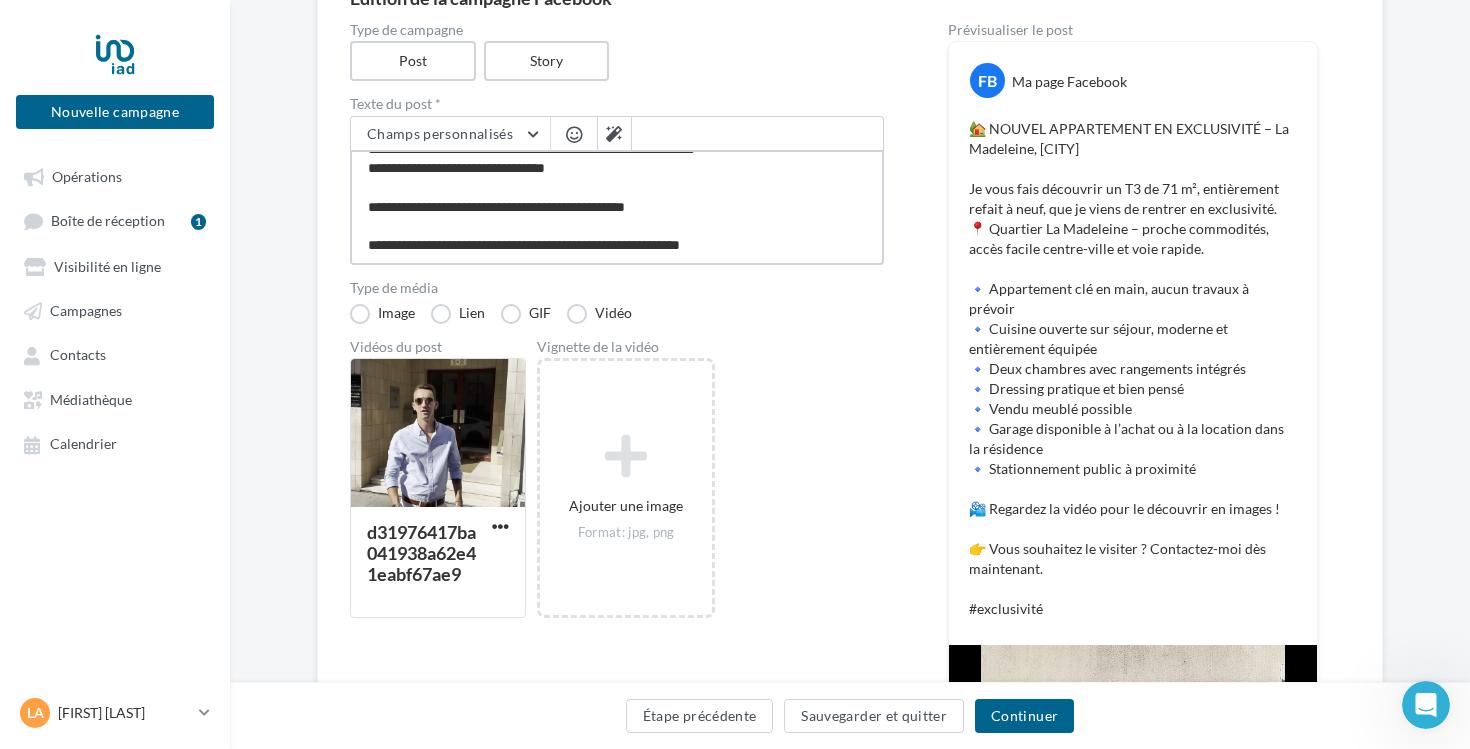 type on "**********" 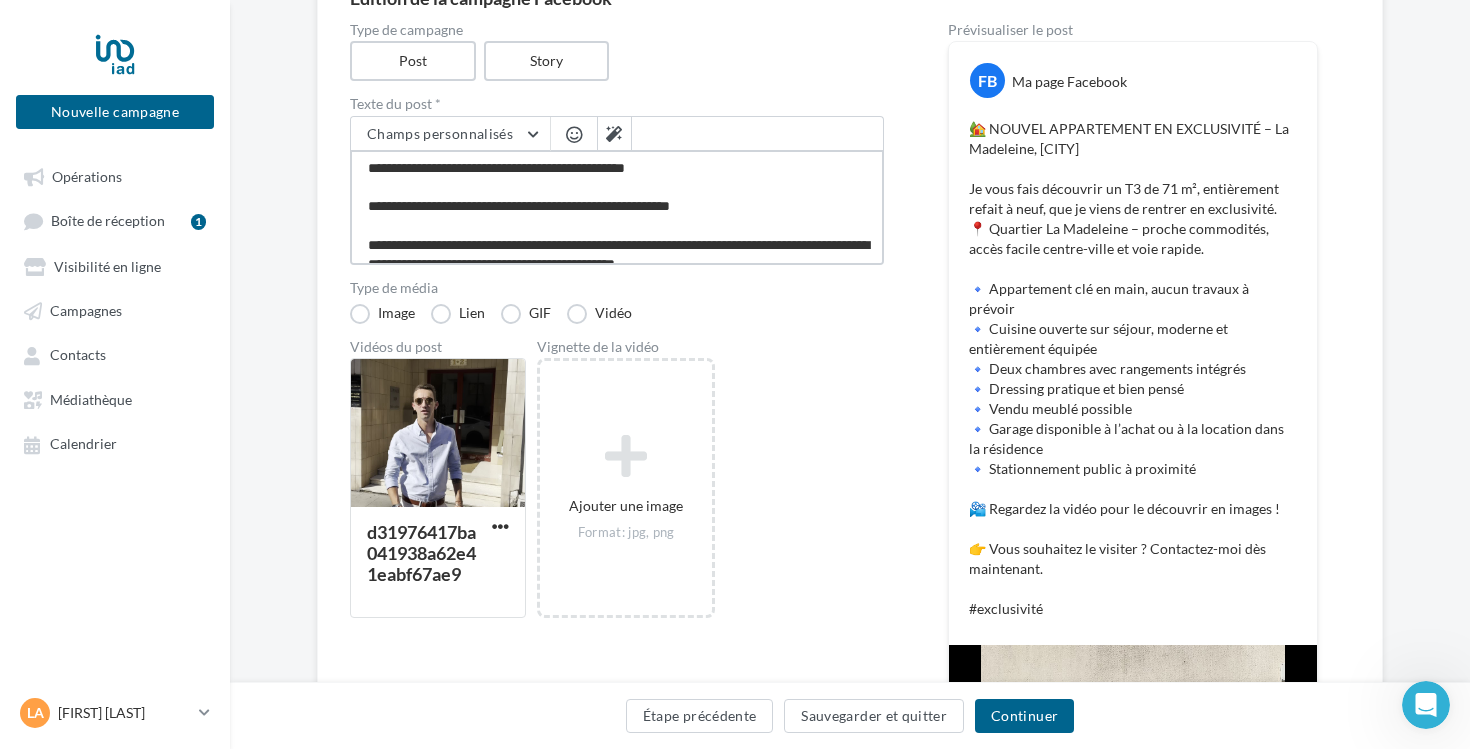 click on "**********" at bounding box center [617, 207] 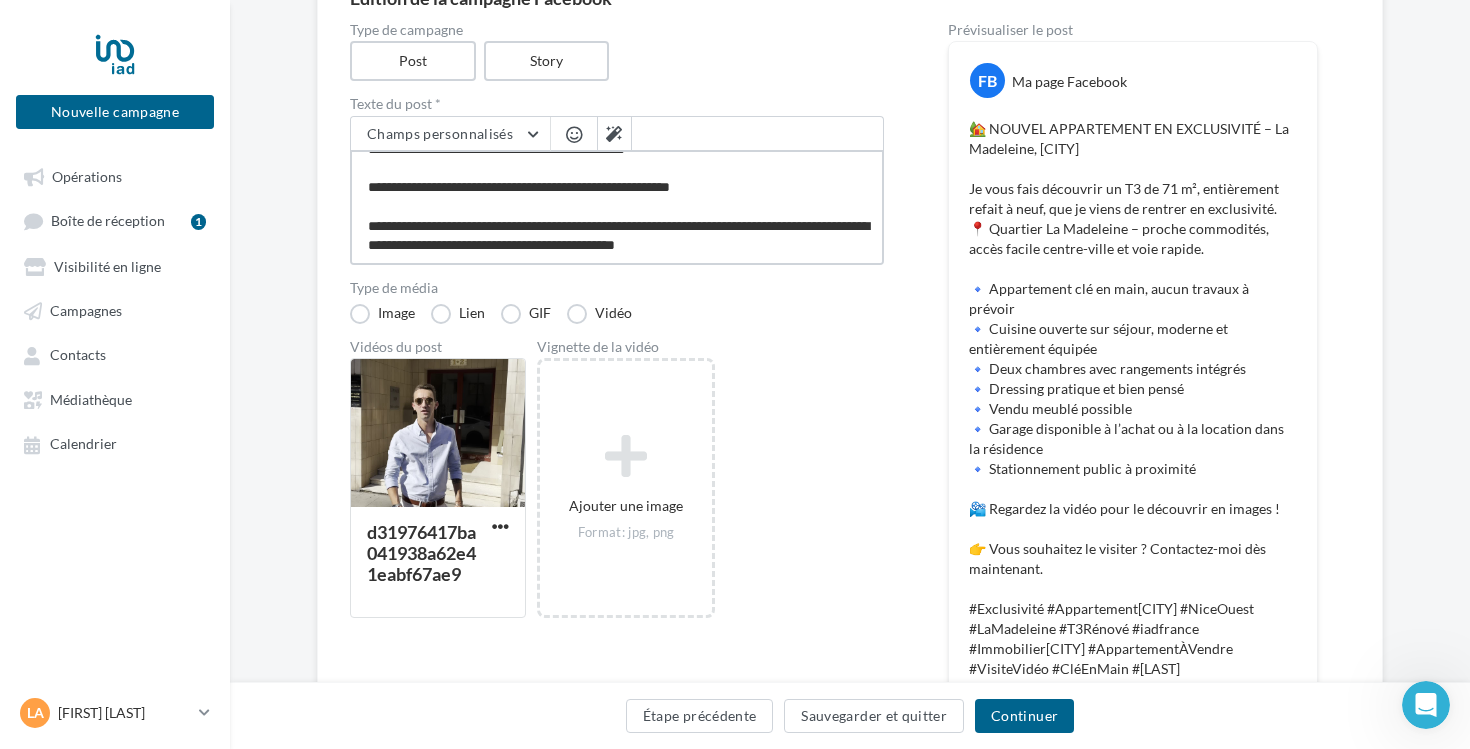 drag, startPoint x: 469, startPoint y: 253, endPoint x: 366, endPoint y: 252, distance: 103.00485 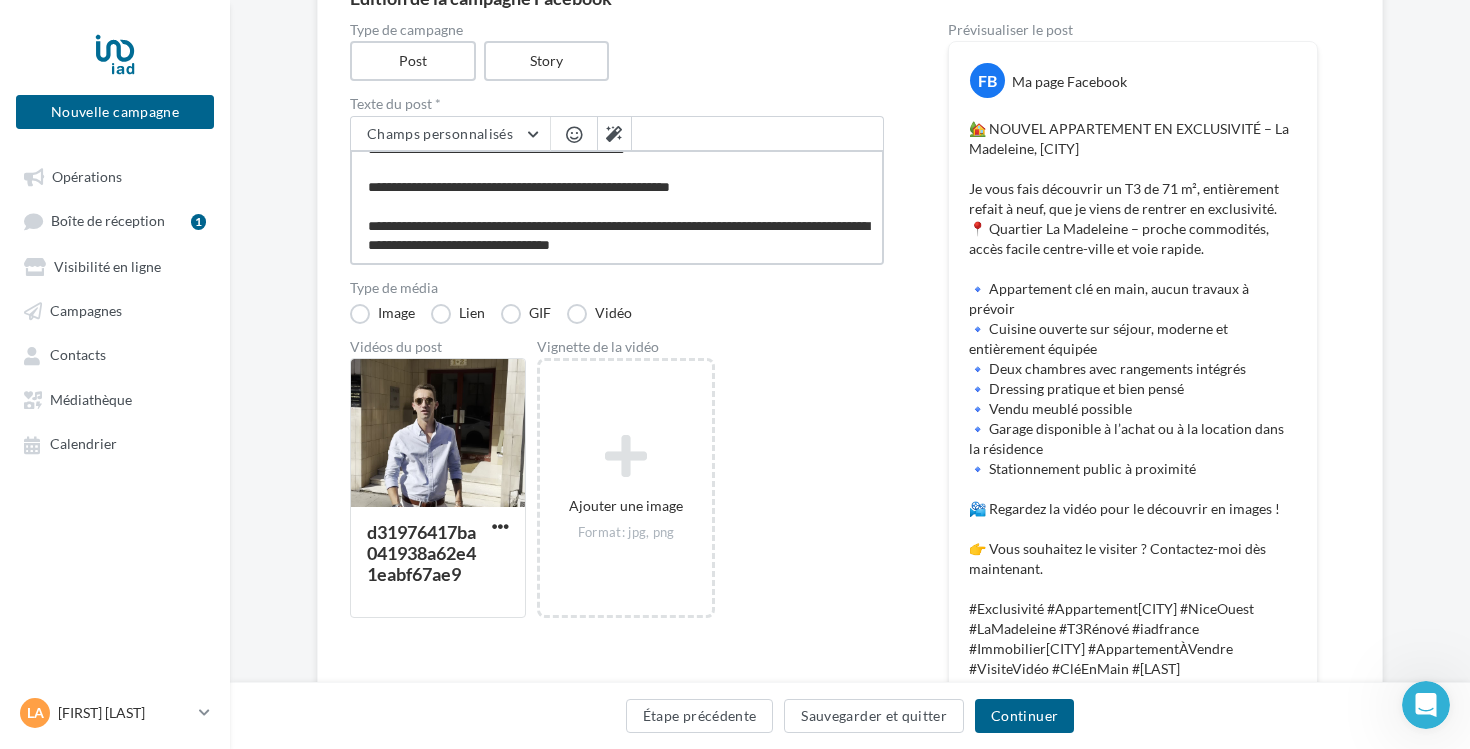 scroll, scrollTop: 309, scrollLeft: 0, axis: vertical 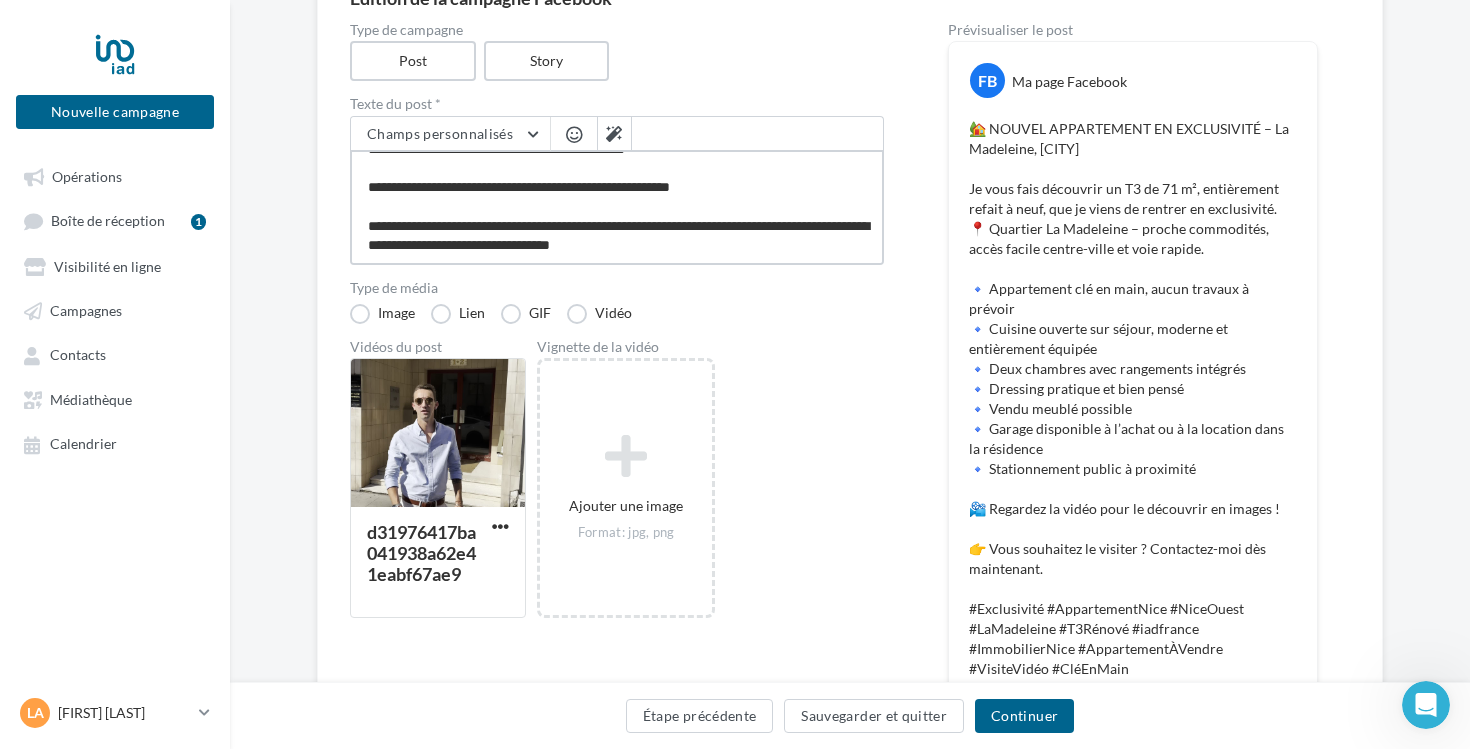 type on "**********" 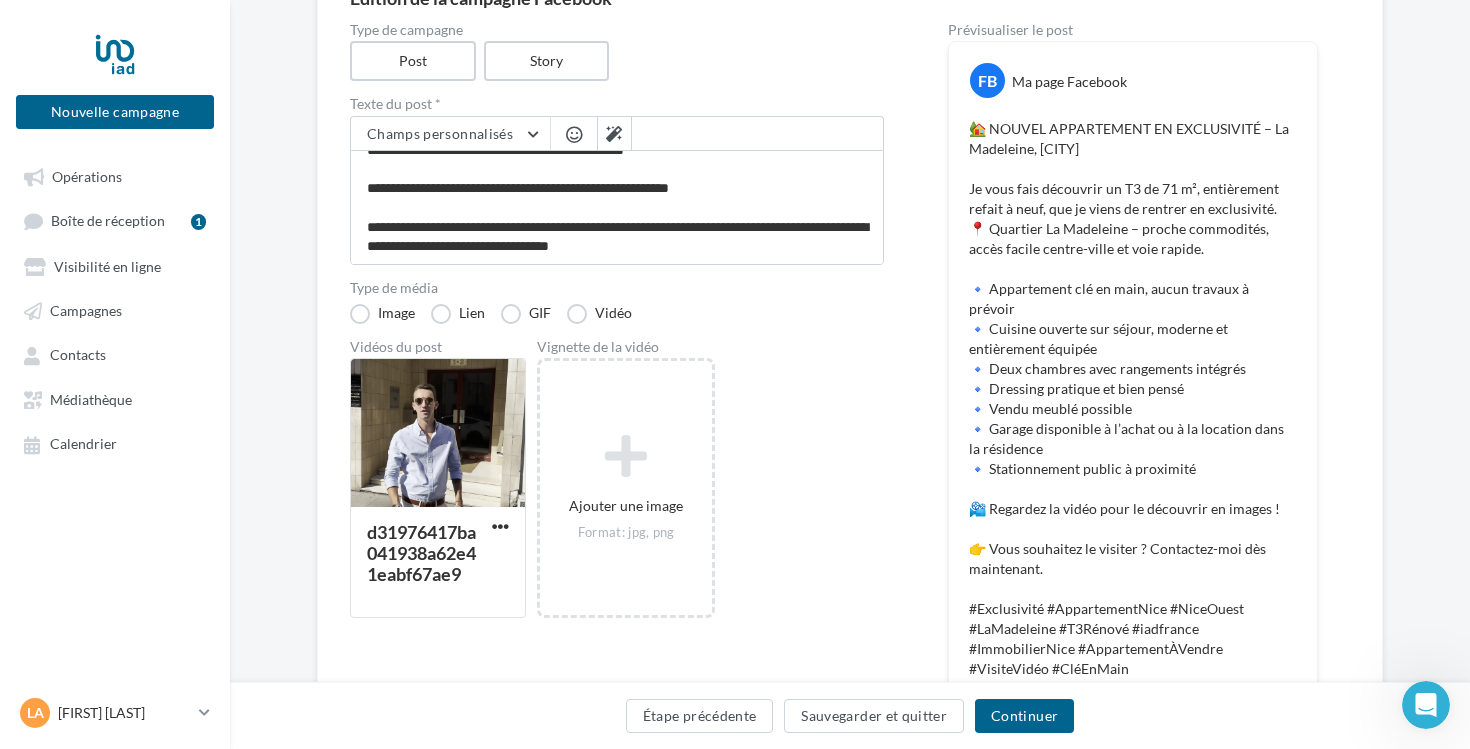 click on "🏡 NOUVEL APPARTEMENT EN EXCLUSIVITÉ – La Madeleine, Nice Je vous fais découvrir un T3 de 71 m², entièrement refait à neuf, que je viens de rentrer en exclusivité. 📍 Quartier La Madeleine – proche commodités, accès facile centre-ville et voie rapide. 🔹 Appartement clé en main, aucun travaux à prévoir 🔹 Cuisine ouverte sur séjour, moderne et entièrement équipée 🔹 Deux chambres avec rangements intégrés 🔹 Dressing pratique et bien pensé 🔹 Vendu meublé possible 🔹 Garage disponible à l’achat ou à la location dans la résidence 🔹 Stationnement public à proximité 📽️ Regardez la vidéo pour le découvrir en images ! 👉 Vous souhaitez le visiter ? Contactez-moi dès maintenant. #Exclusivité  #AppartementNice #NiceOuest #LaMadeleine #T3Rénové #iadfrance #ImmobilierNice #AppartementÀVendre #VisiteVidéo #CléEnMain" at bounding box center (1133, 399) 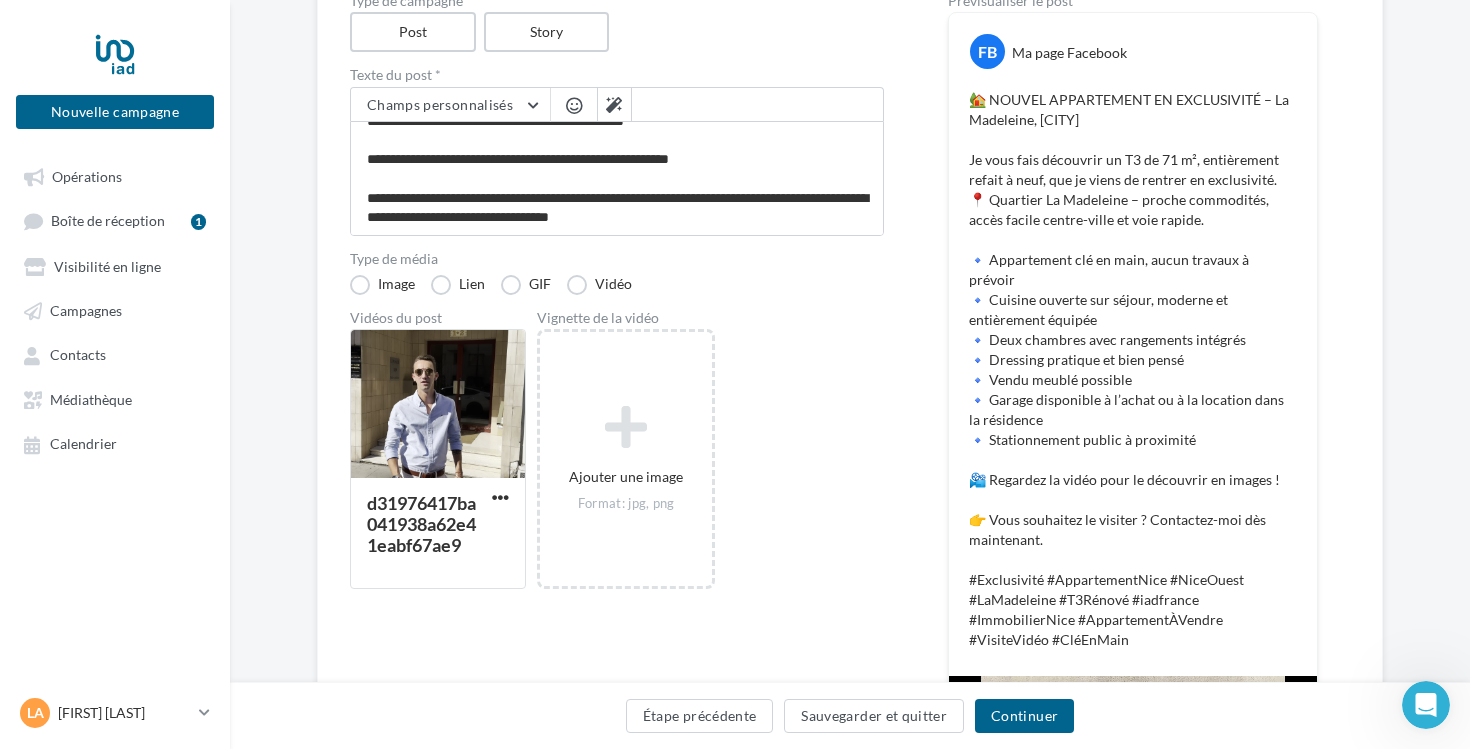 scroll, scrollTop: 33, scrollLeft: 0, axis: vertical 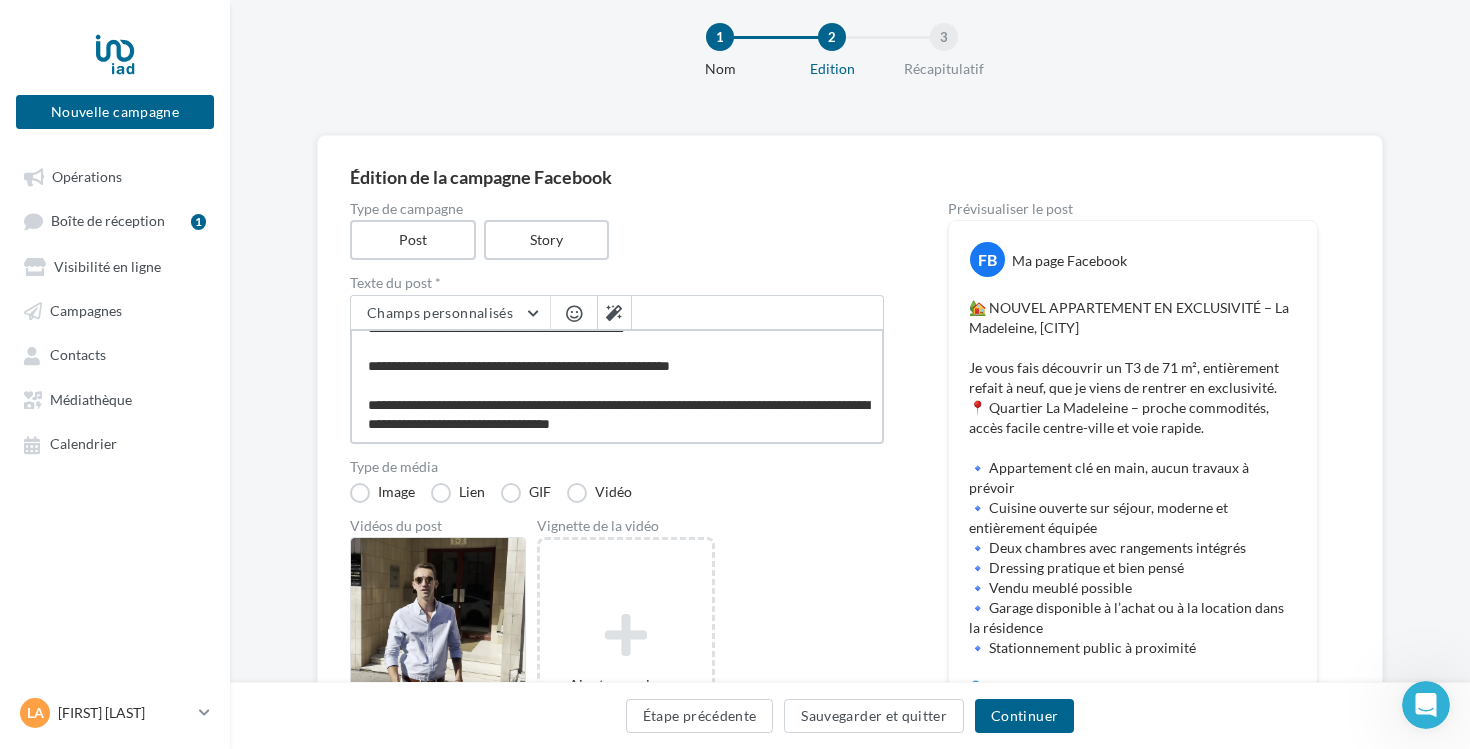 click on "**********" at bounding box center (617, 386) 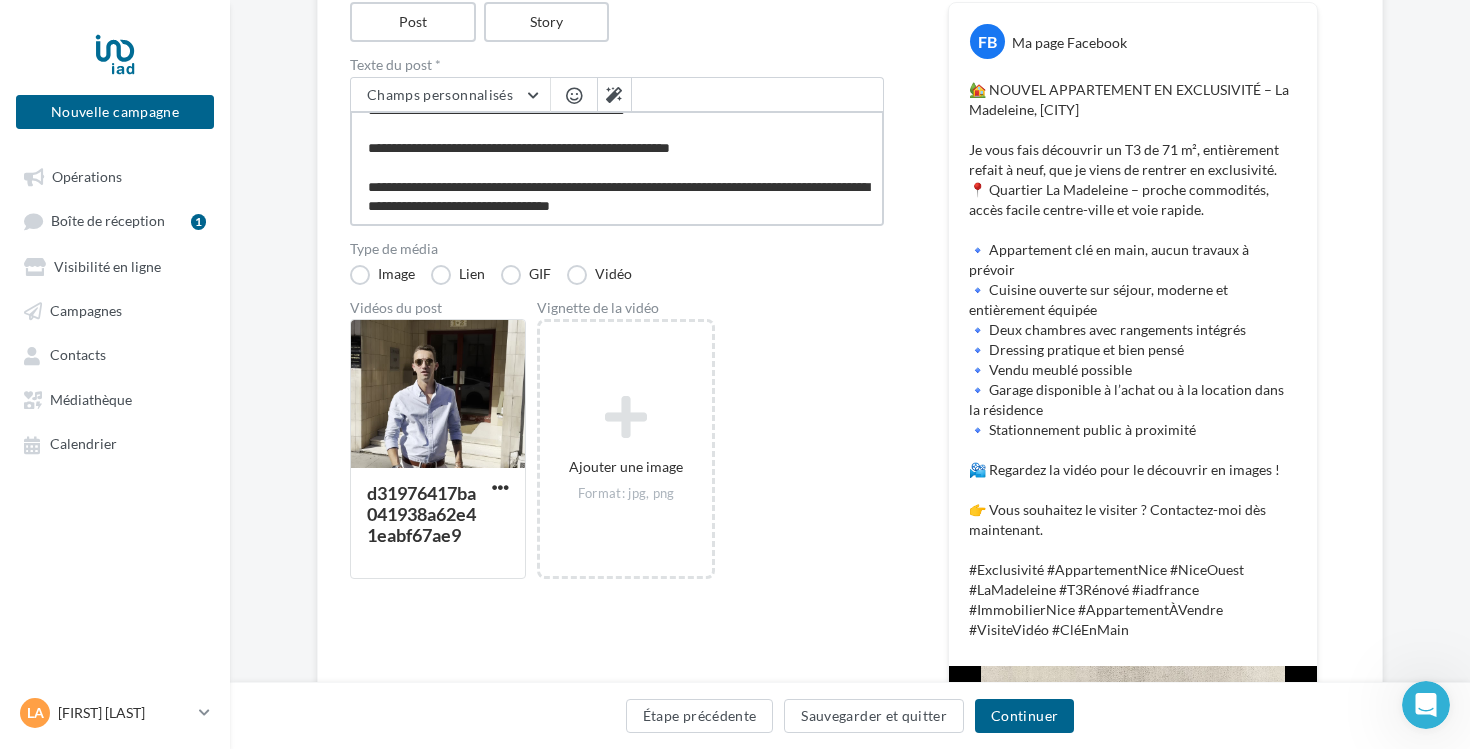 scroll, scrollTop: 297, scrollLeft: 0, axis: vertical 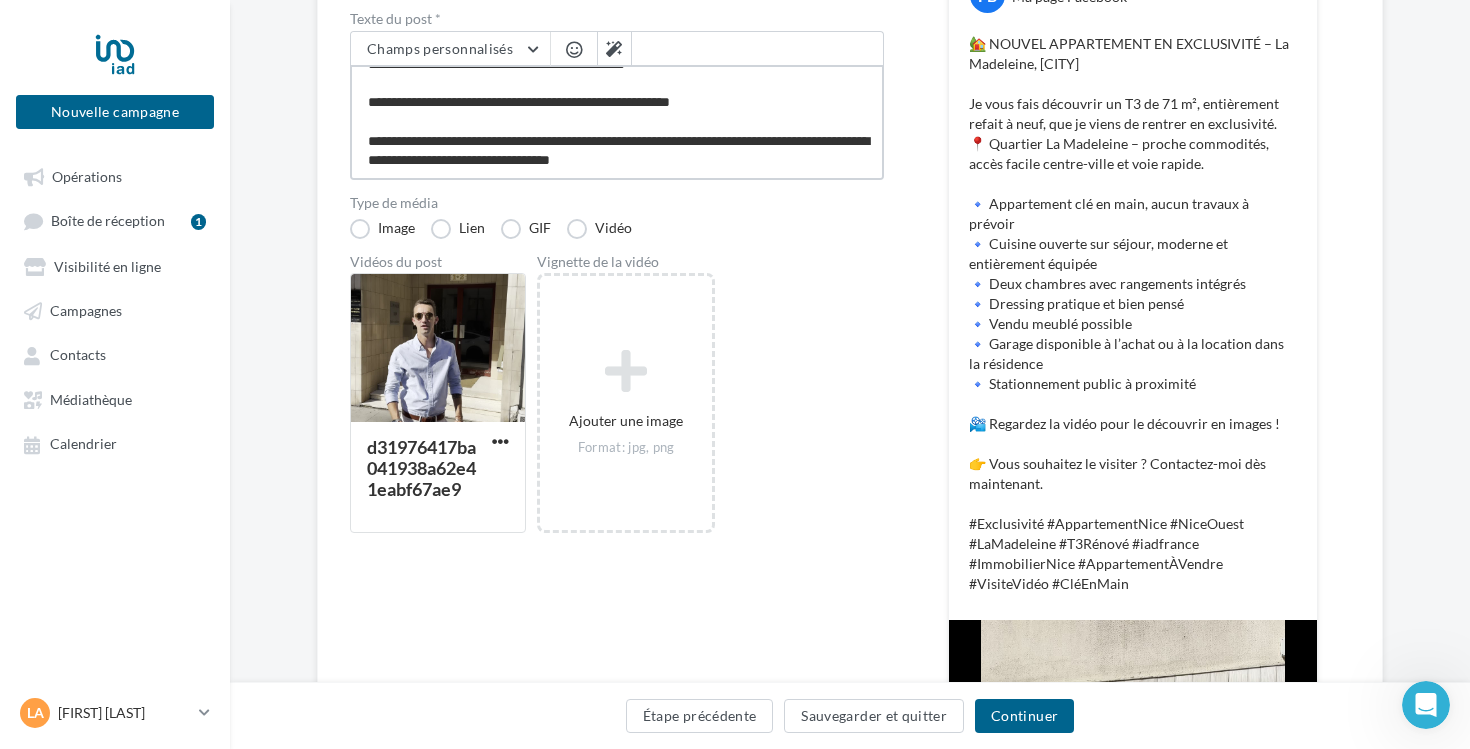 drag, startPoint x: 760, startPoint y: 136, endPoint x: 744, endPoint y: 137, distance: 16.03122 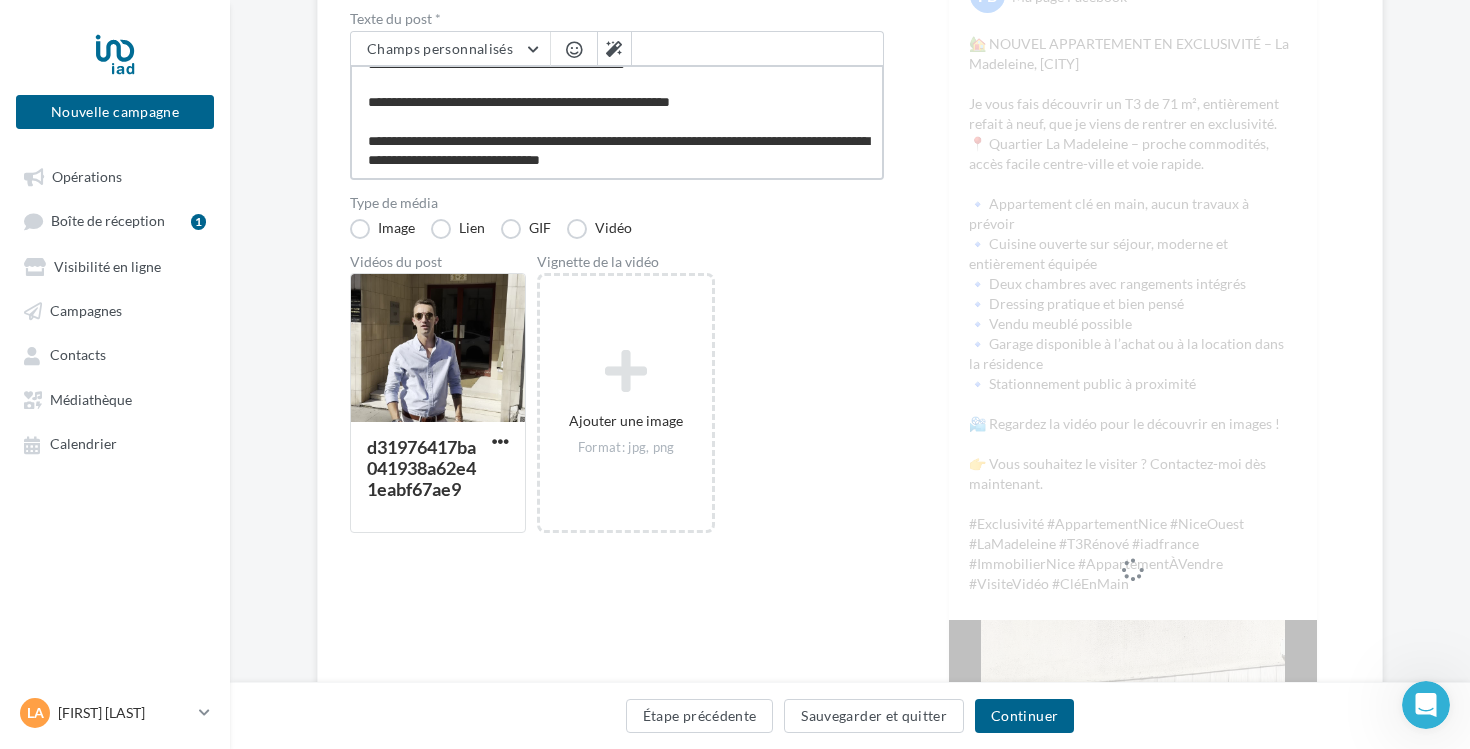 type on "**********" 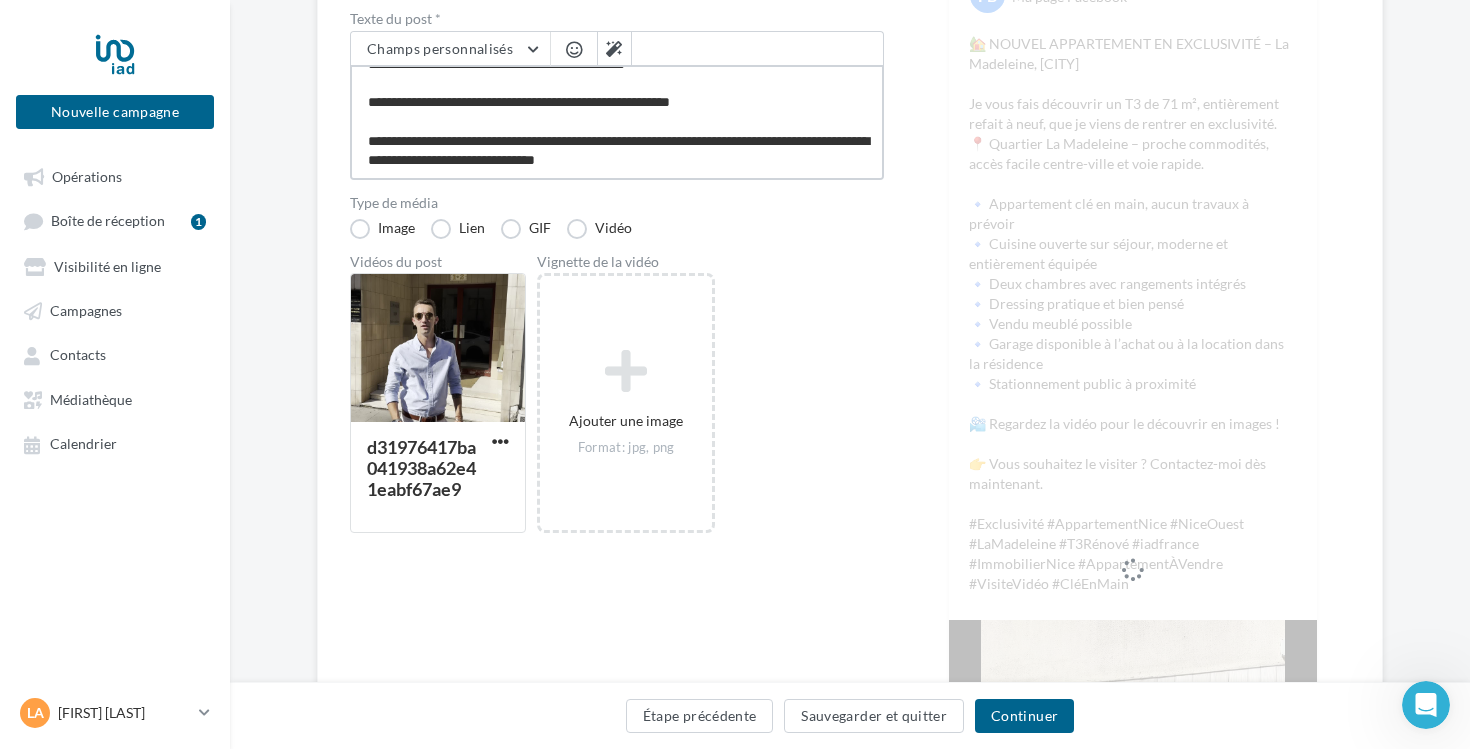 type on "**********" 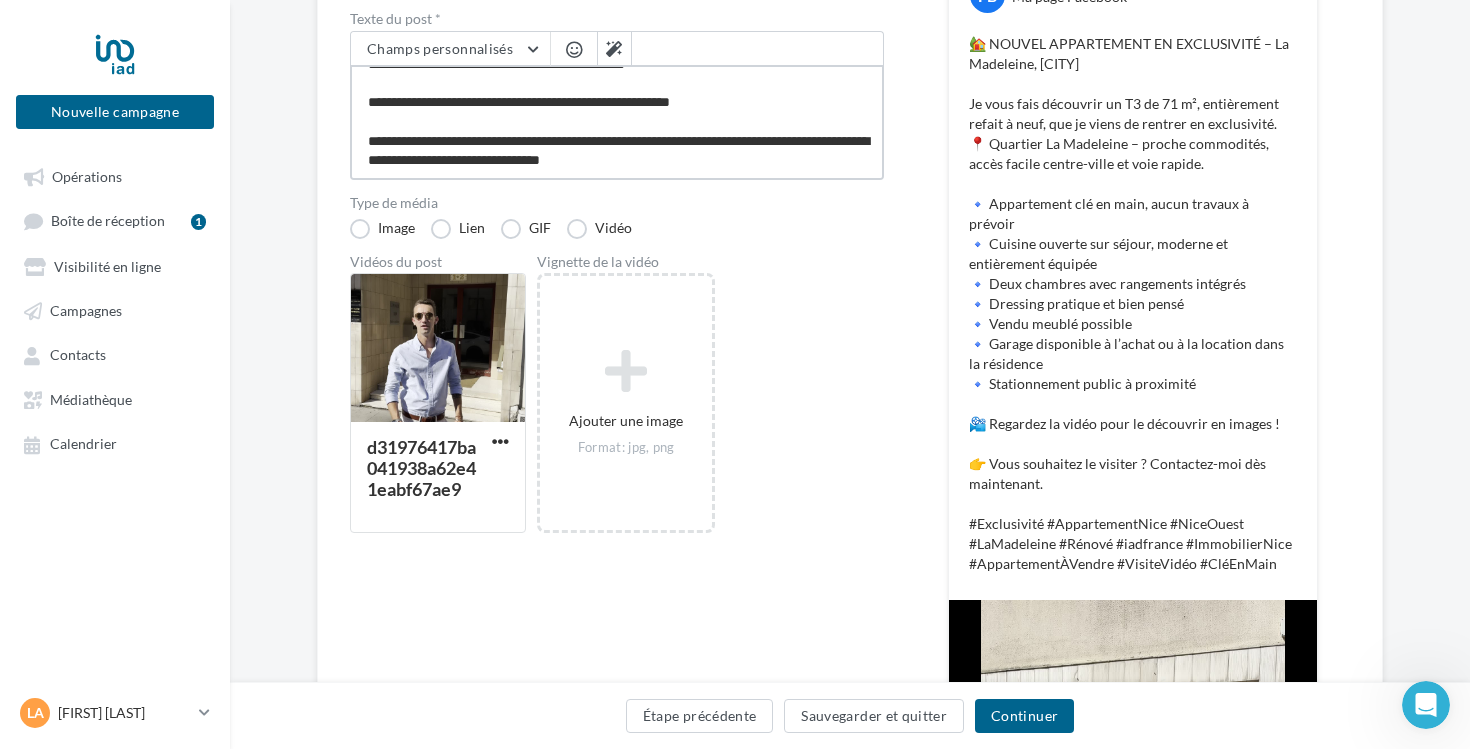 type on "**********" 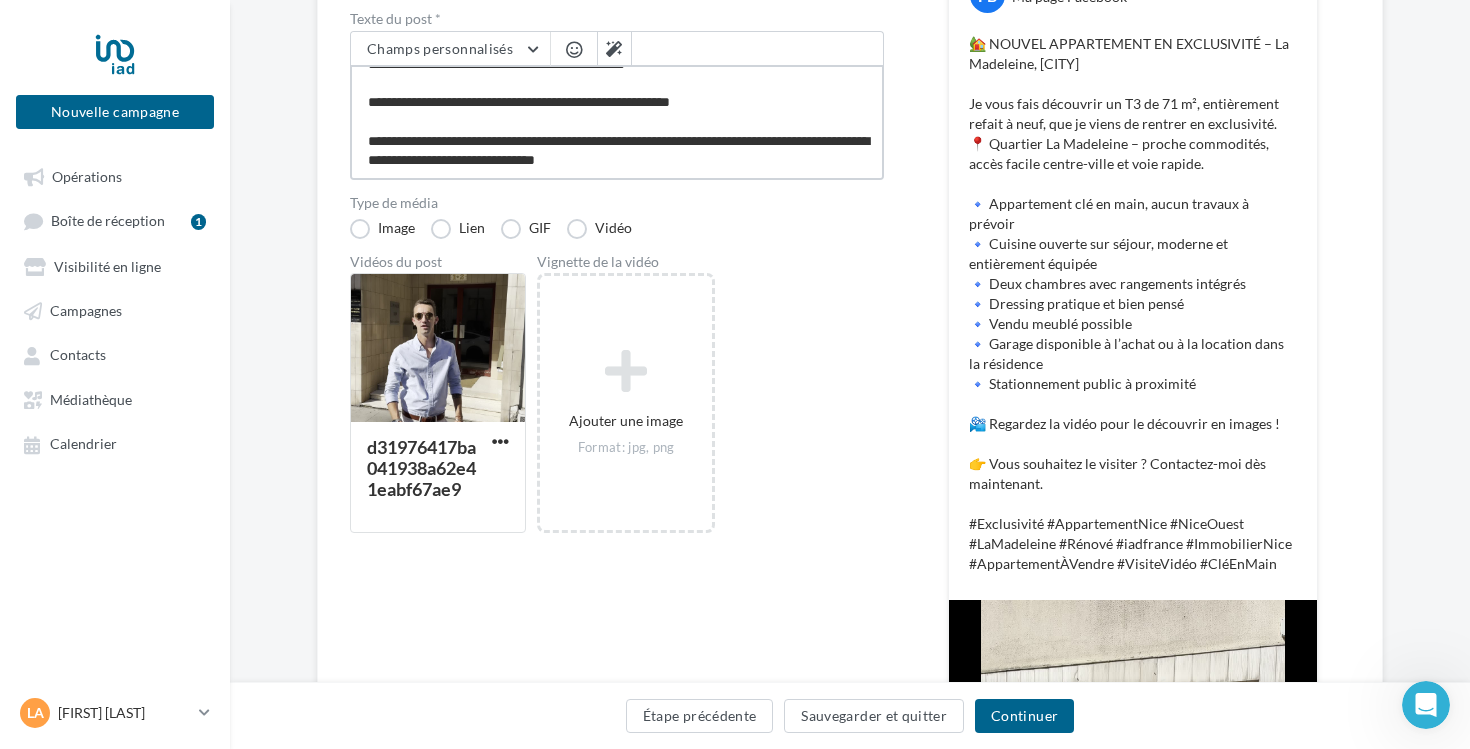 type on "**********" 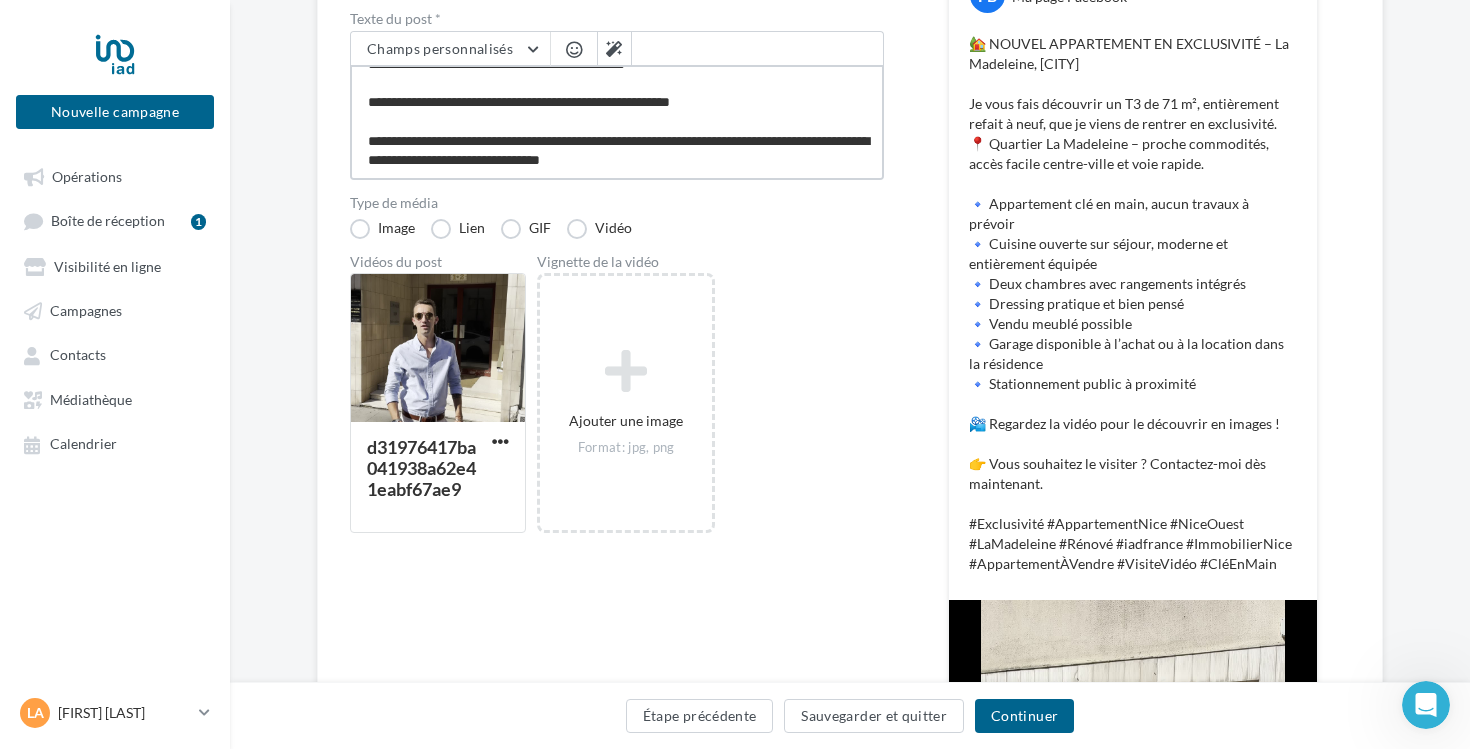type on "**********" 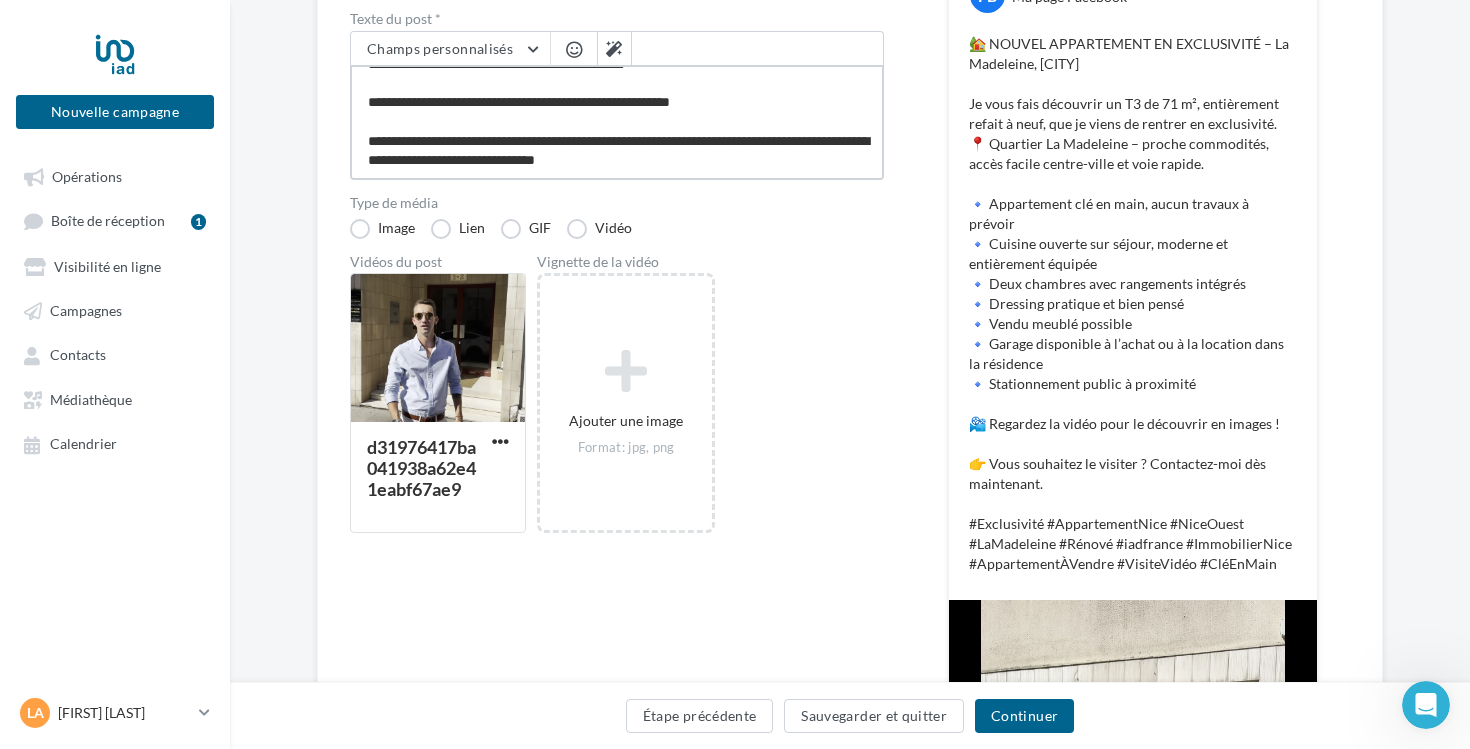 type on "**********" 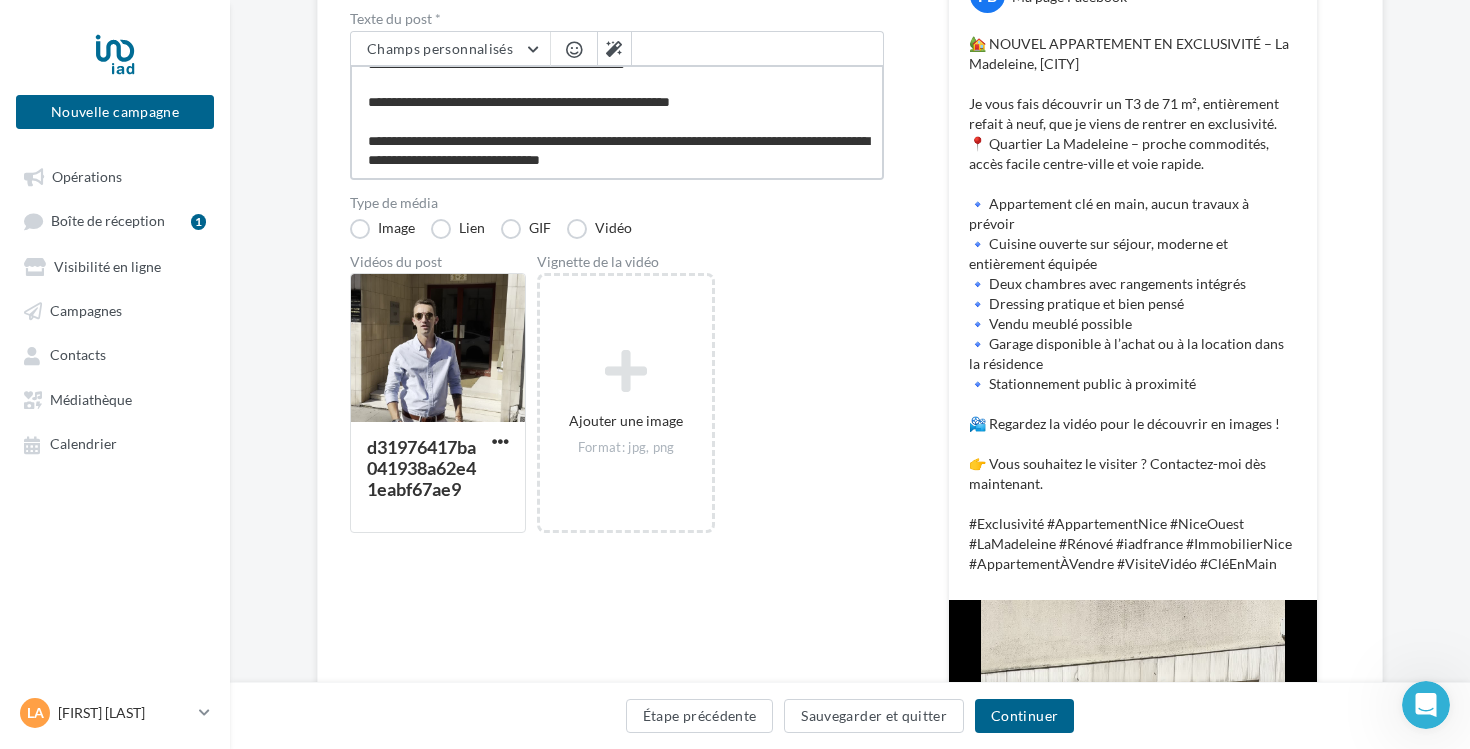 type on "**********" 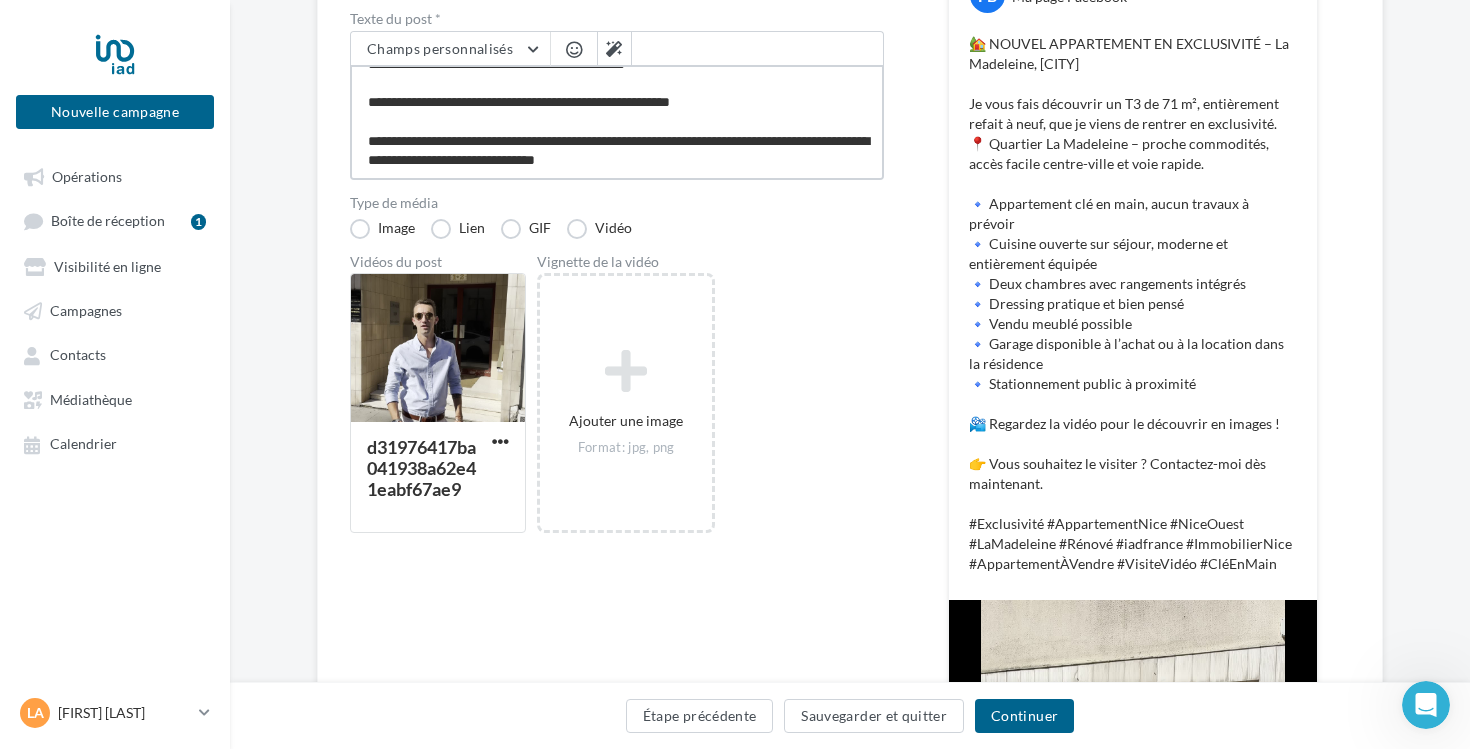 type on "**********" 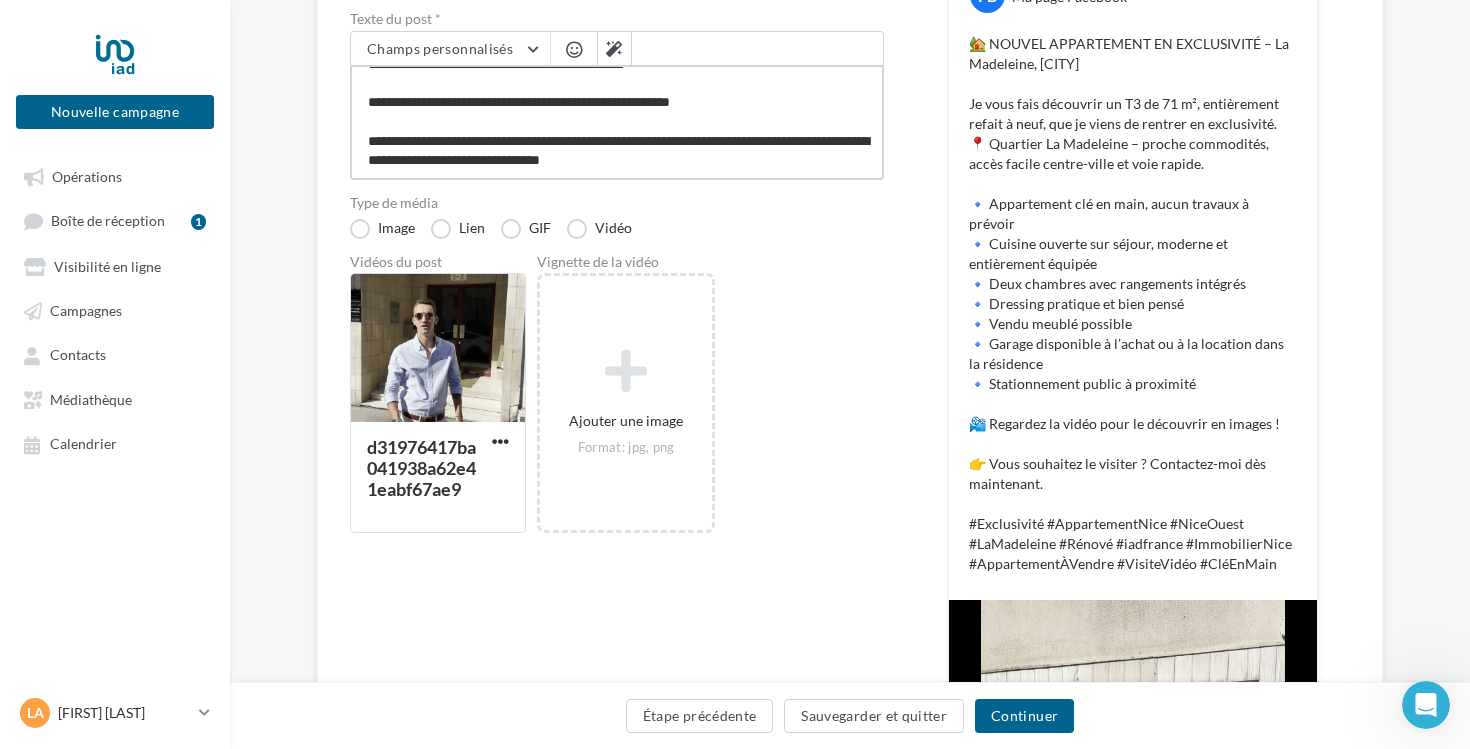 type on "**********" 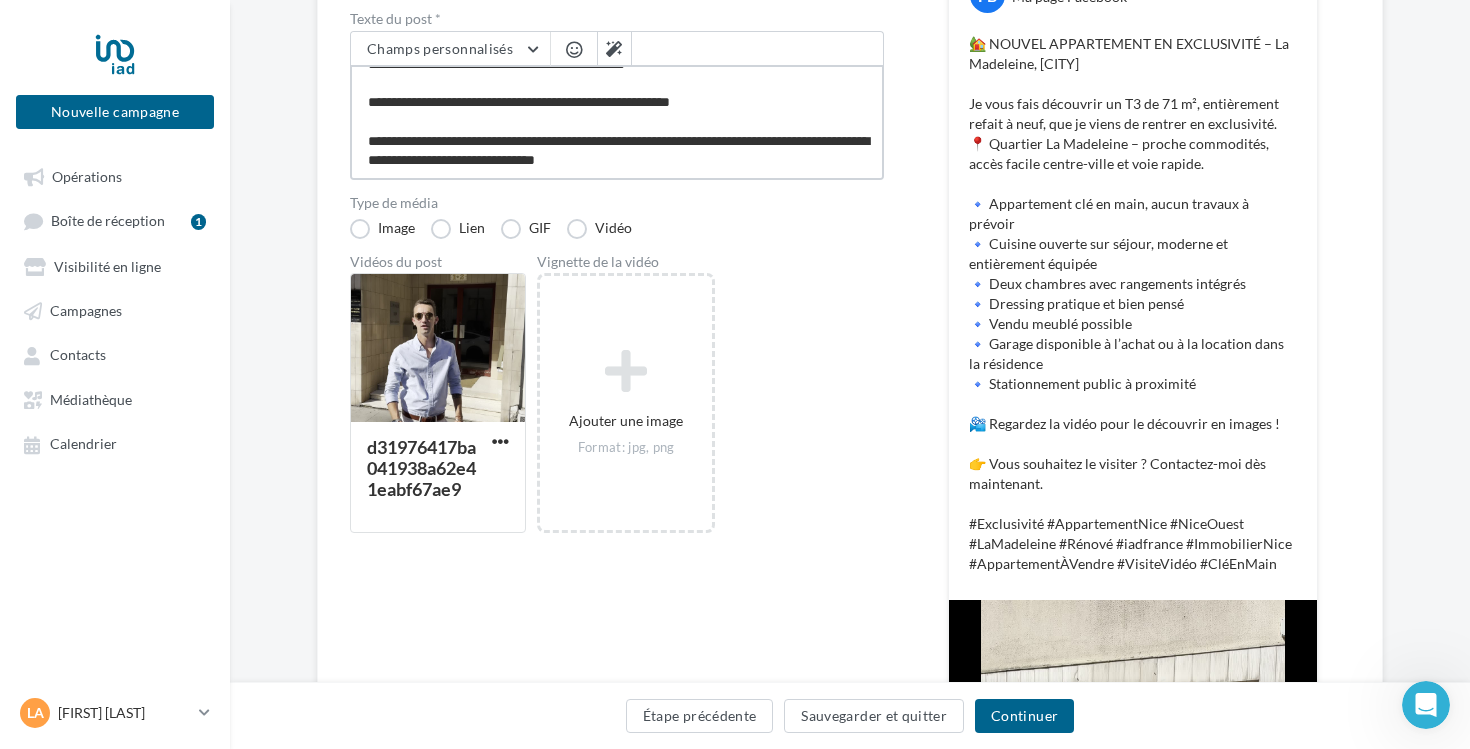 type on "**********" 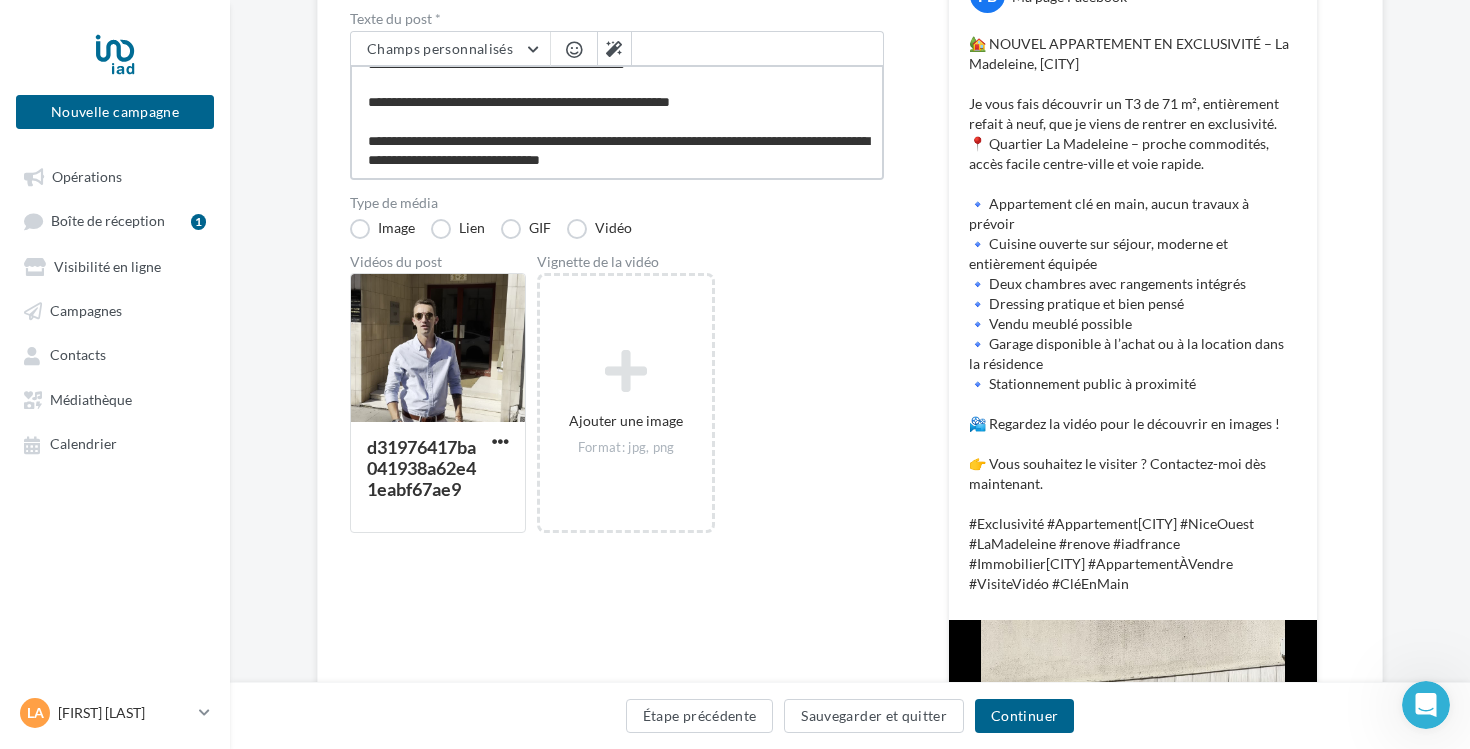 click on "**********" at bounding box center [617, 122] 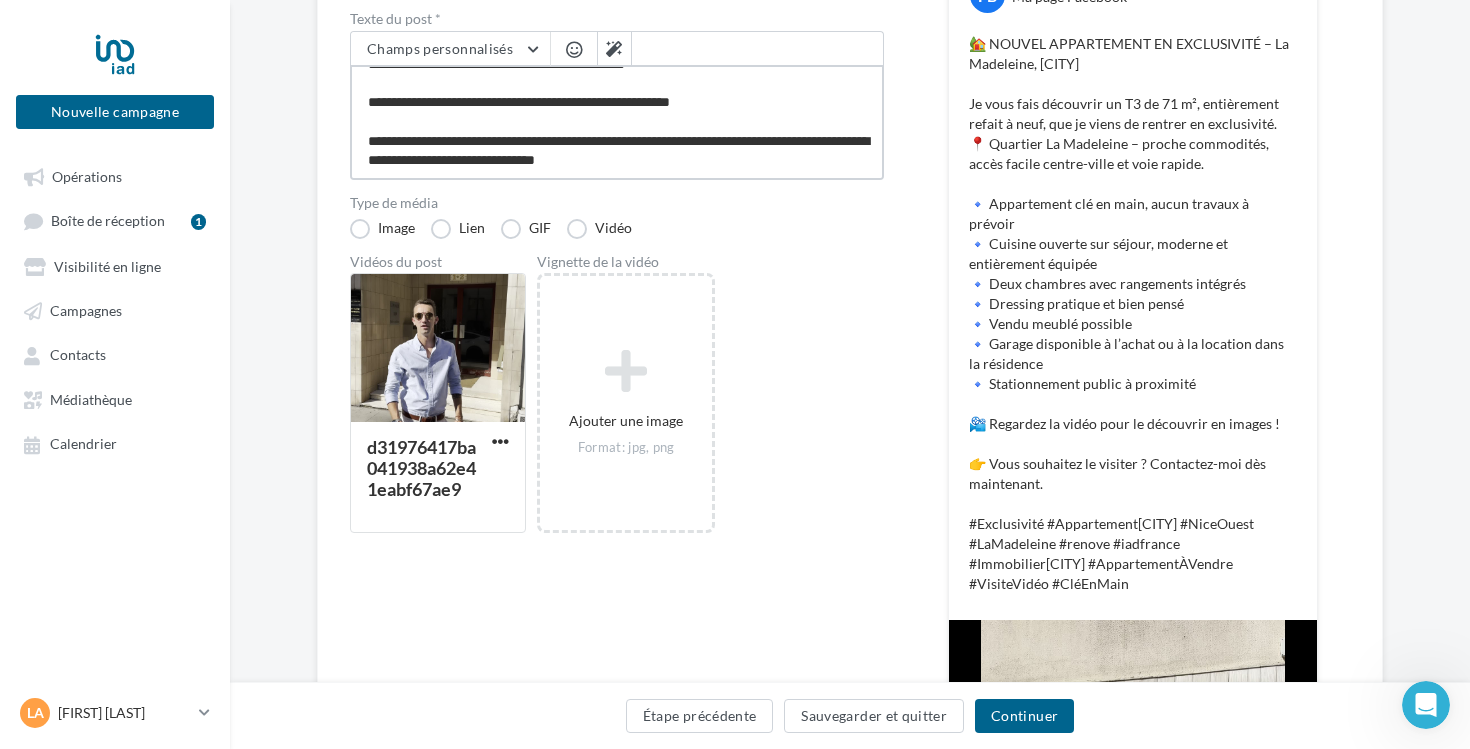 type on "**********" 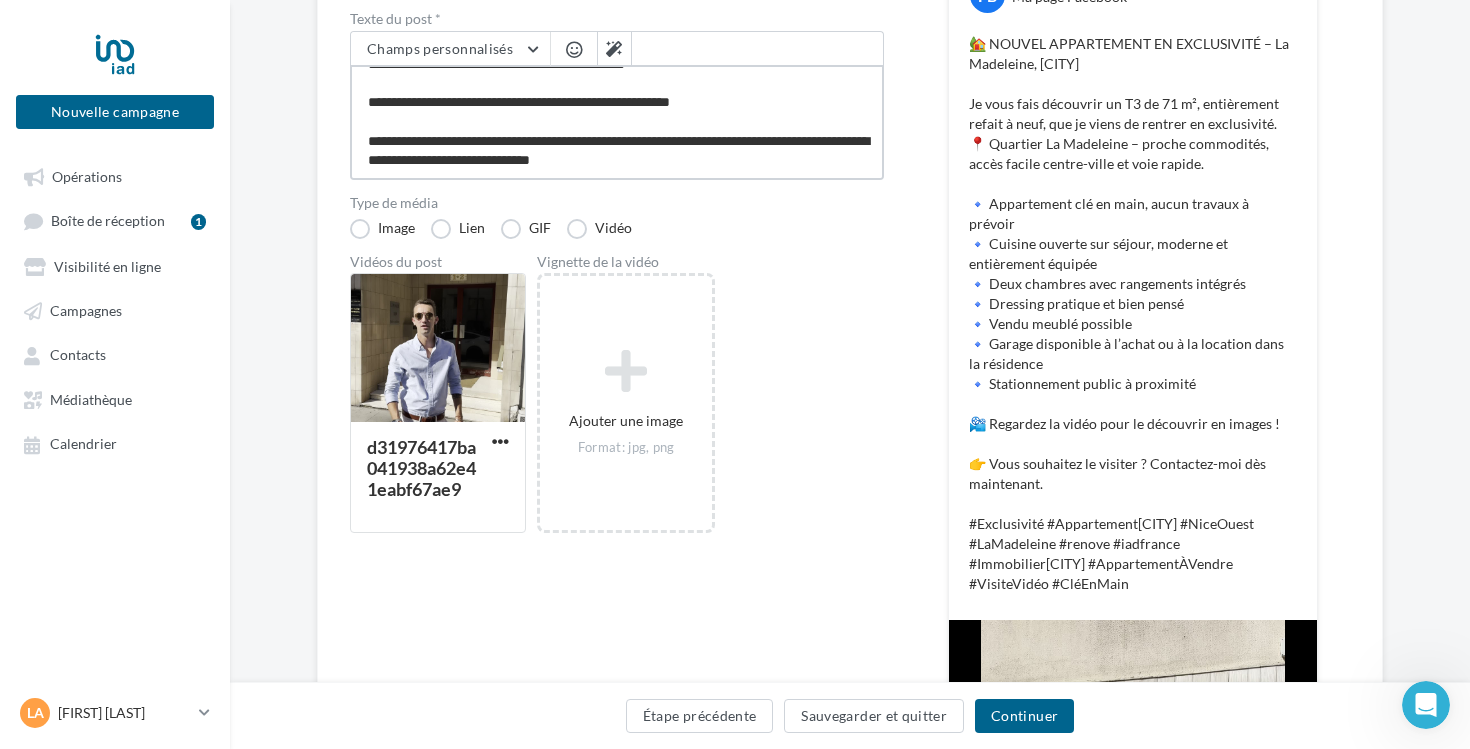 type on "**********" 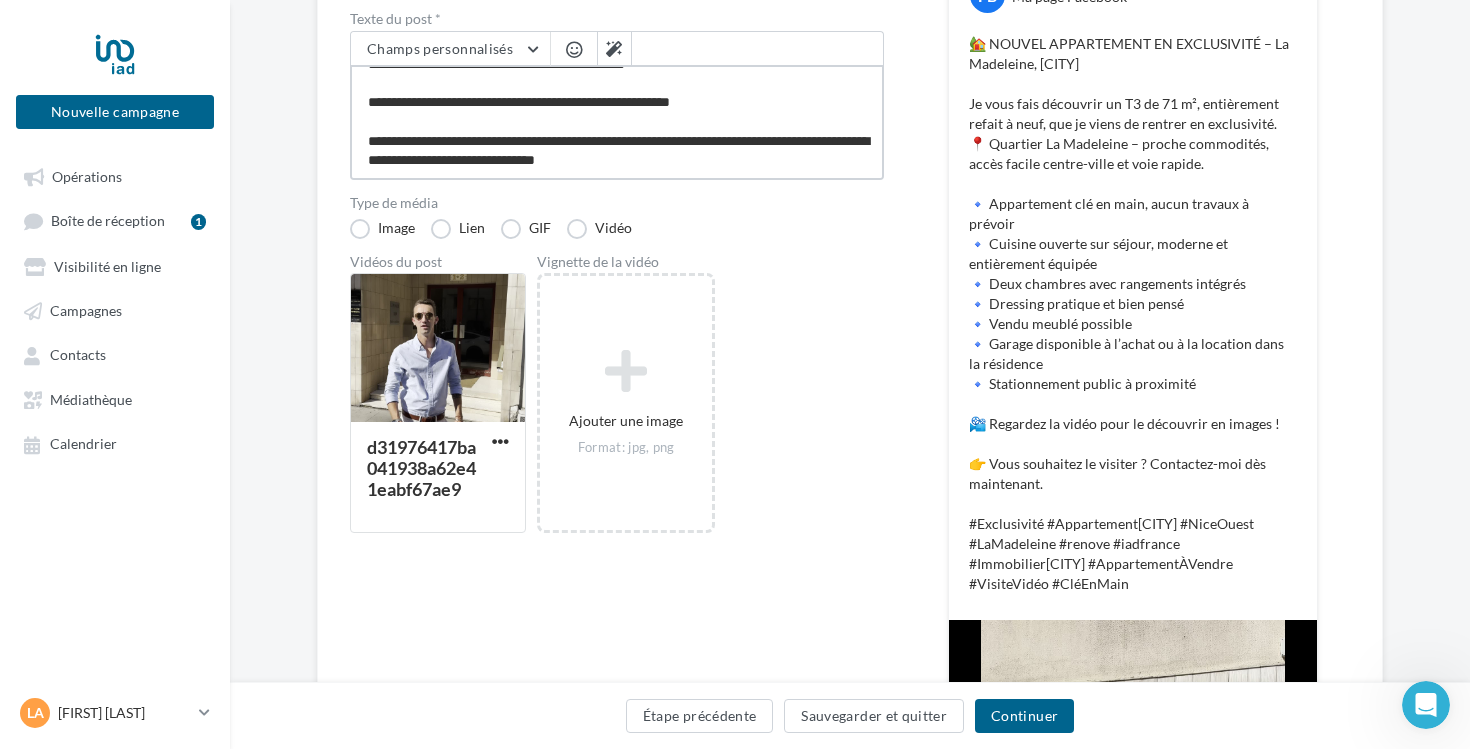 type on "**********" 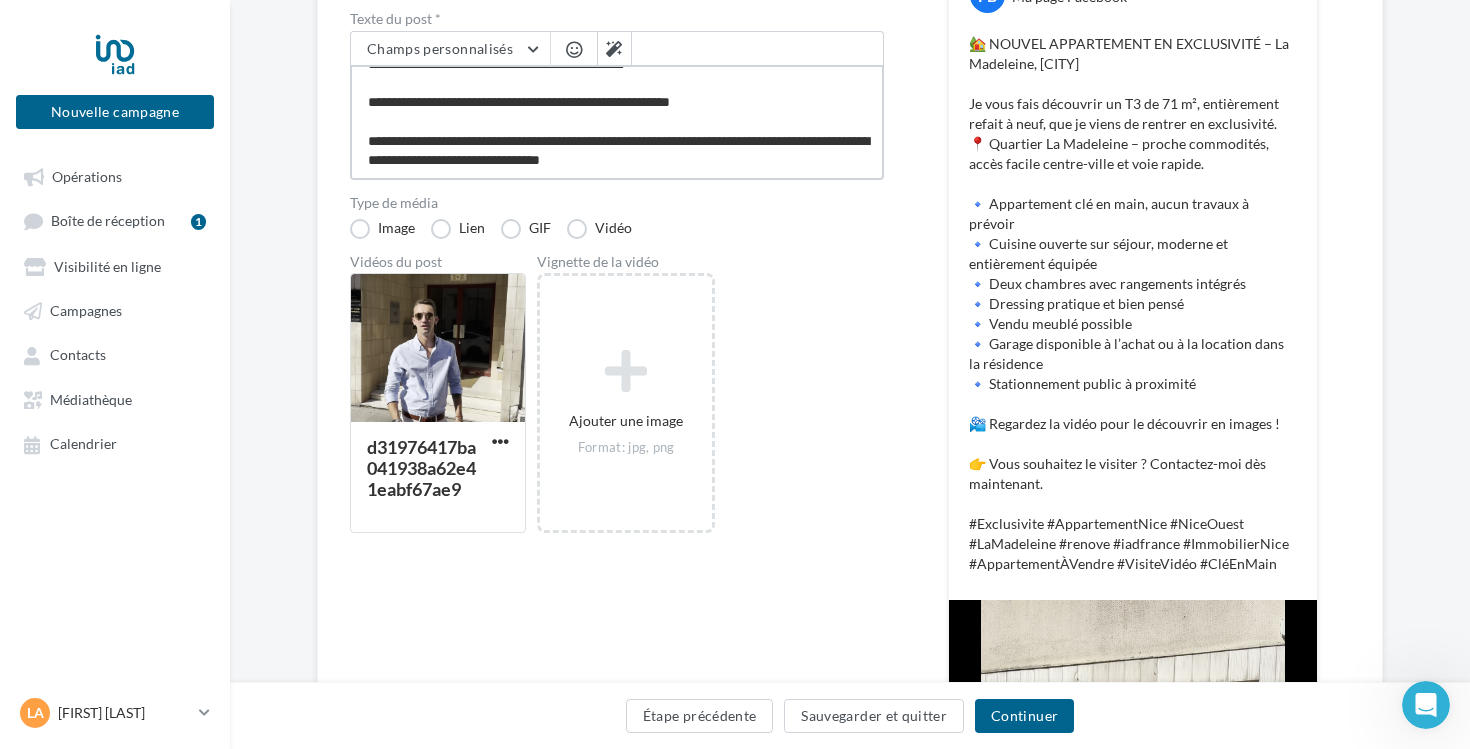 click on "**********" at bounding box center (617, 122) 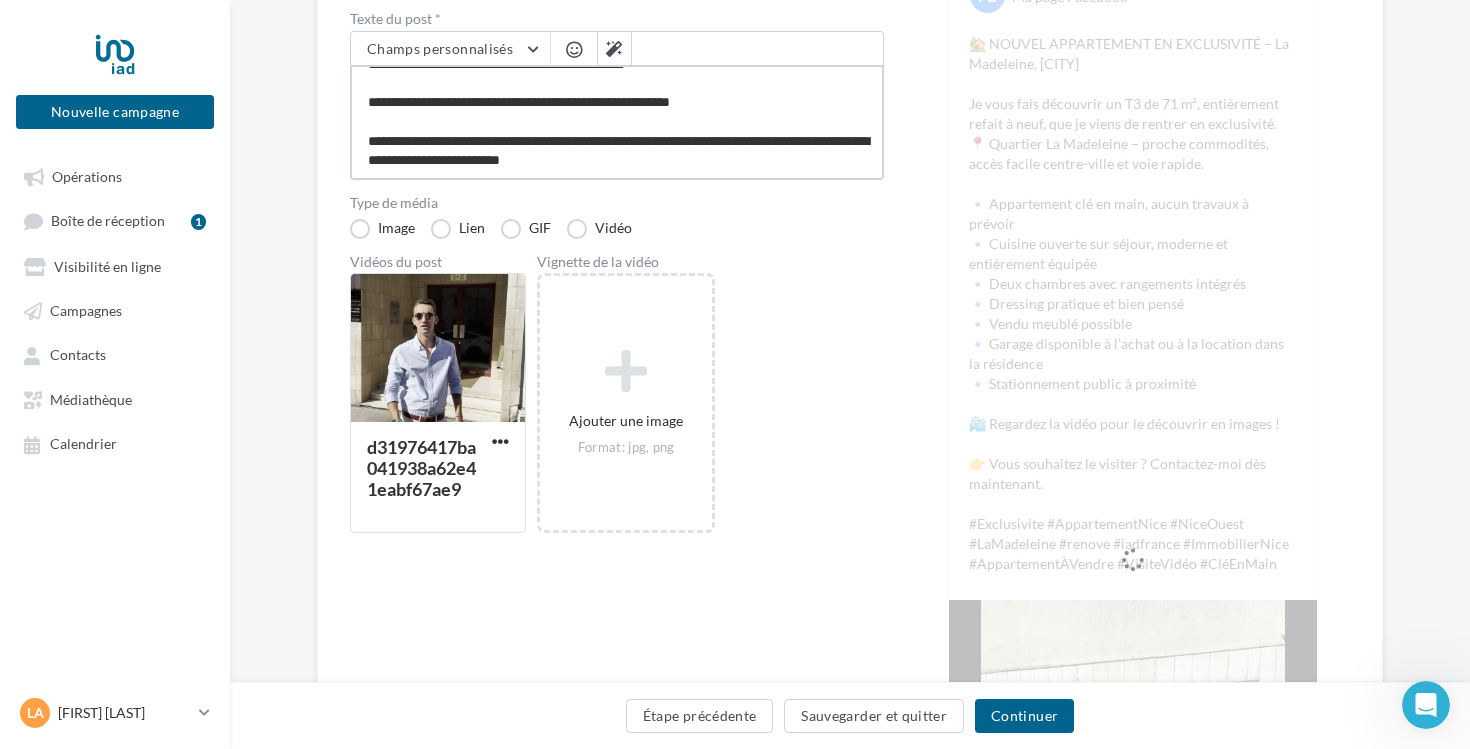 click on "**********" at bounding box center [617, 122] 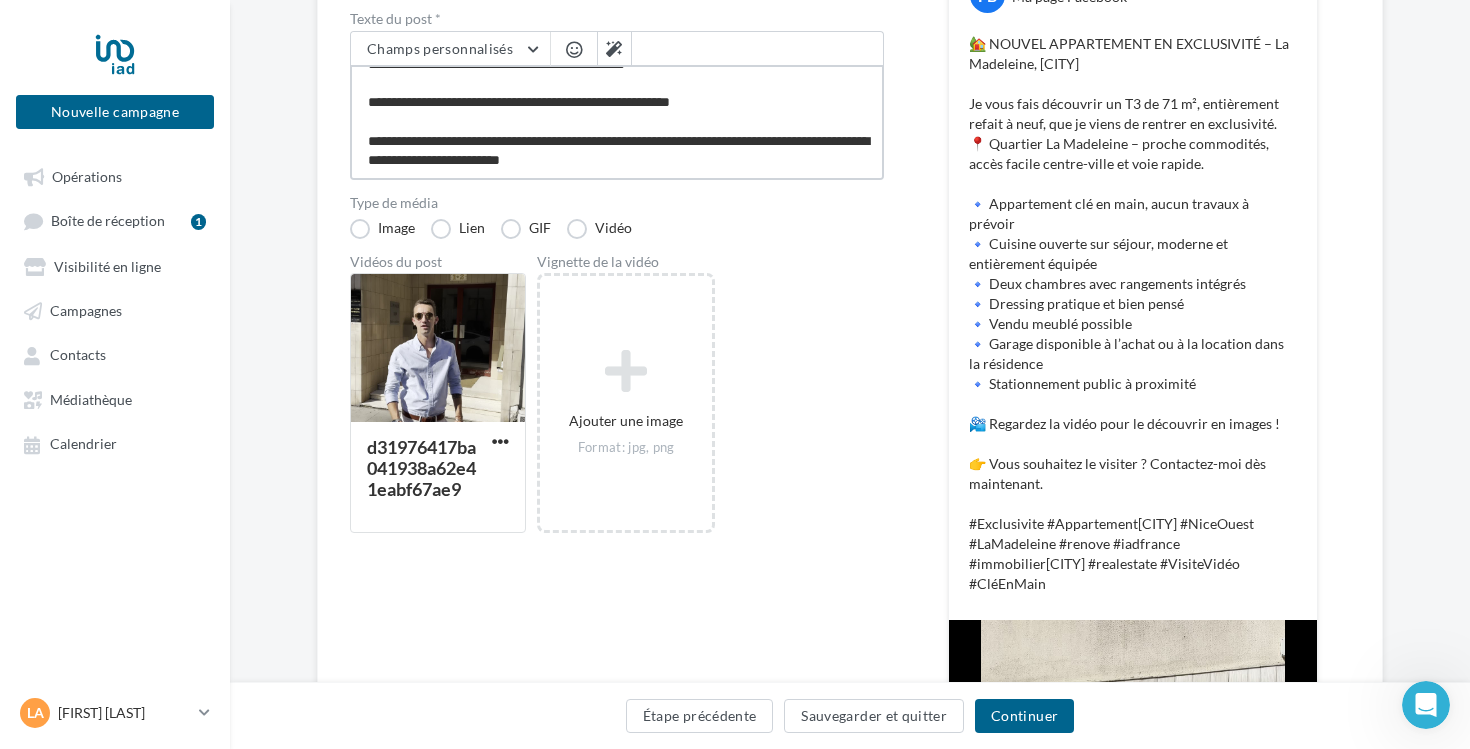 drag, startPoint x: 702, startPoint y: 157, endPoint x: 627, endPoint y: 166, distance: 75.53807 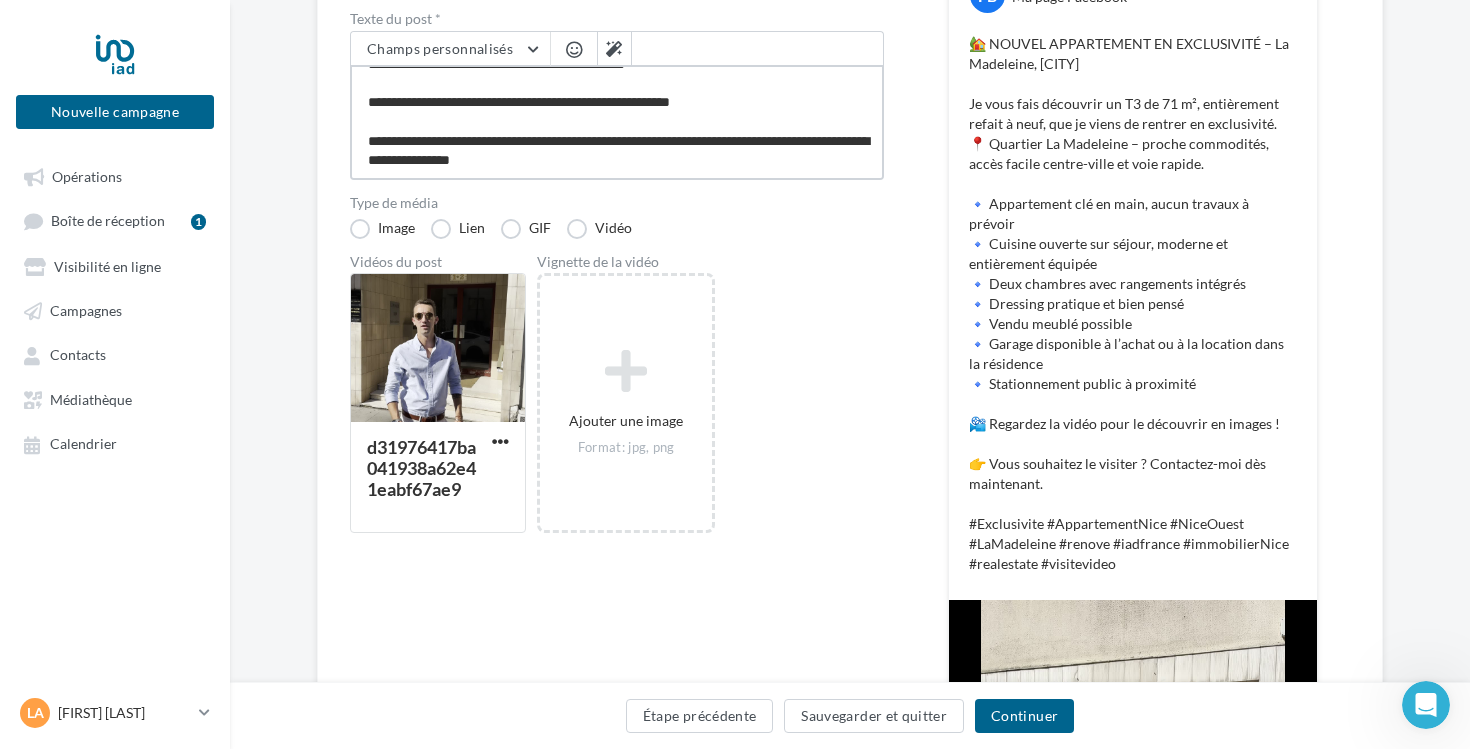 click on "**********" at bounding box center (617, 122) 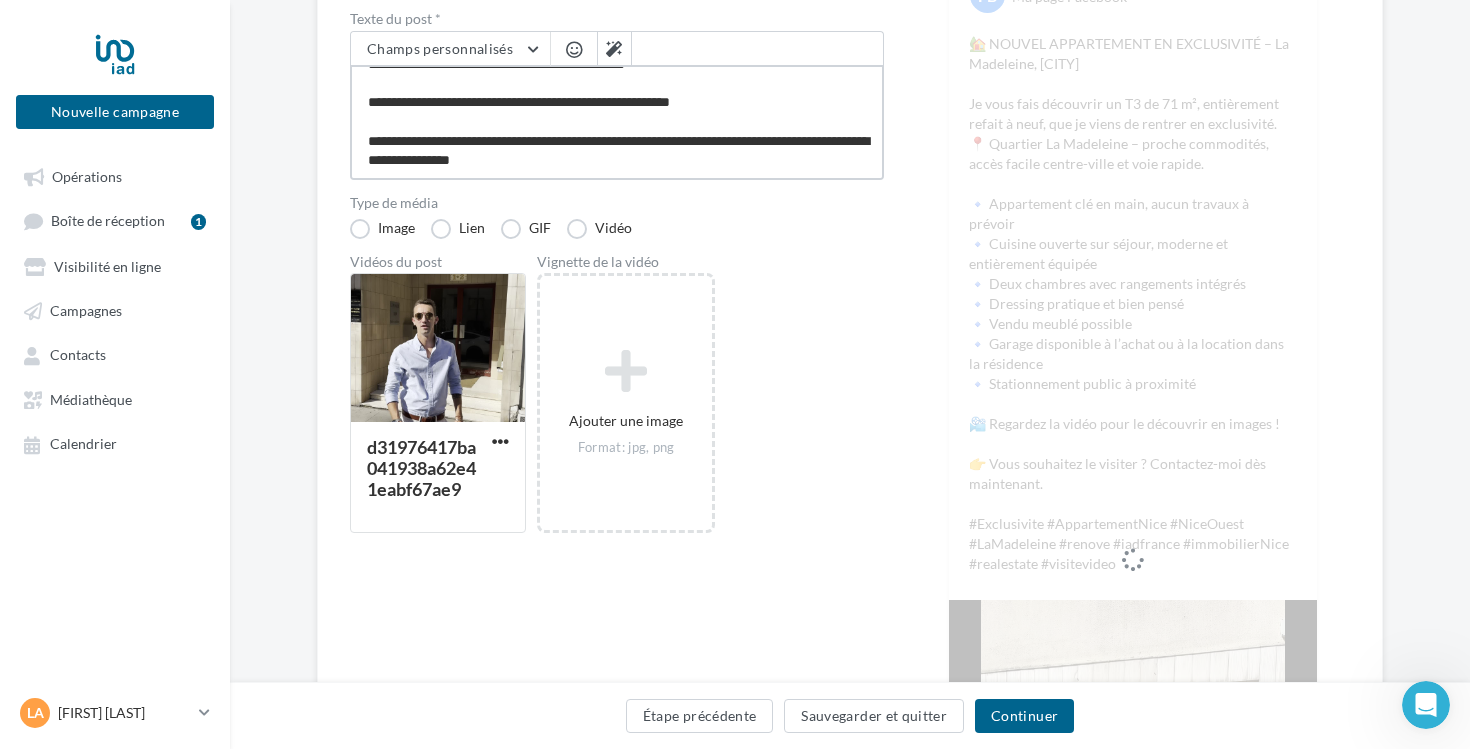 click on "**********" at bounding box center [617, 122] 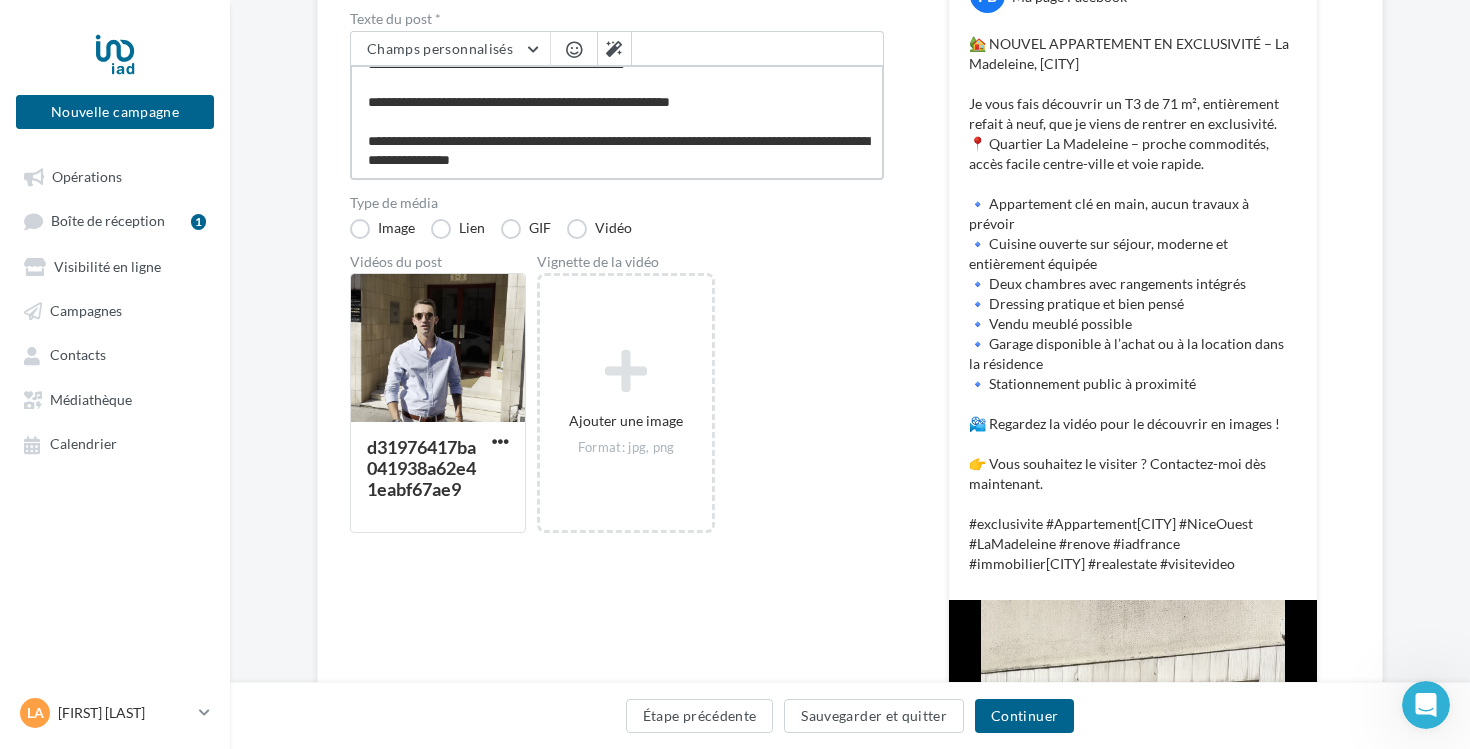 click on "**********" at bounding box center (617, 122) 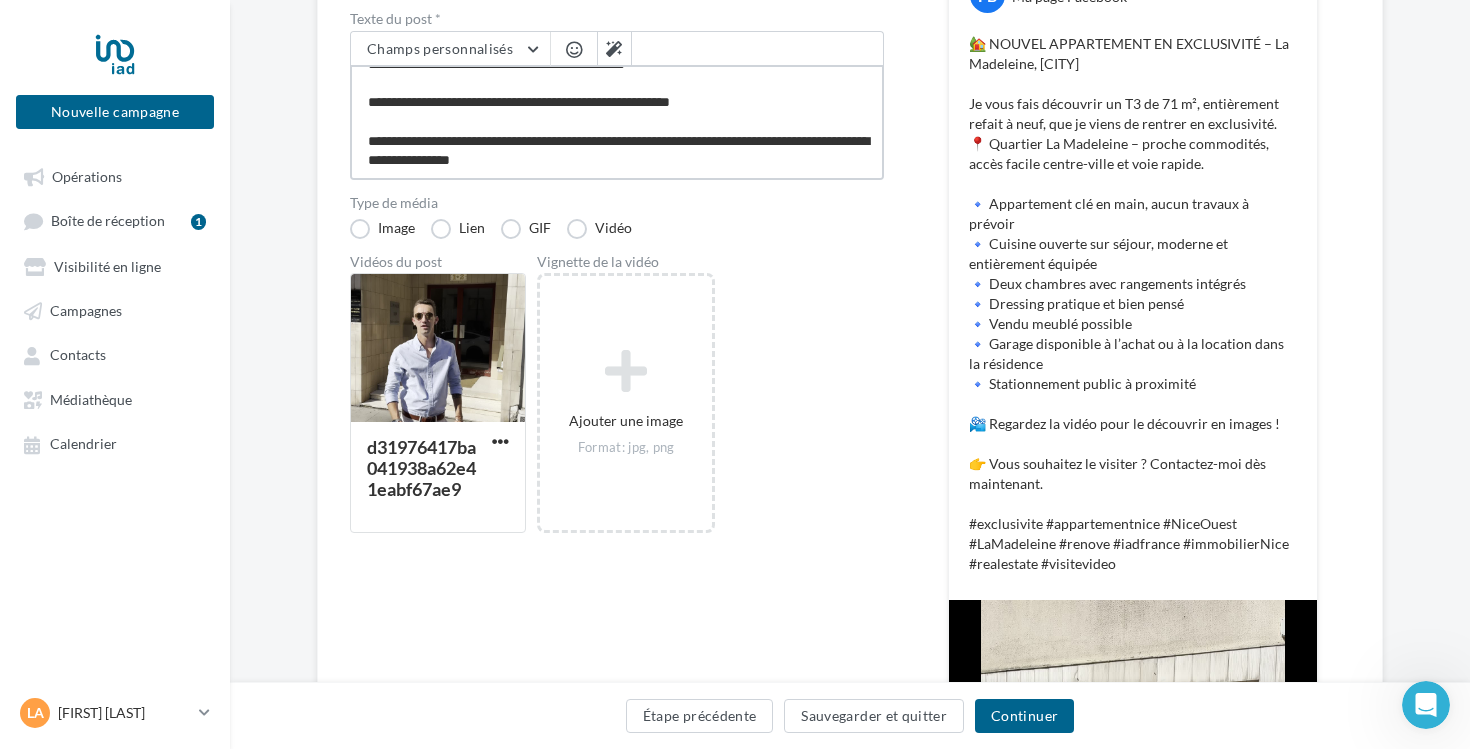 drag, startPoint x: 727, startPoint y: 141, endPoint x: 649, endPoint y: 145, distance: 78.10249 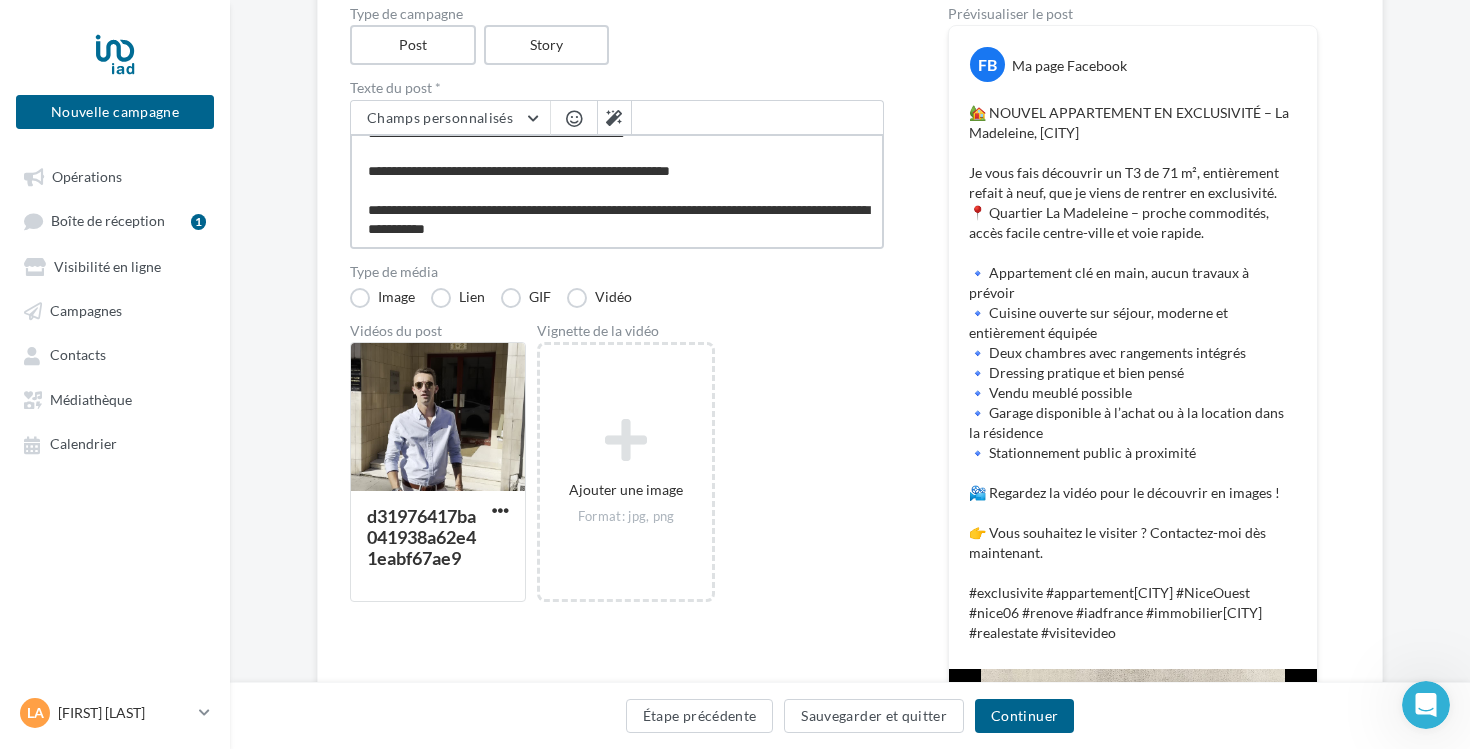 scroll, scrollTop: 226, scrollLeft: 0, axis: vertical 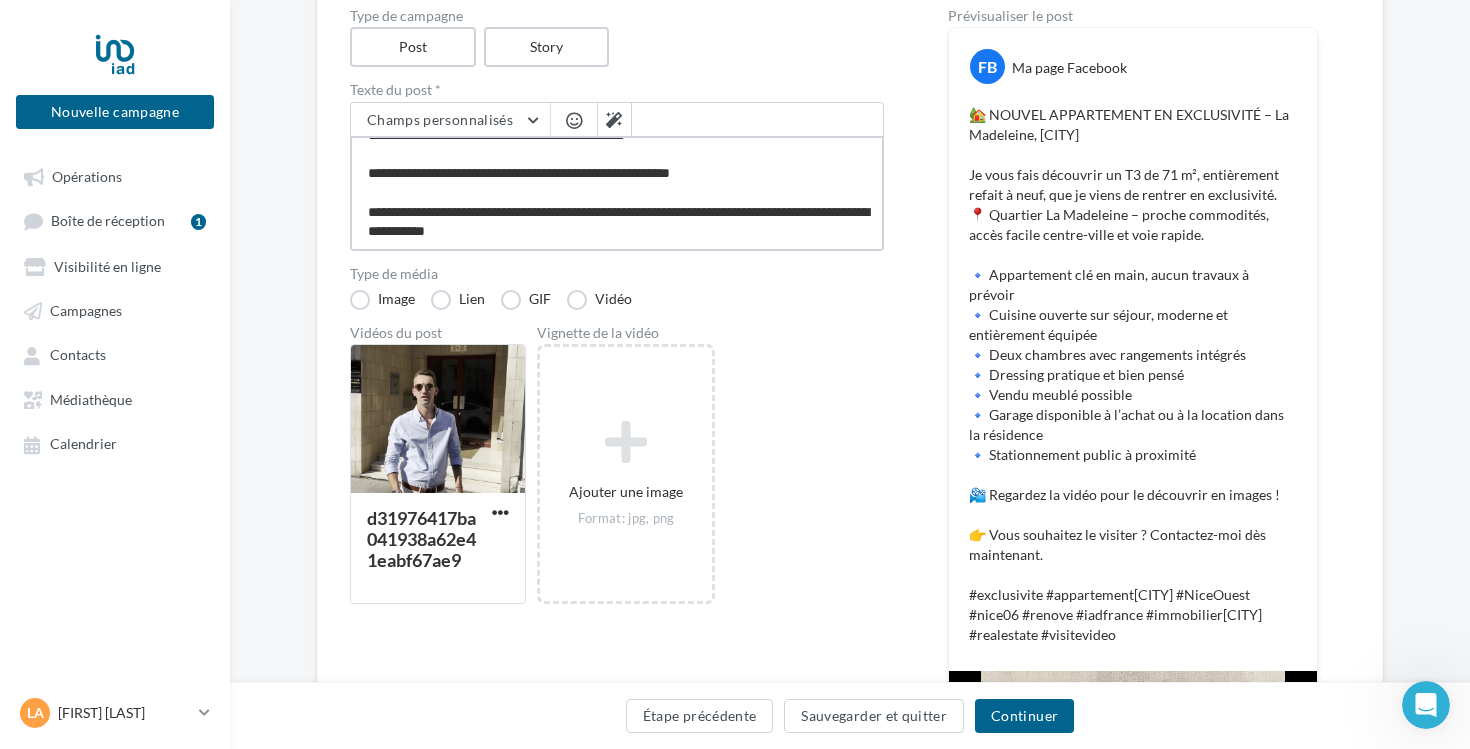click on "**********" at bounding box center [617, 193] 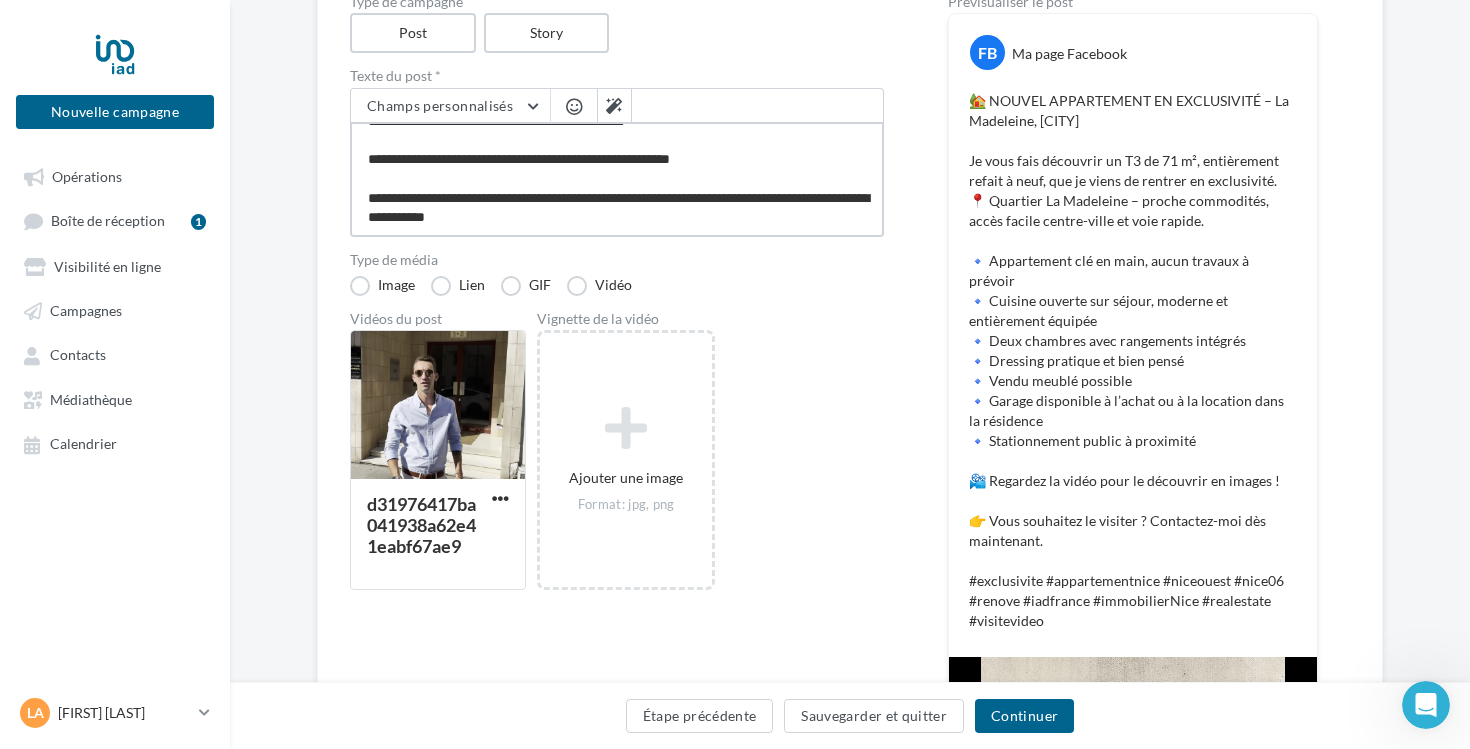 scroll, scrollTop: 238, scrollLeft: 0, axis: vertical 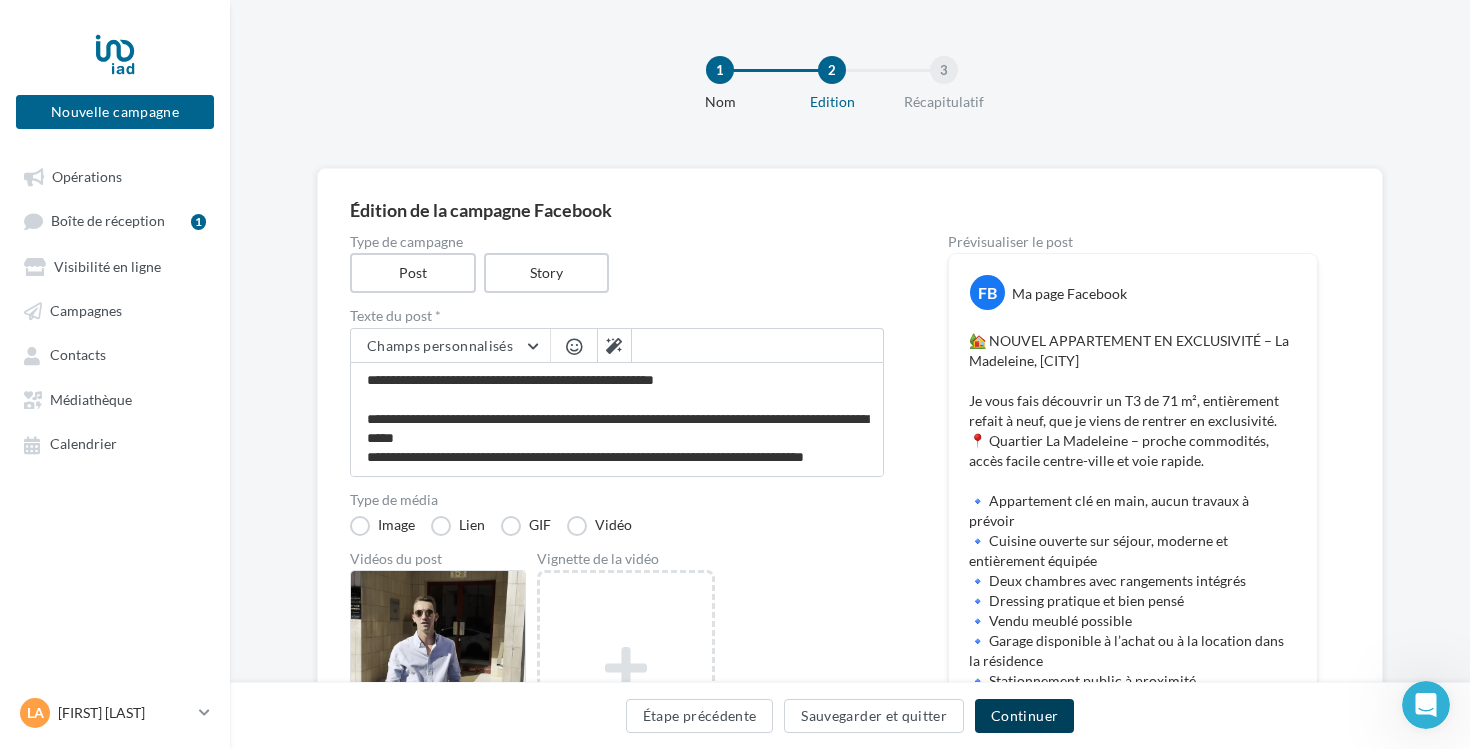 click on "Continuer" at bounding box center (1024, 716) 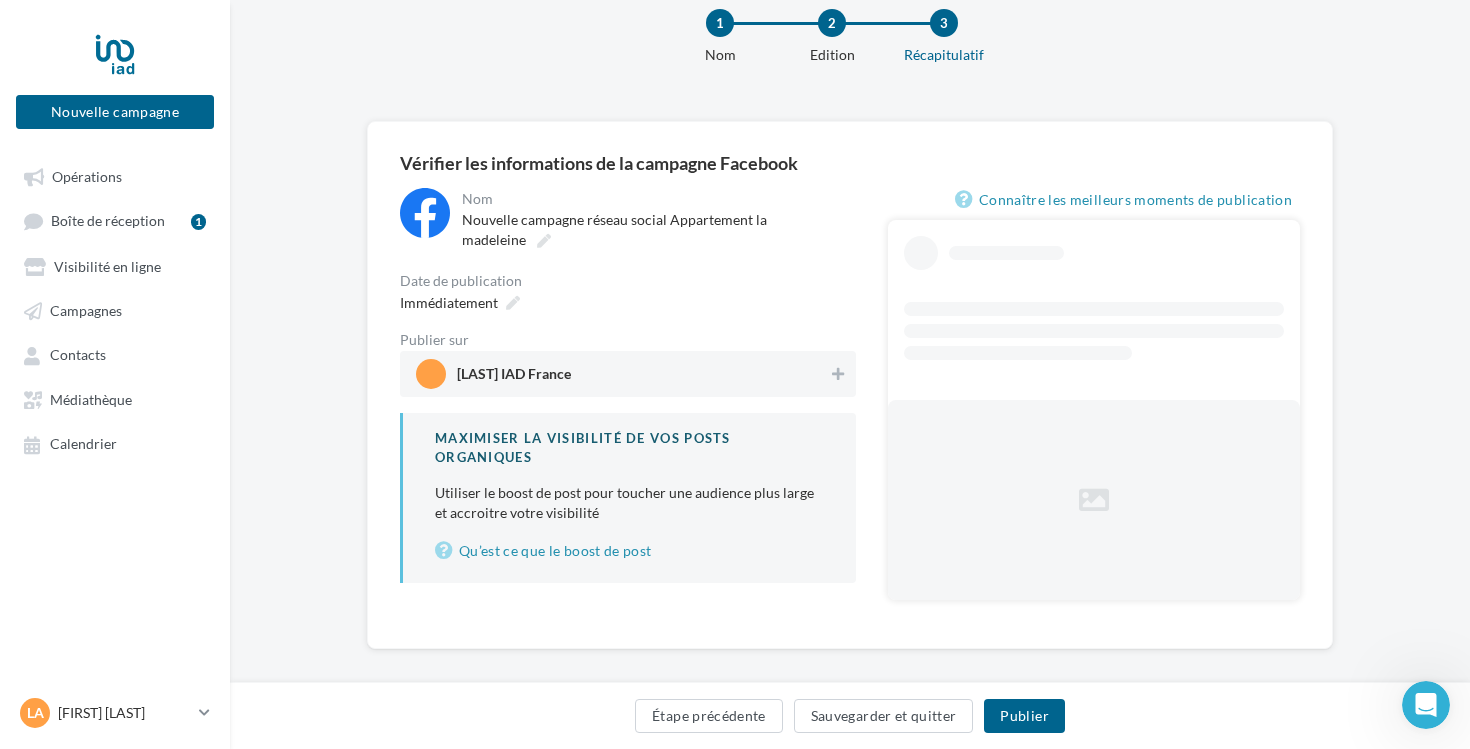 scroll, scrollTop: 61, scrollLeft: 0, axis: vertical 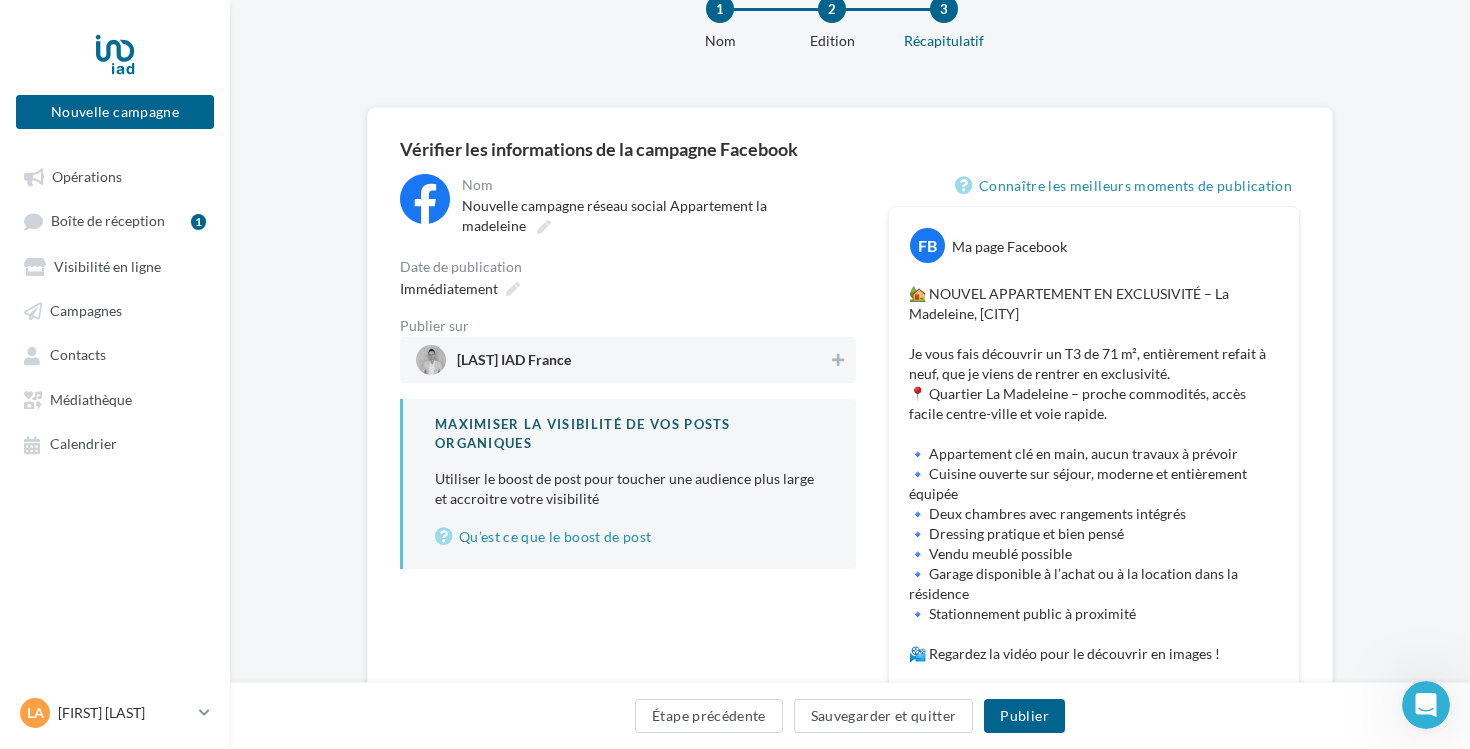 click on "[LAST] [FIRST] [COMPANY]" at bounding box center (514, 364) 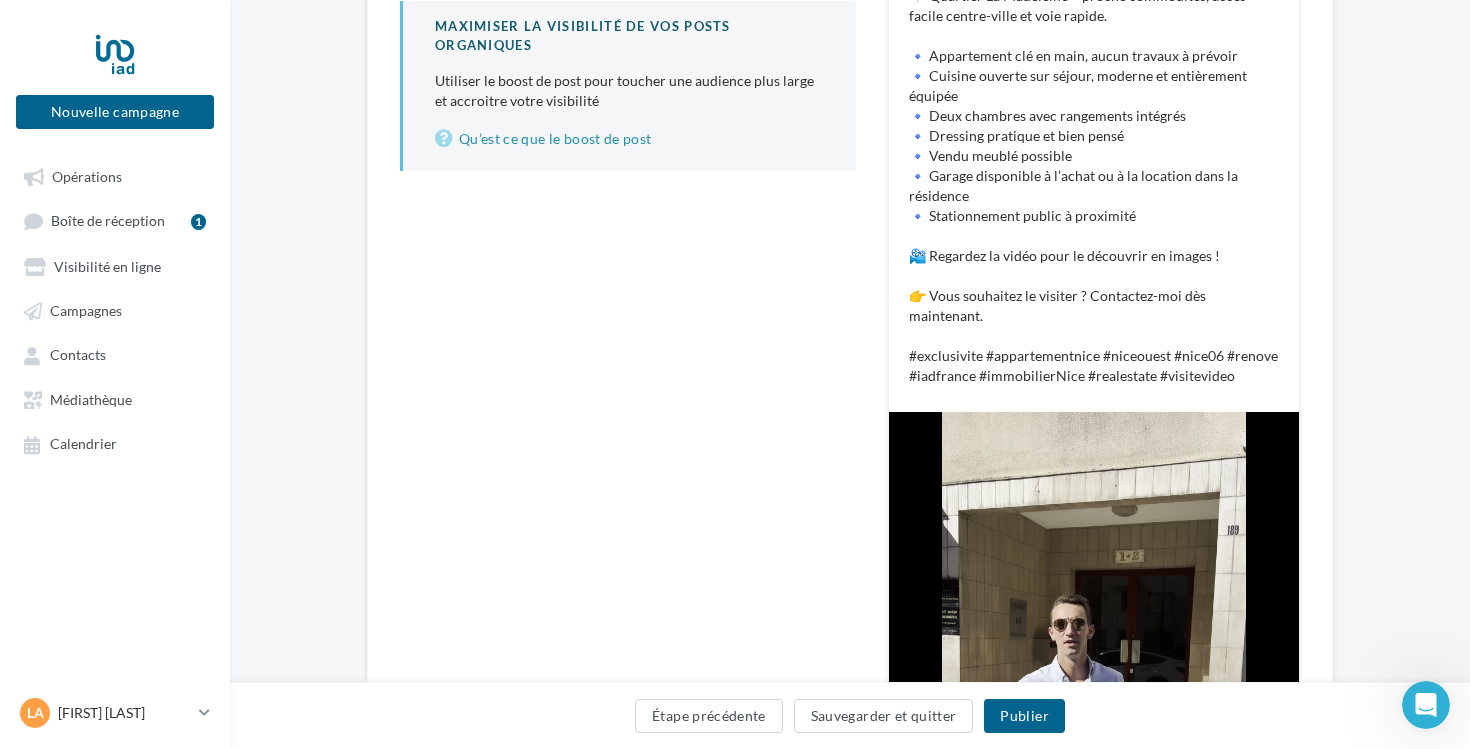 scroll, scrollTop: 462, scrollLeft: 0, axis: vertical 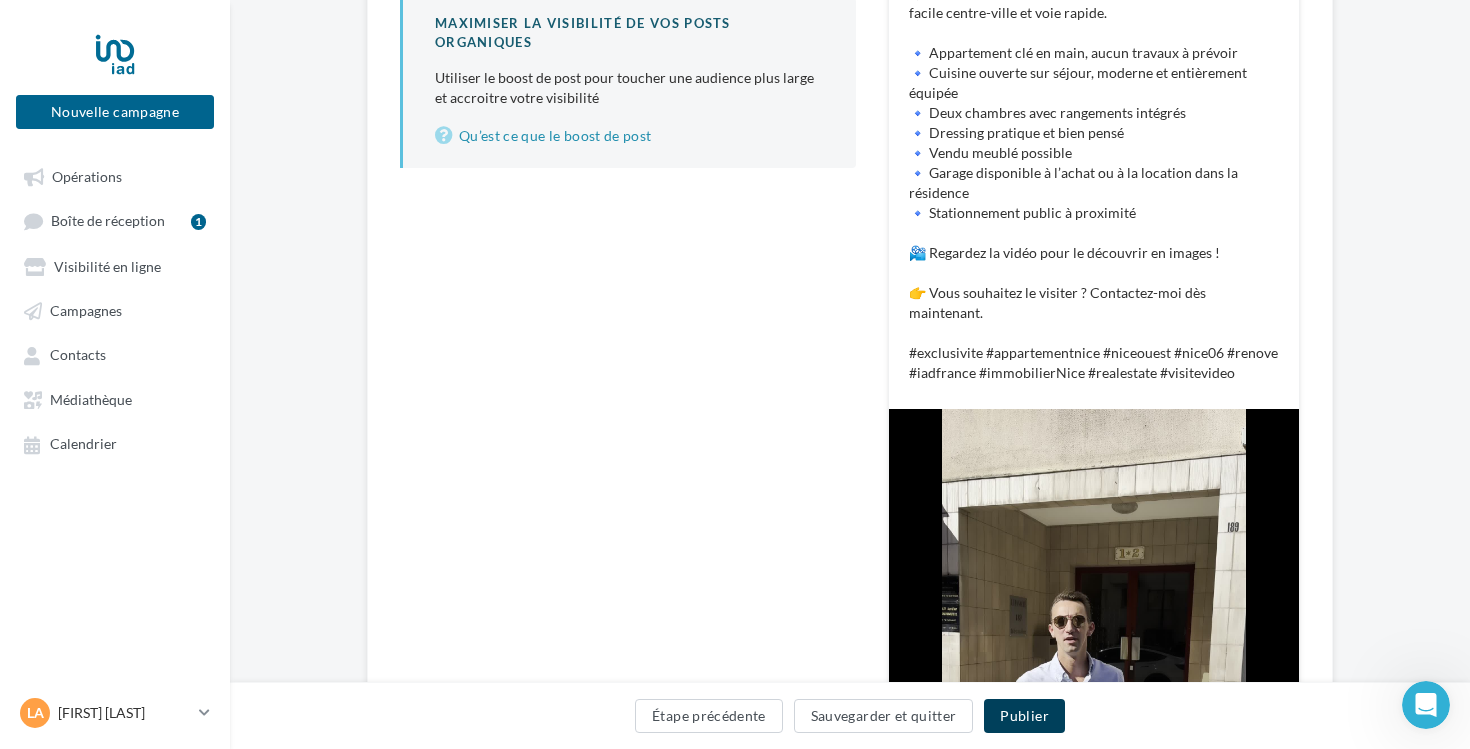 click on "Publier" at bounding box center [1024, 716] 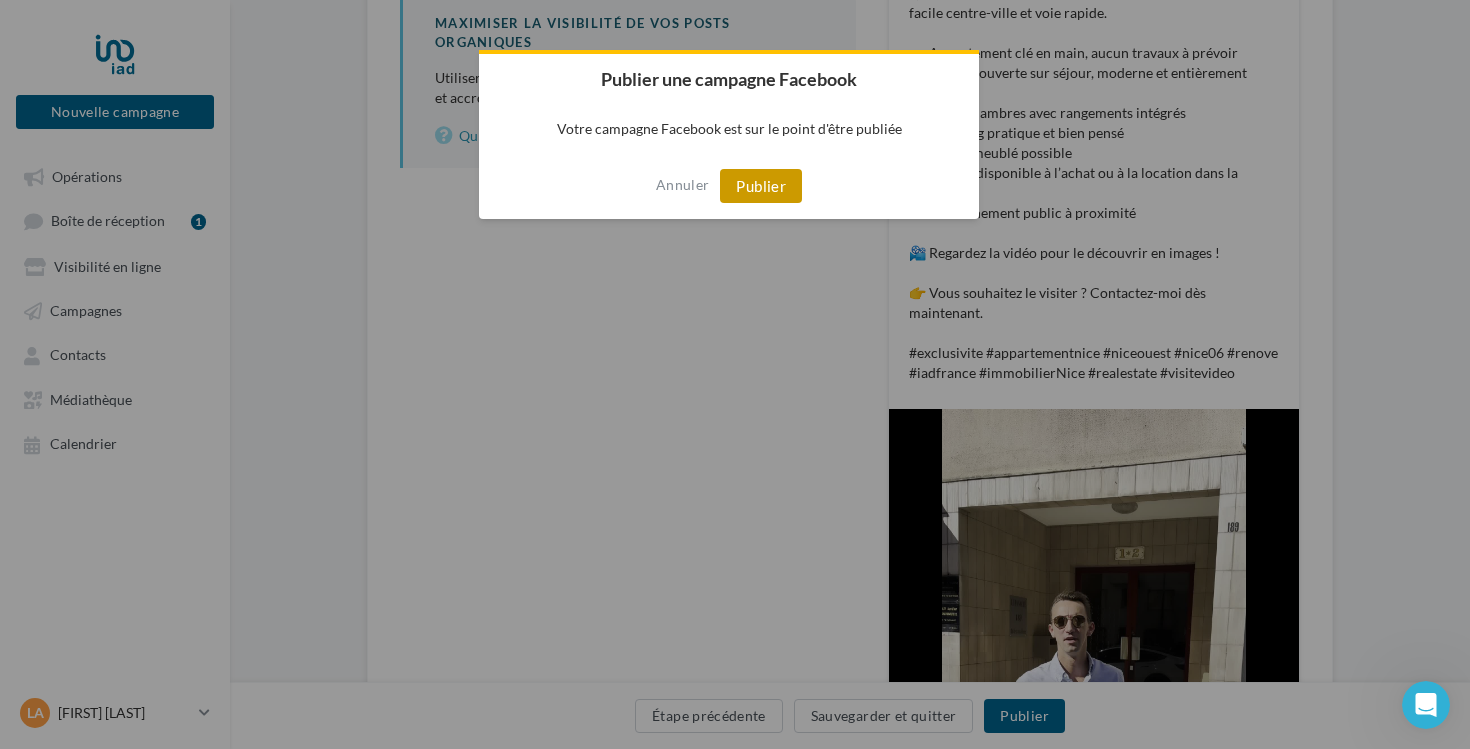 click on "Publier" at bounding box center (761, 186) 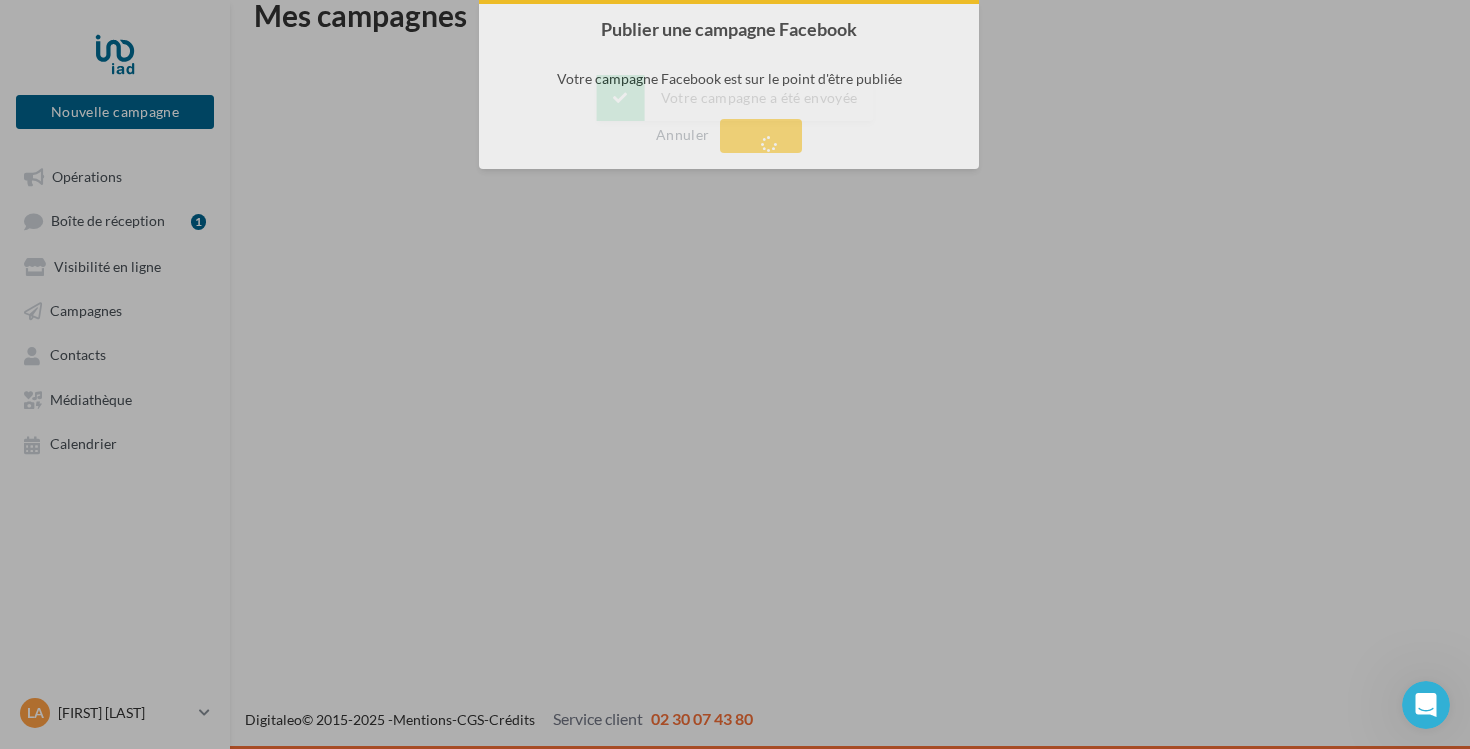 scroll, scrollTop: 32, scrollLeft: 0, axis: vertical 